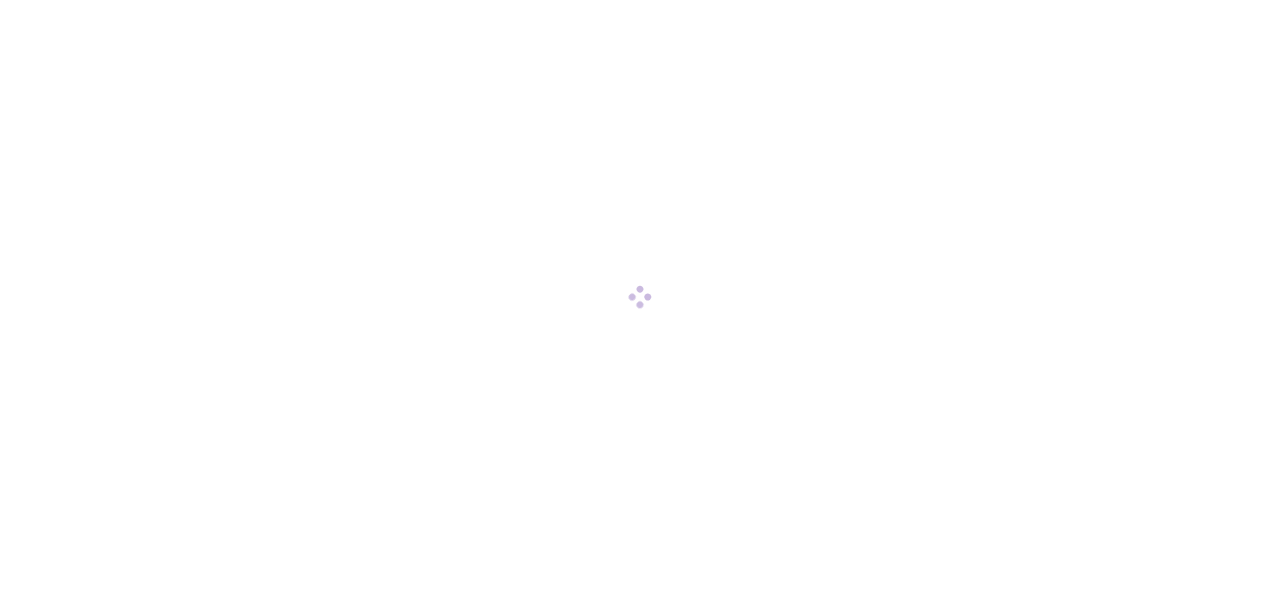 scroll, scrollTop: 0, scrollLeft: 0, axis: both 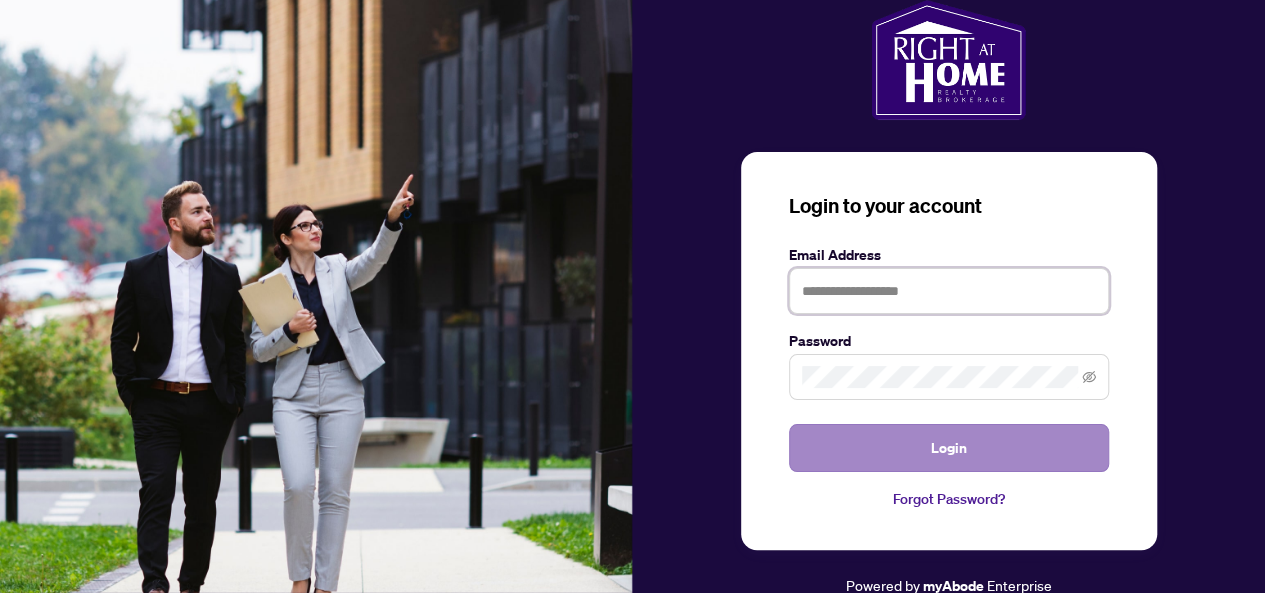 type on "**********" 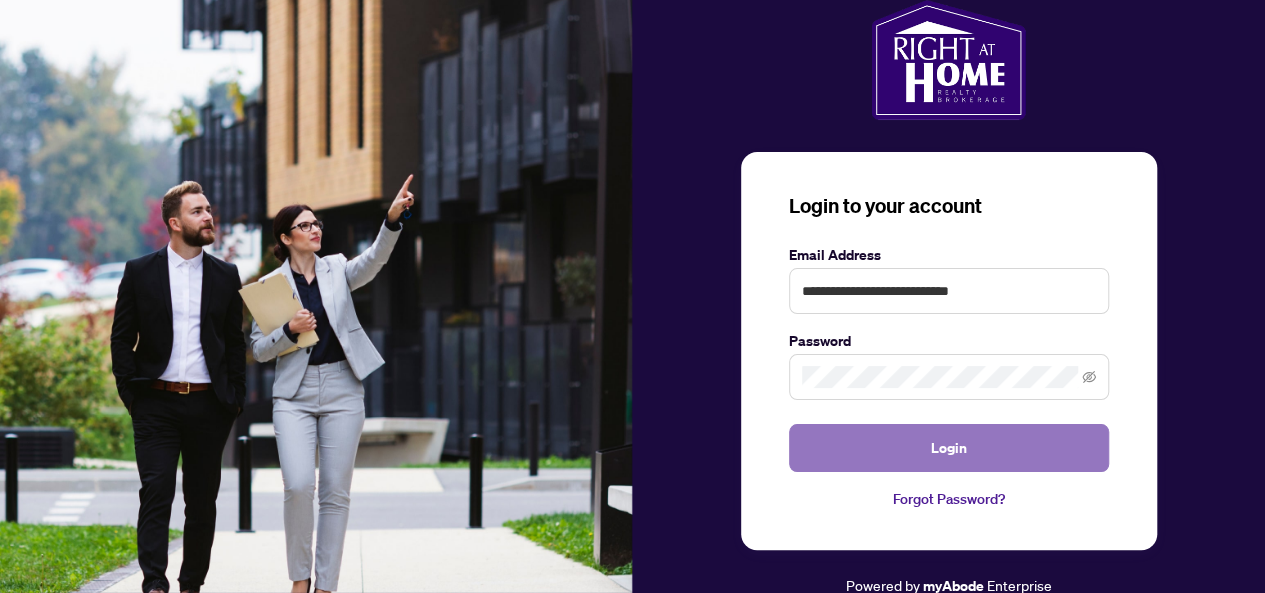 click on "Login" at bounding box center [949, 448] 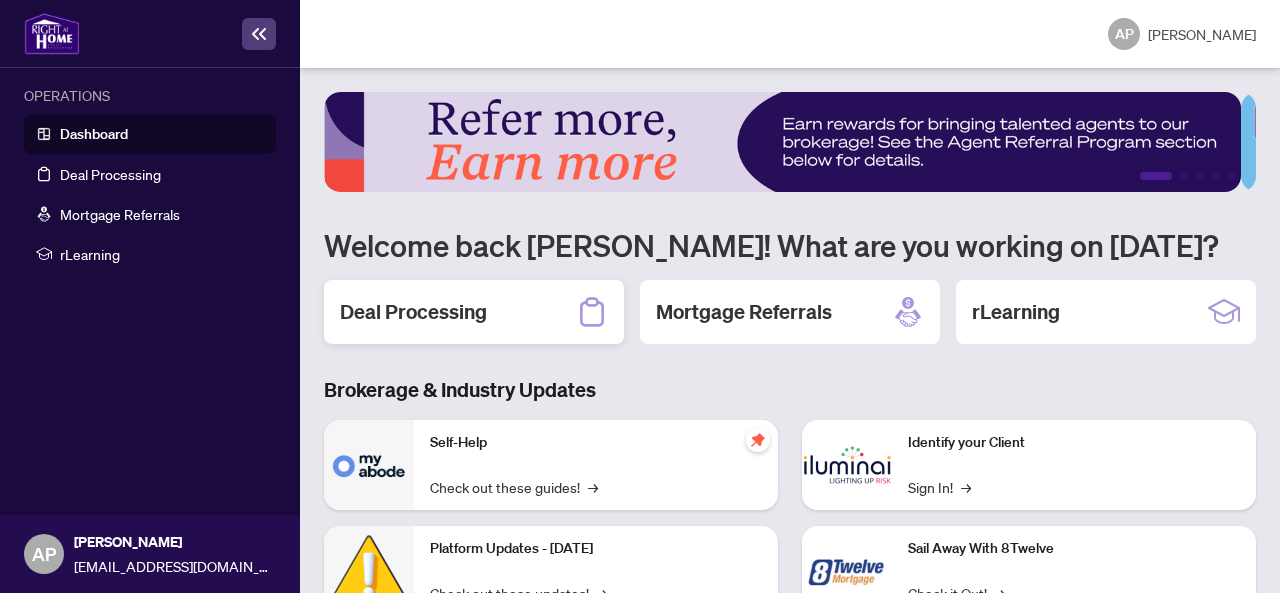 click on "Deal Processing" at bounding box center (413, 312) 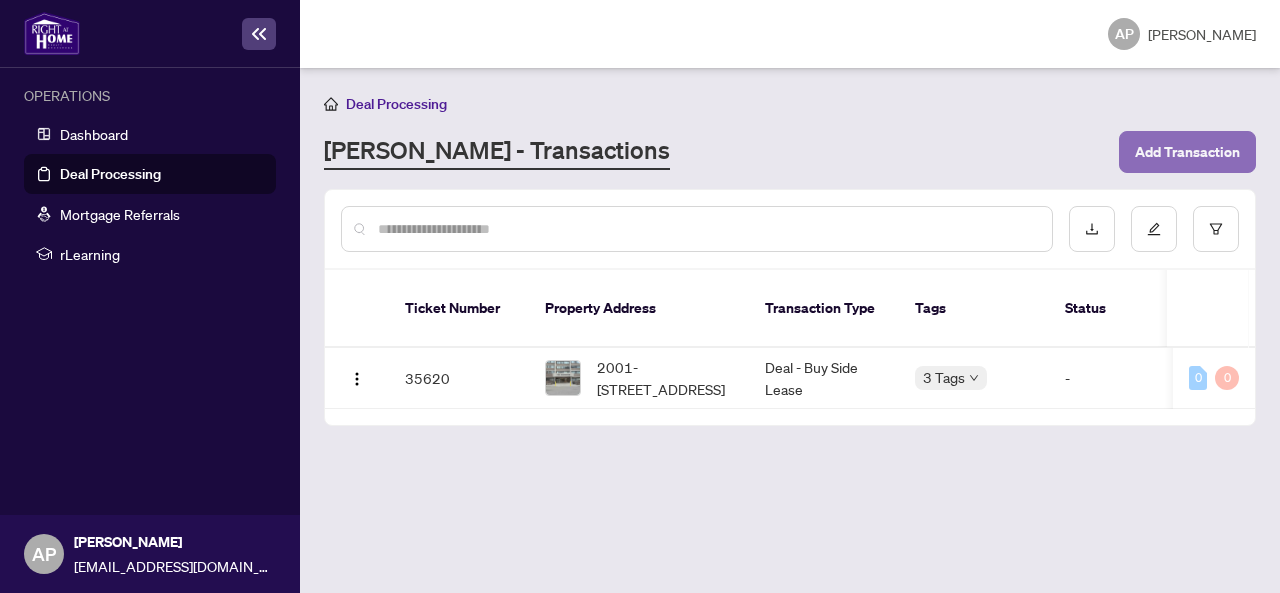 click on "Add Transaction" at bounding box center (1187, 152) 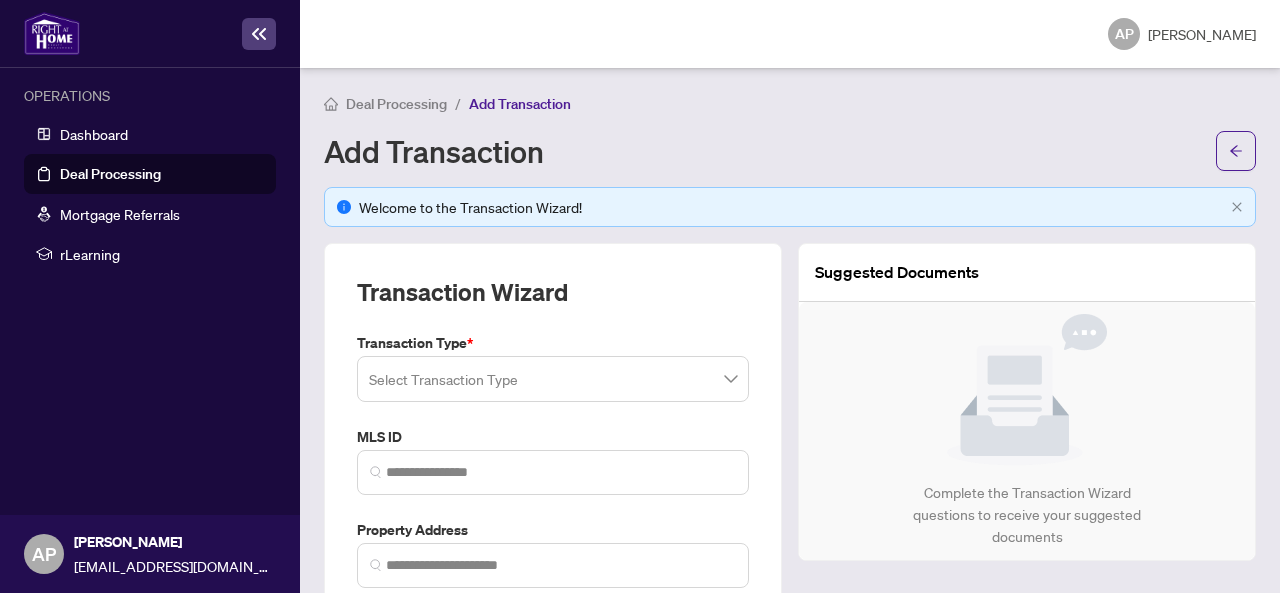 click at bounding box center [553, 379] 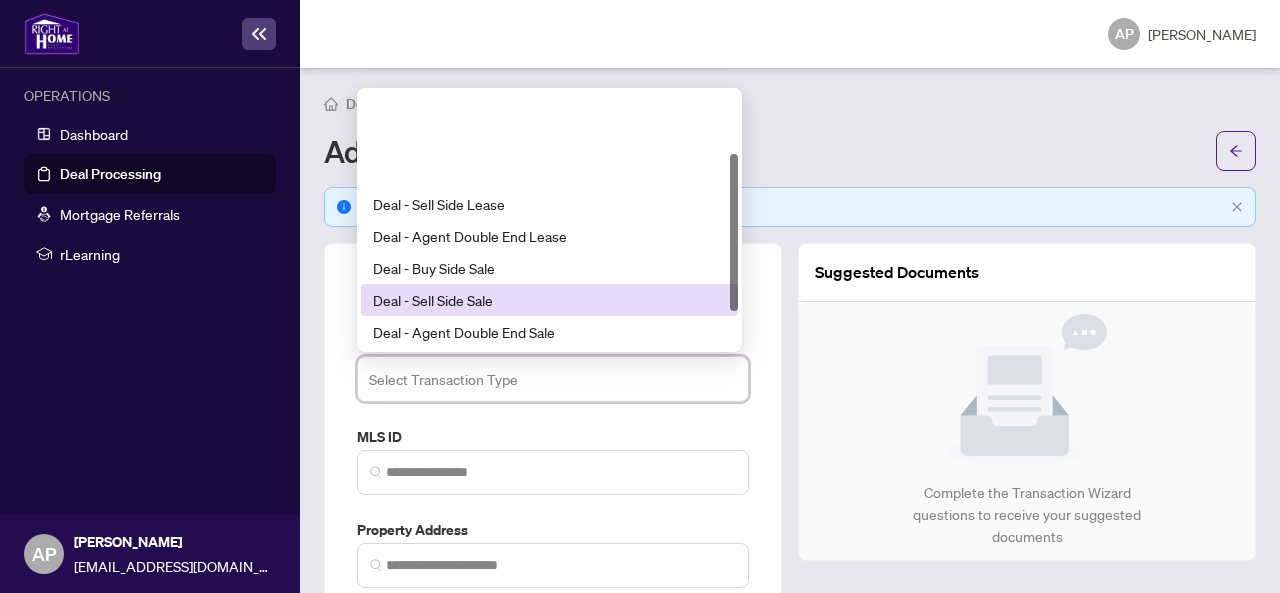 scroll, scrollTop: 160, scrollLeft: 0, axis: vertical 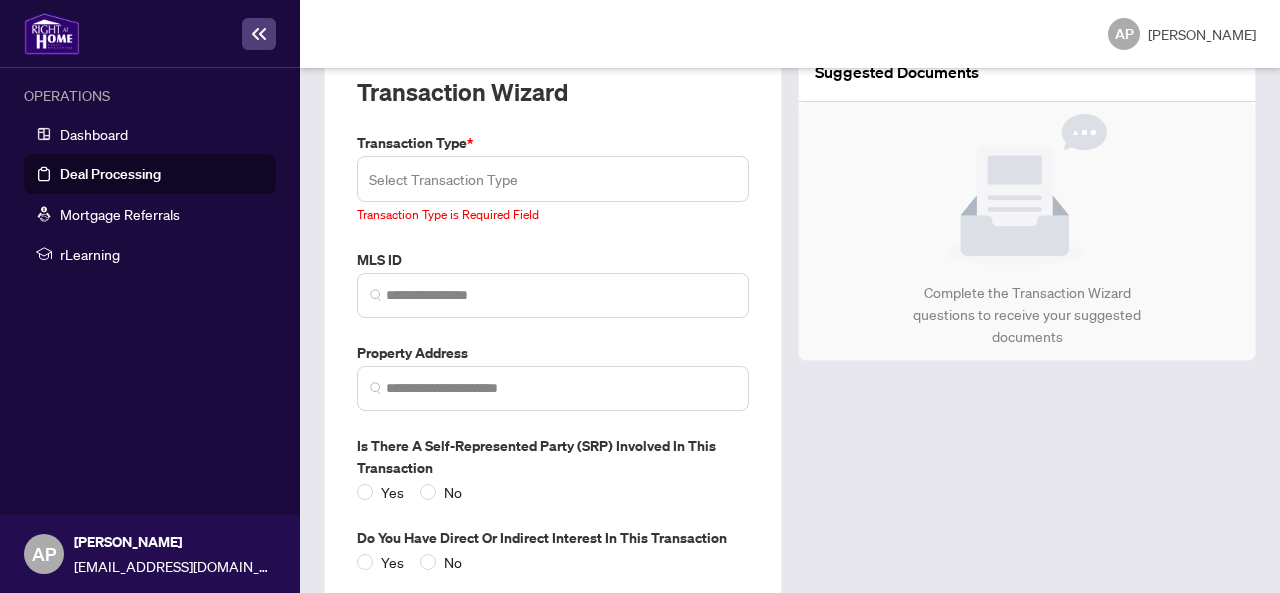 click at bounding box center [553, 179] 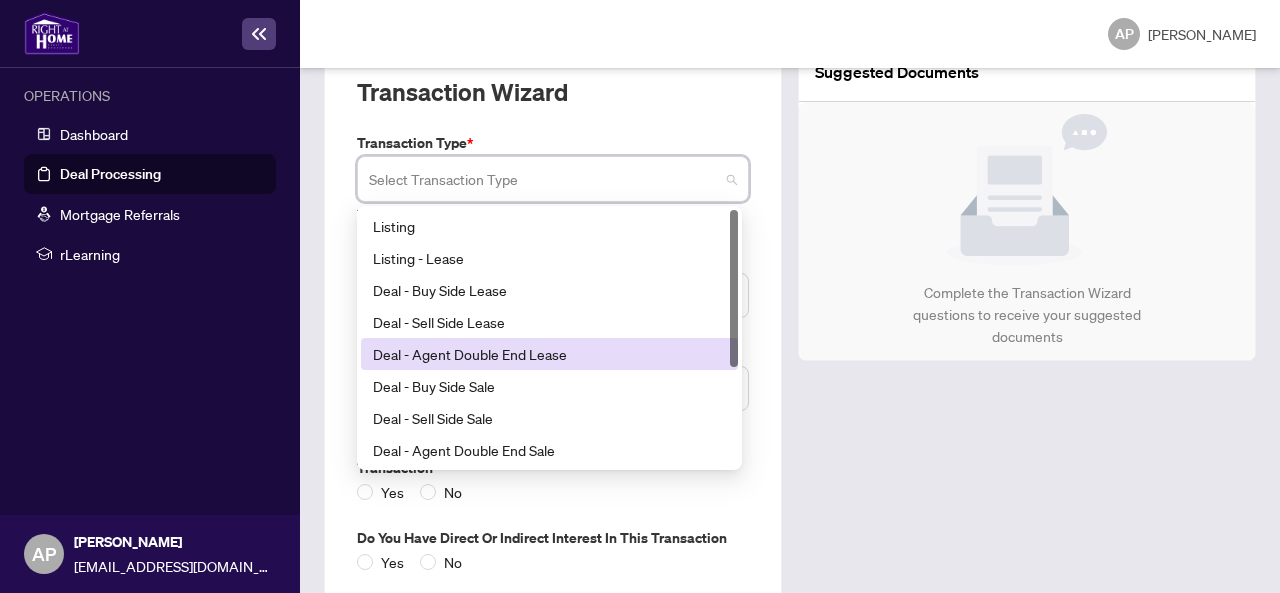 scroll, scrollTop: 160, scrollLeft: 0, axis: vertical 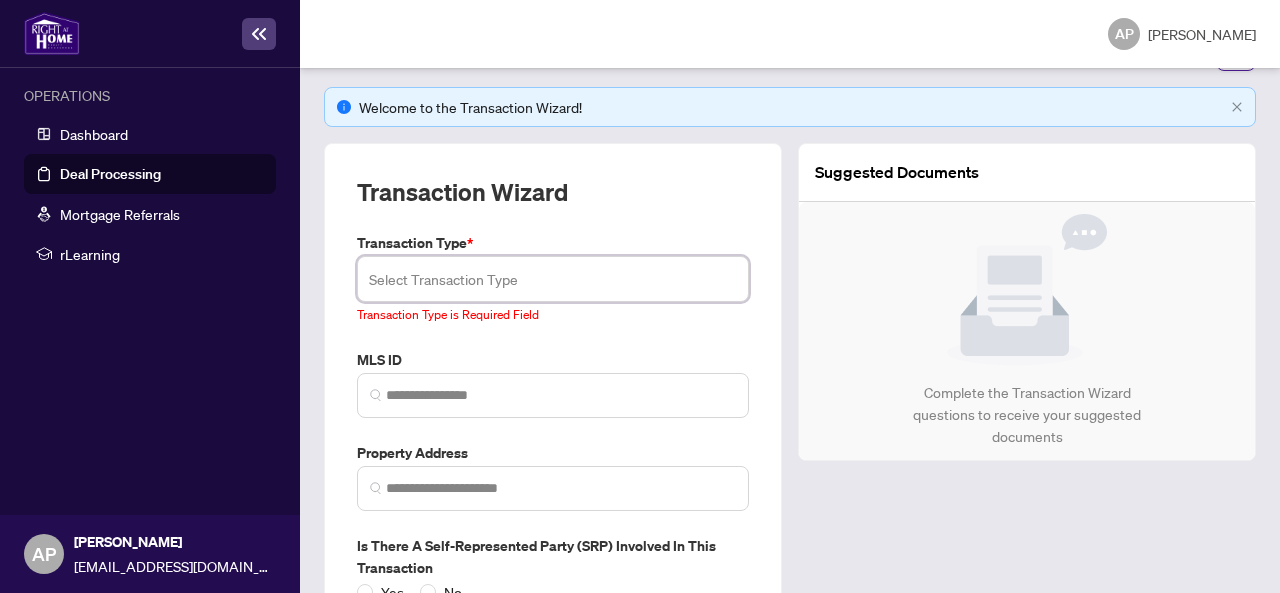 click at bounding box center (553, 279) 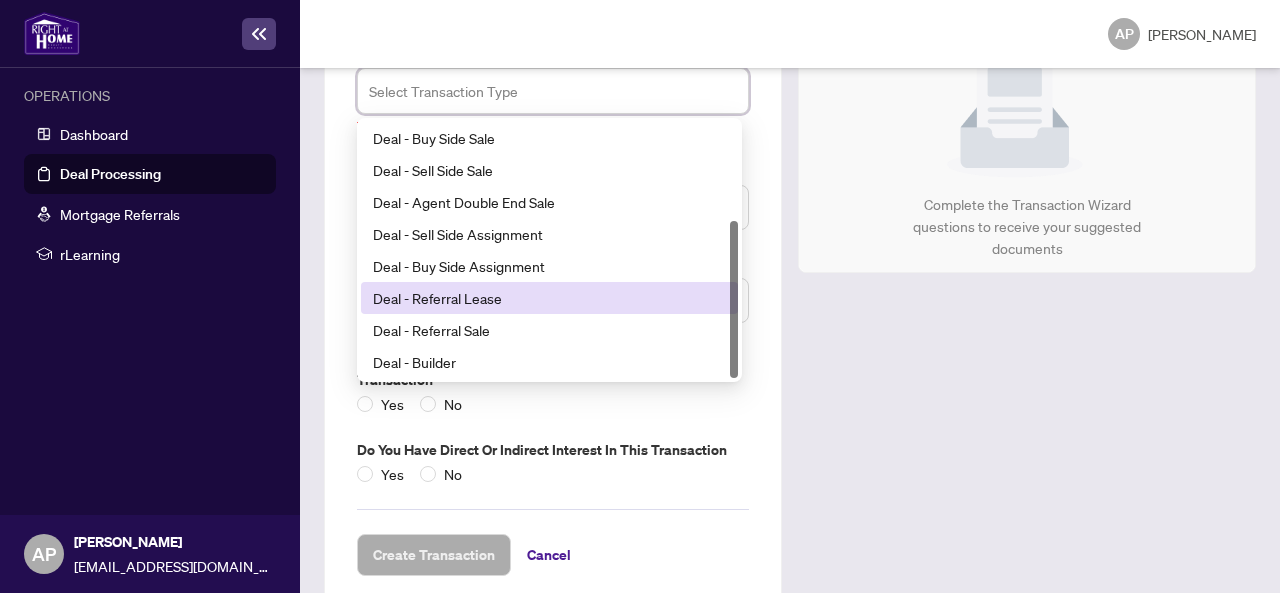scroll, scrollTop: 300, scrollLeft: 0, axis: vertical 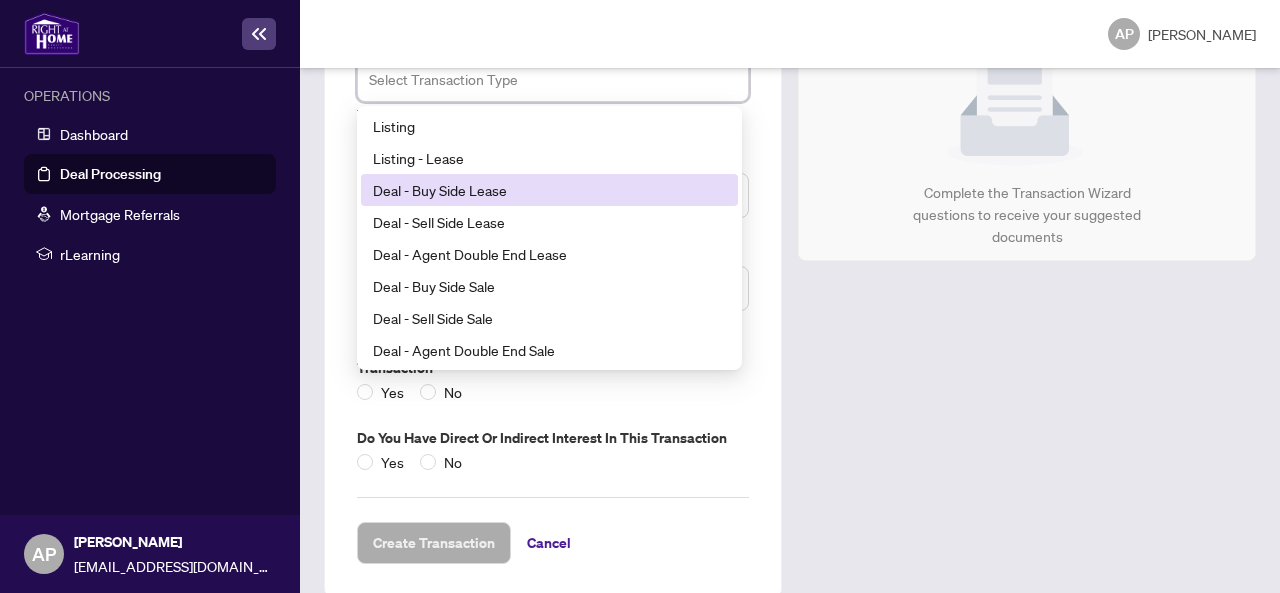 click on "Deal - Buy Side Lease" at bounding box center [549, 190] 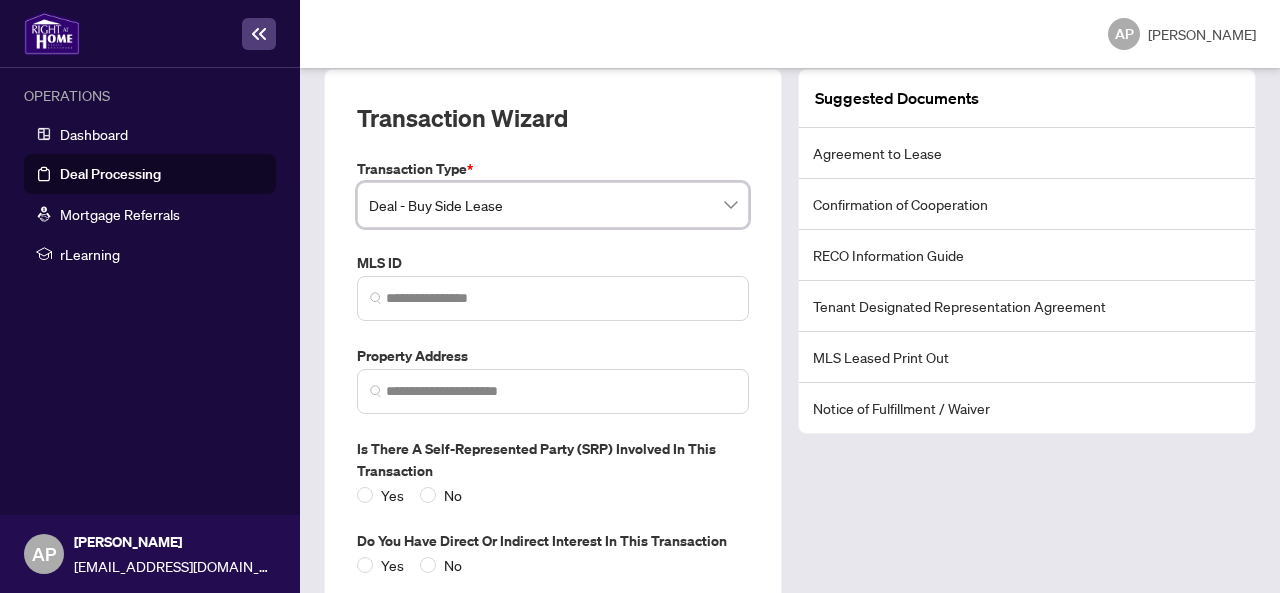scroll, scrollTop: 200, scrollLeft: 0, axis: vertical 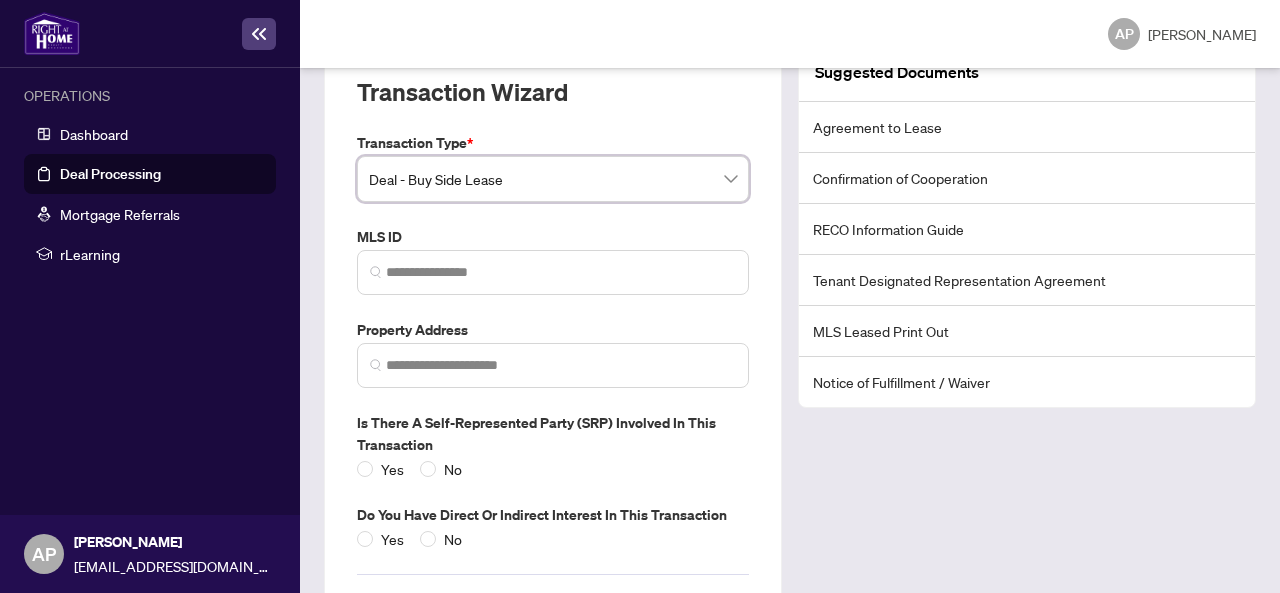 click at bounding box center (553, 272) 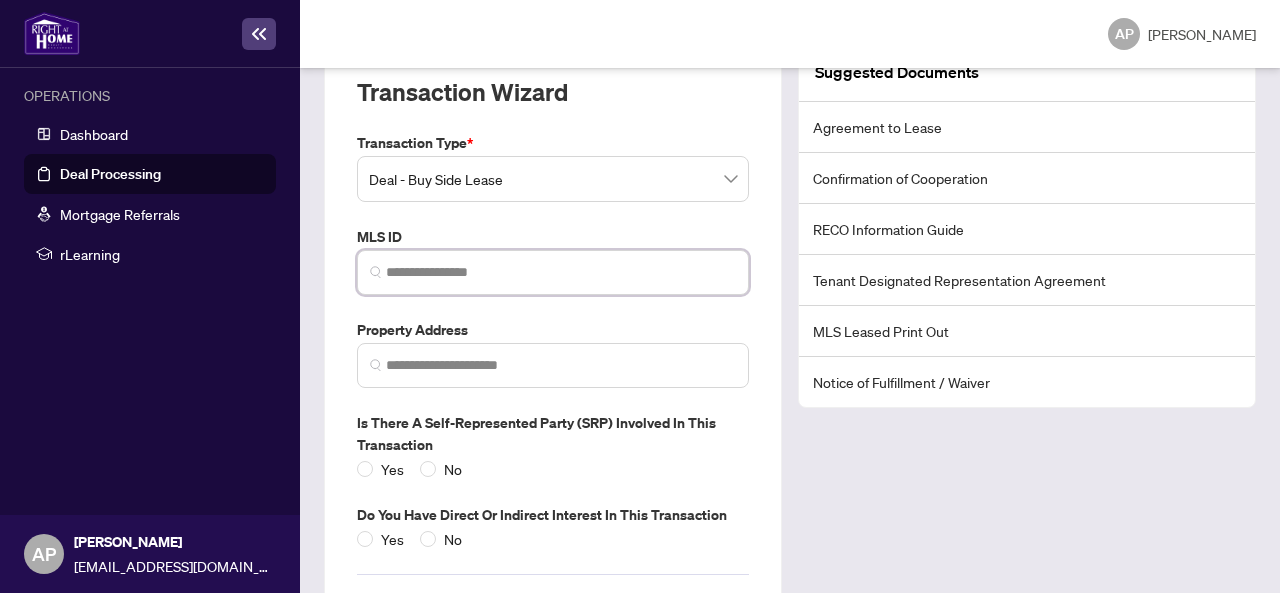 paste on "*********" 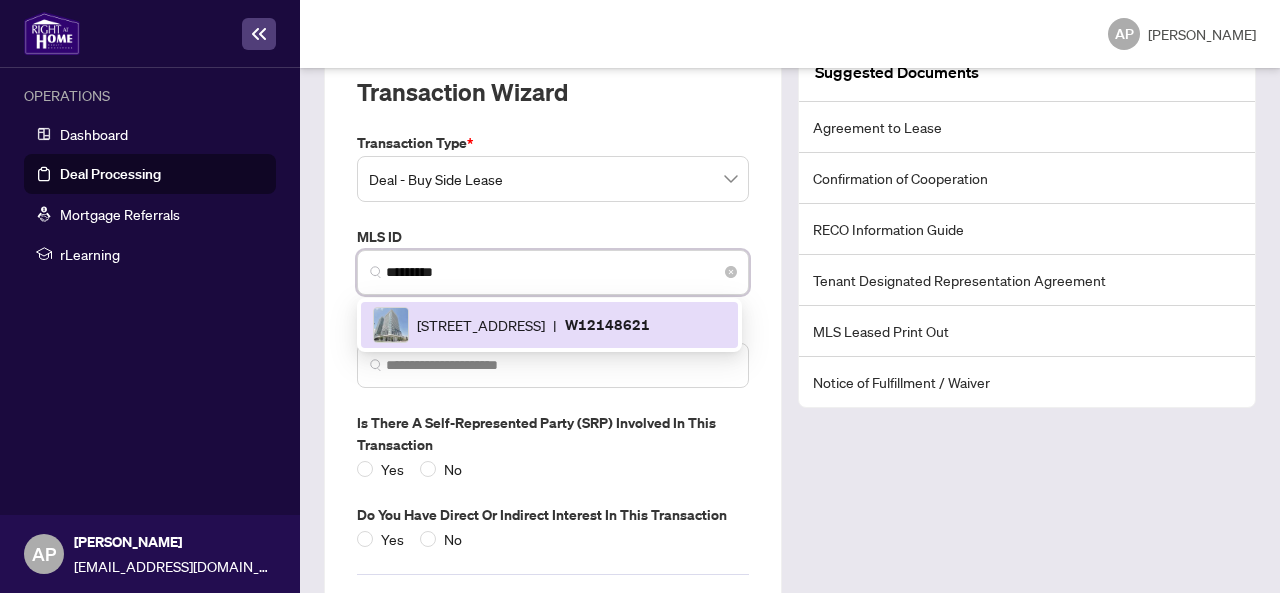 click on "[STREET_ADDRESS]" at bounding box center [481, 325] 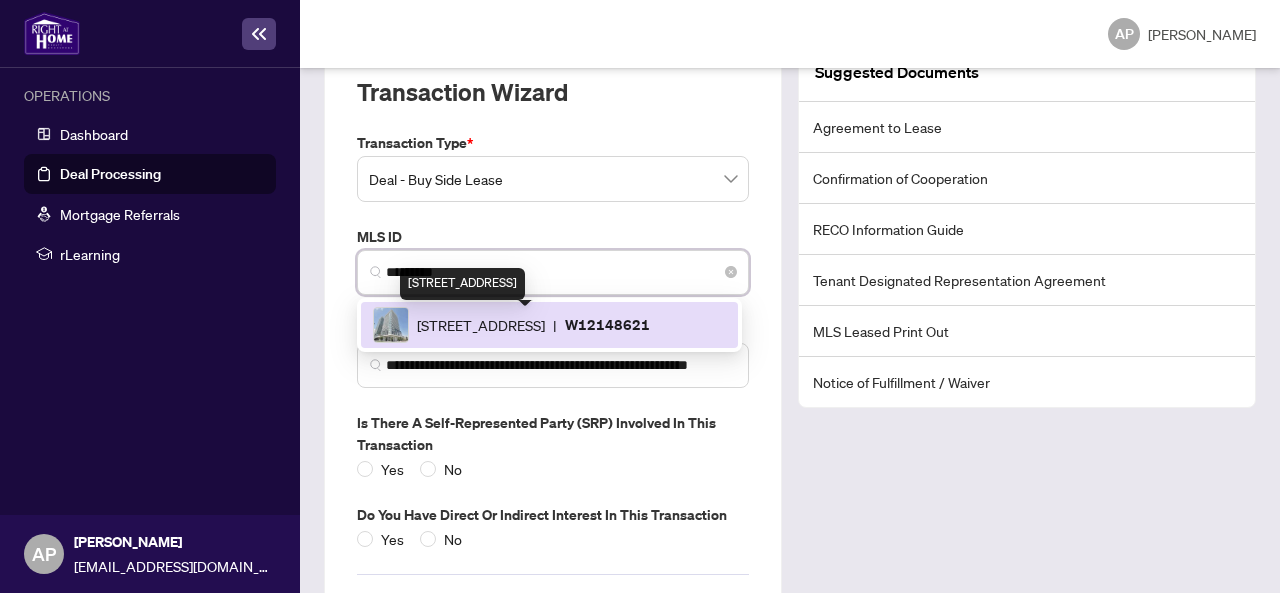 type on "**********" 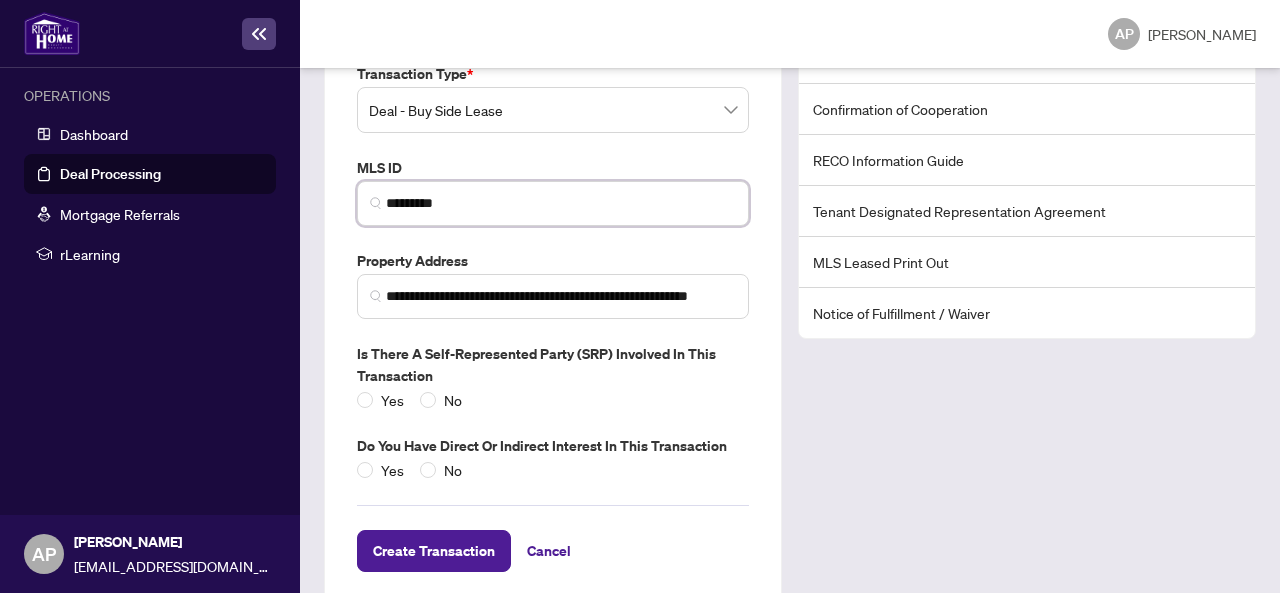 scroll, scrollTop: 300, scrollLeft: 0, axis: vertical 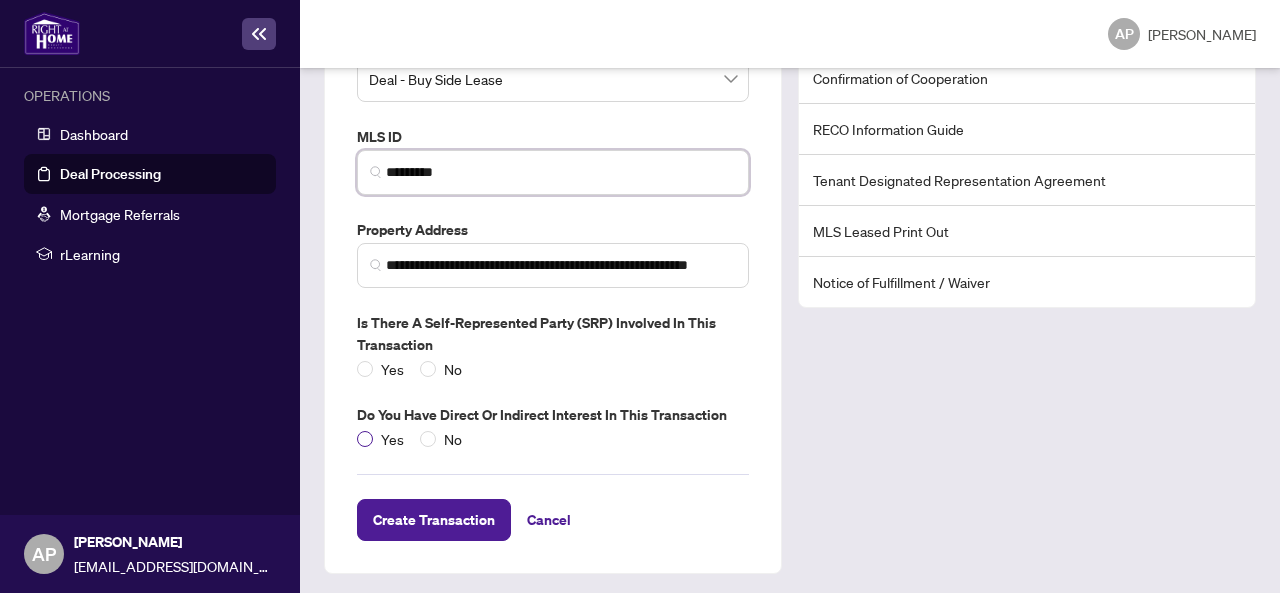 type on "*********" 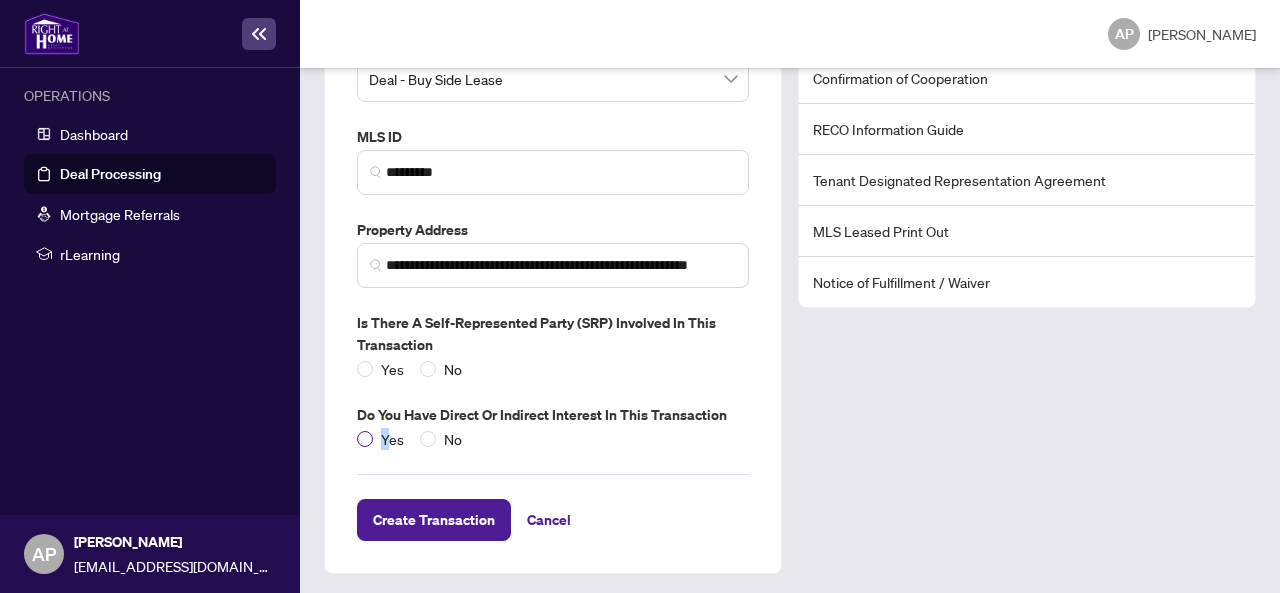click on "Yes" at bounding box center (392, 439) 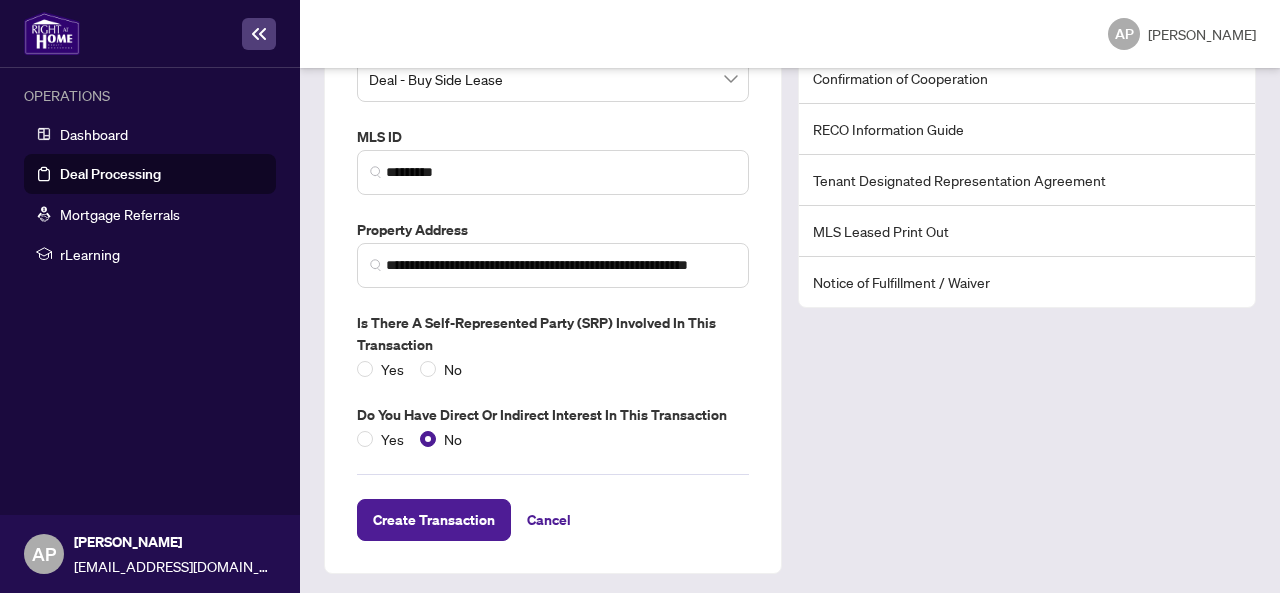 click on "Create Transaction Cancel" at bounding box center (553, 495) 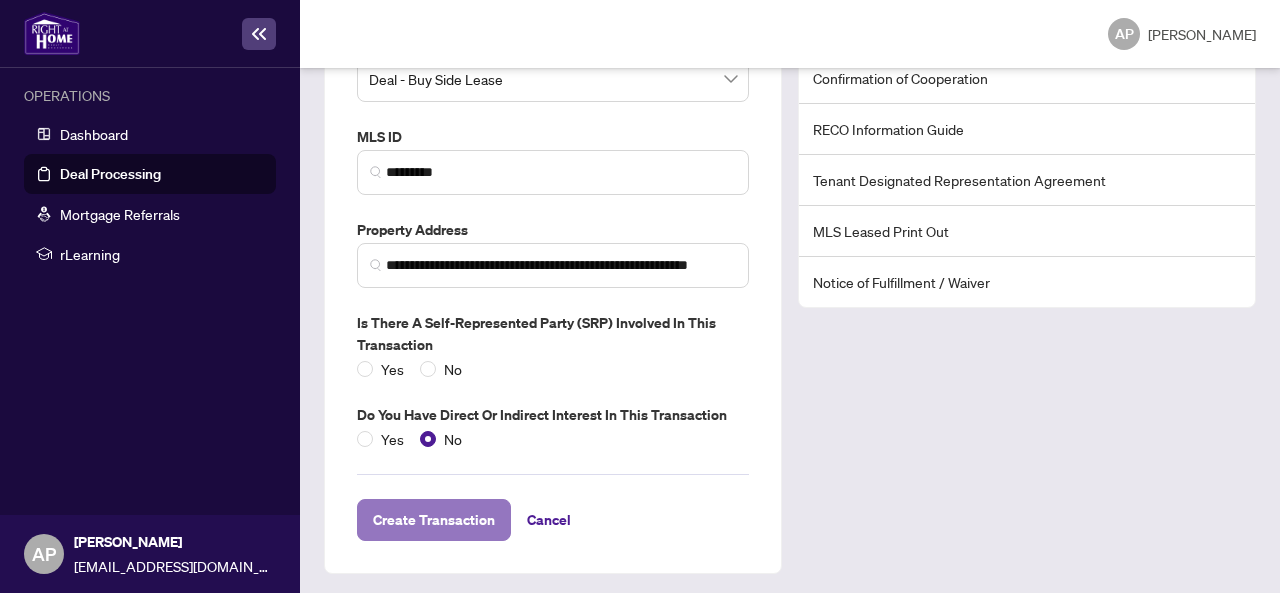 click on "Create Transaction" at bounding box center [434, 520] 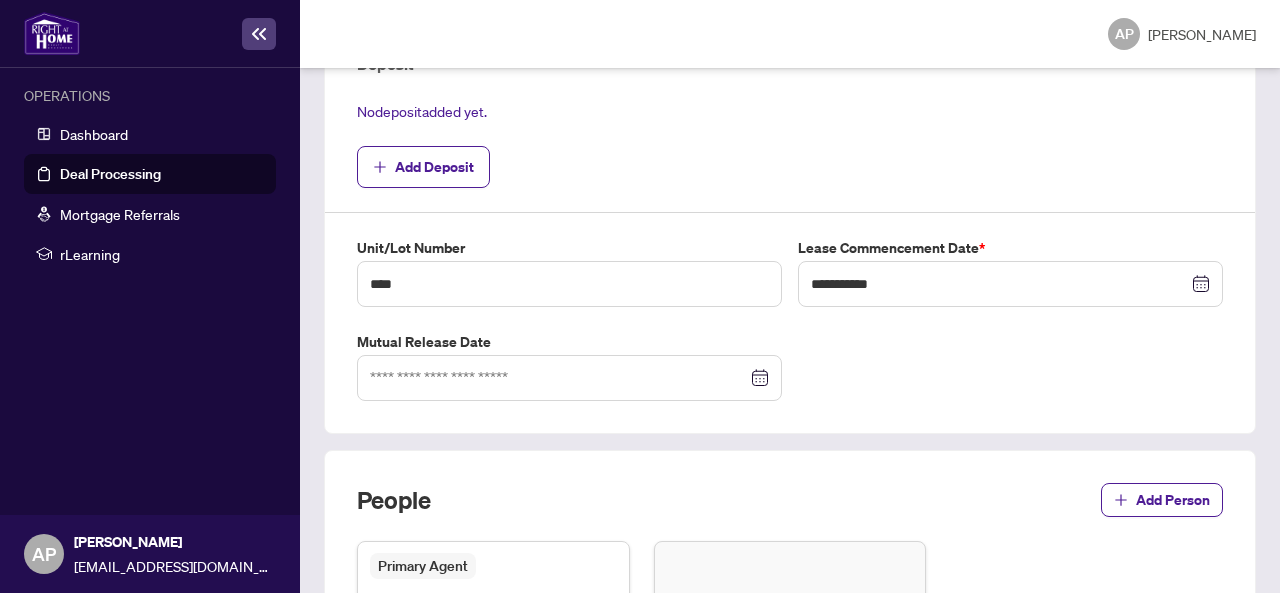 scroll, scrollTop: 820, scrollLeft: 0, axis: vertical 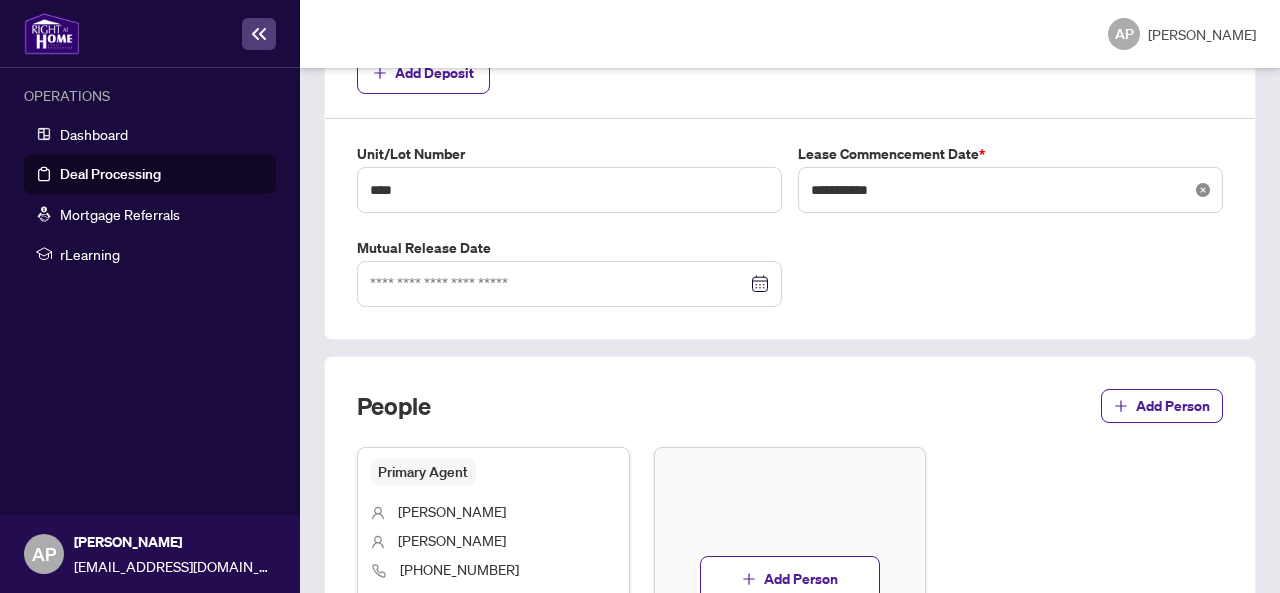 click 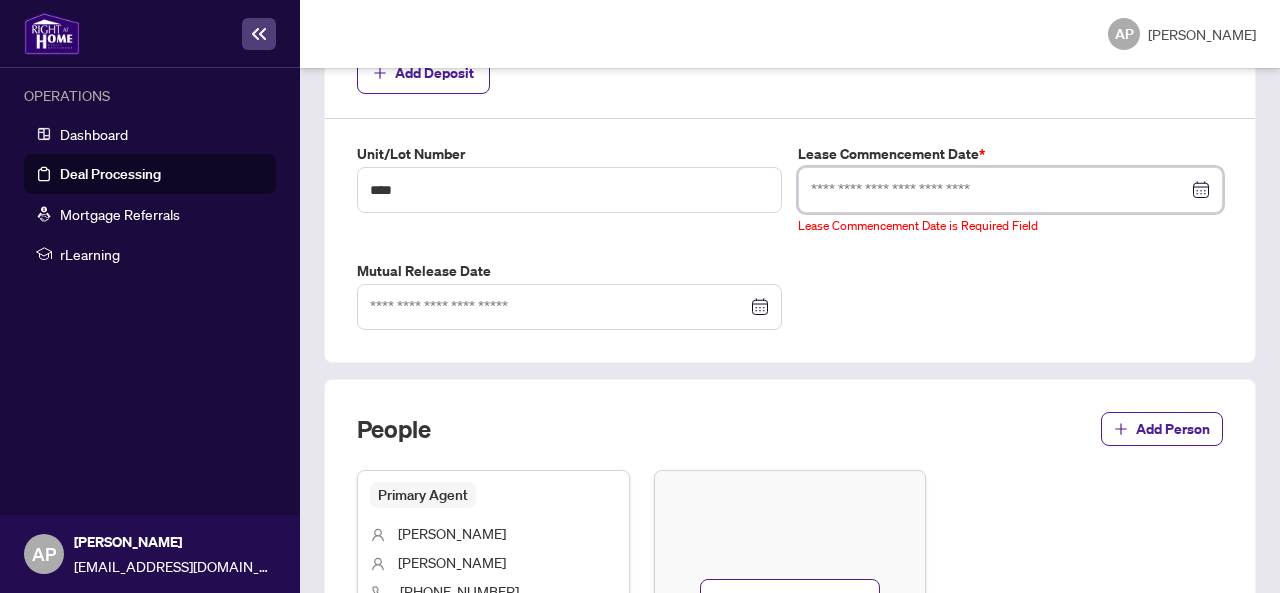 click at bounding box center [999, 190] 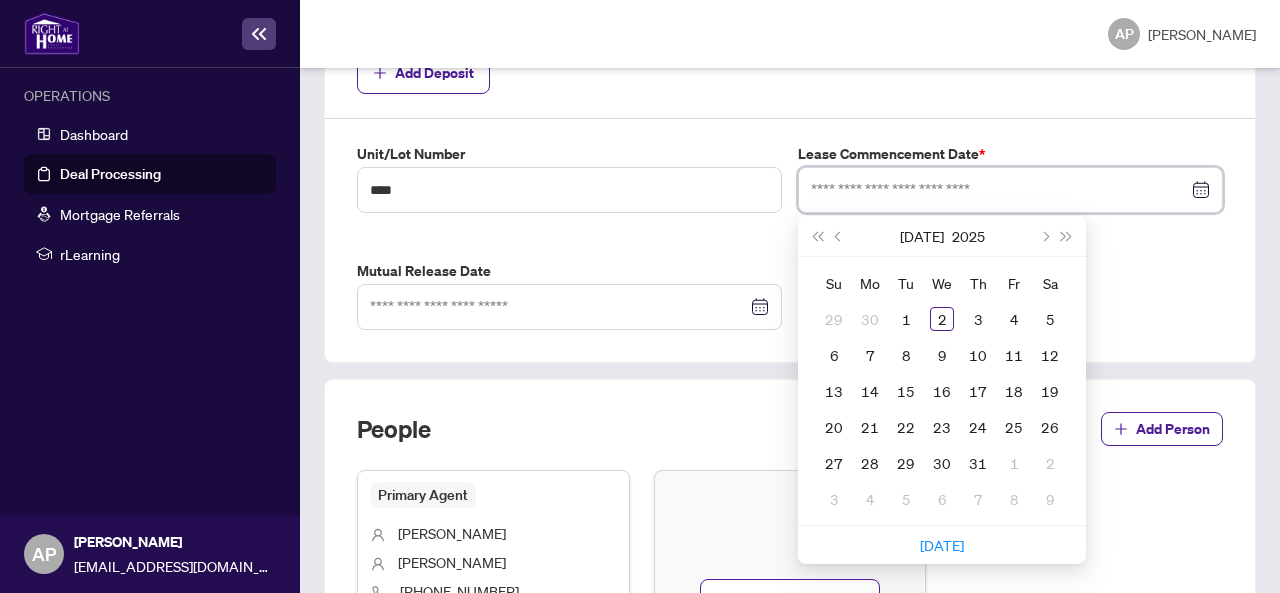 click at bounding box center [1010, 190] 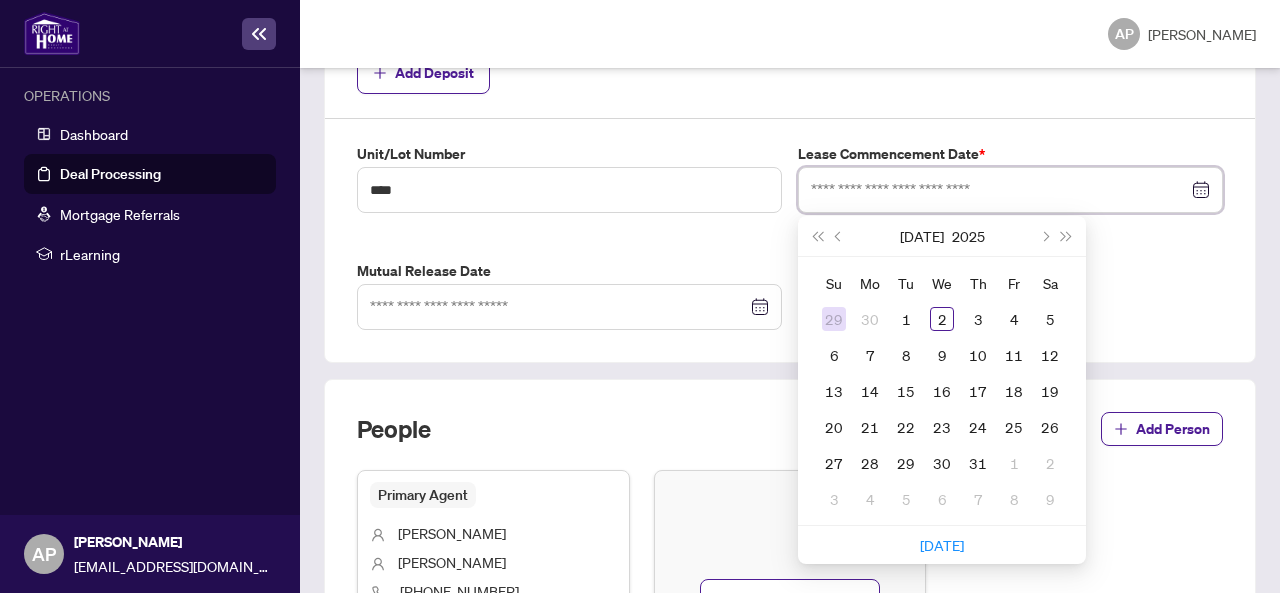type on "**********" 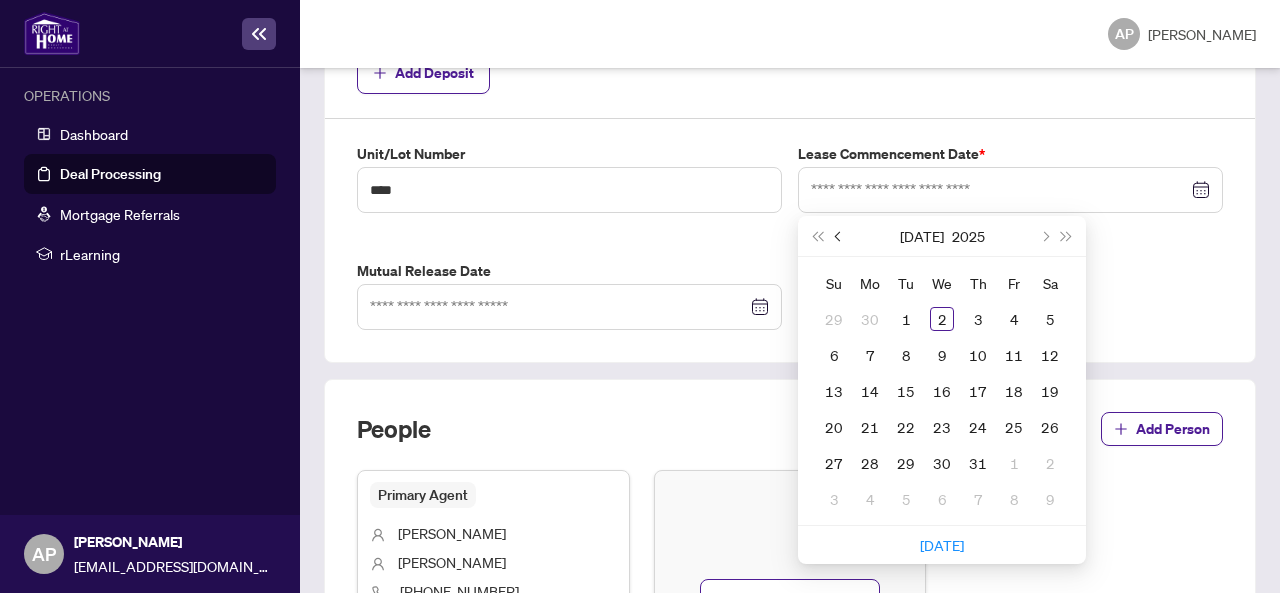 click at bounding box center (839, 236) 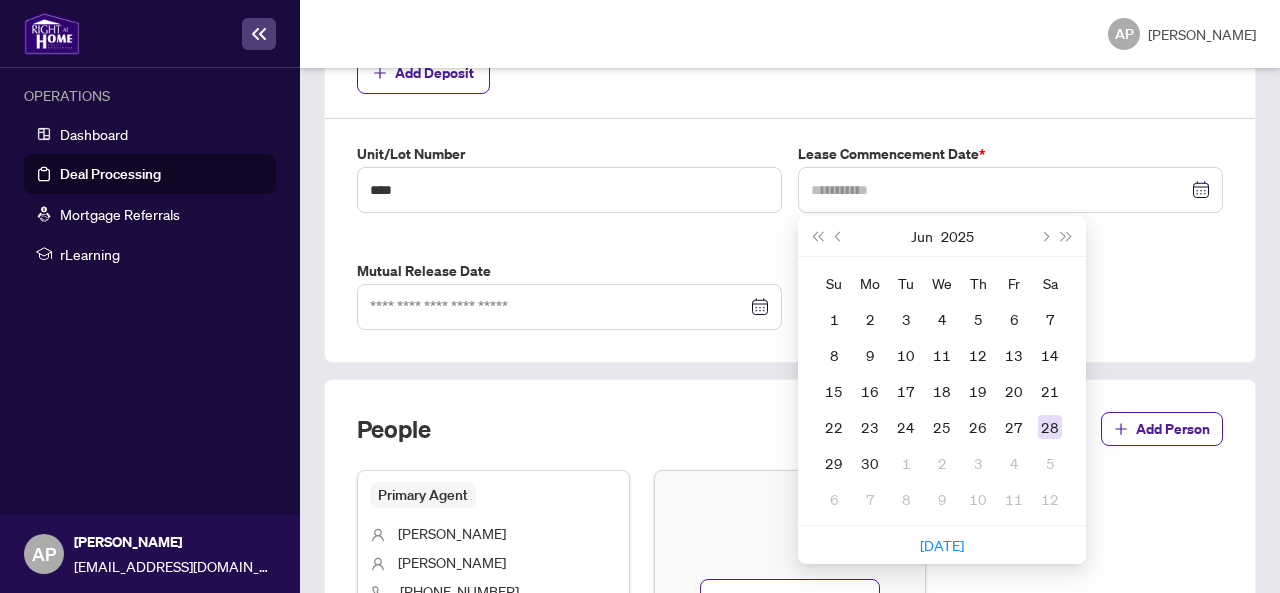 click on "28" at bounding box center (1050, 427) 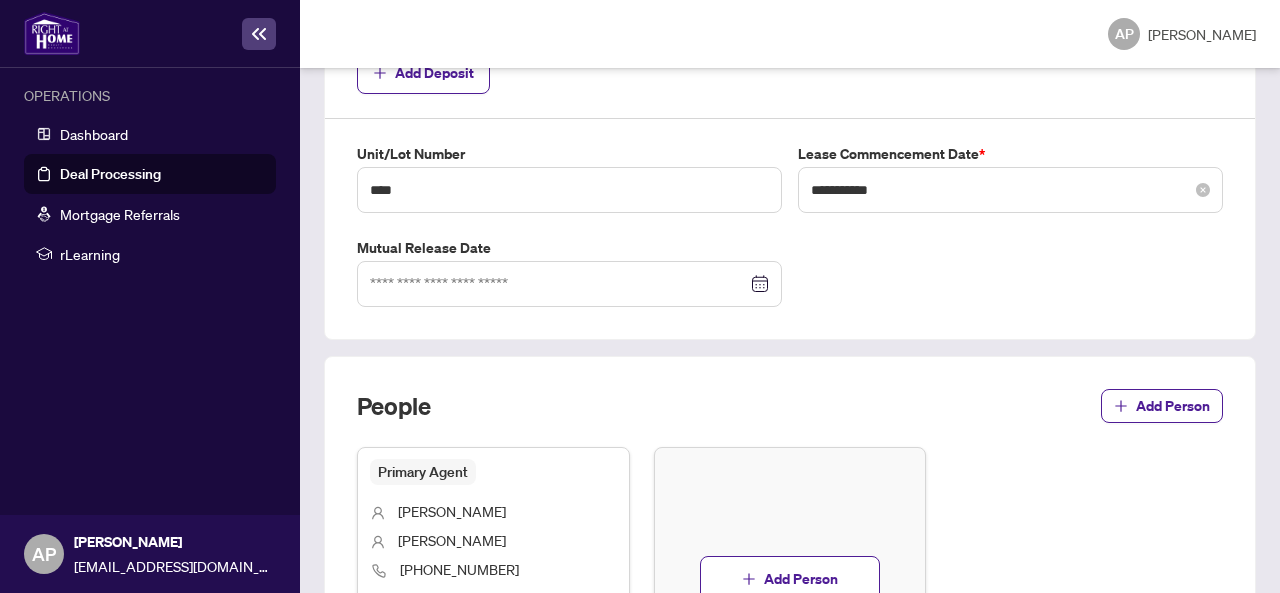 click on "**********" at bounding box center (1010, 190) 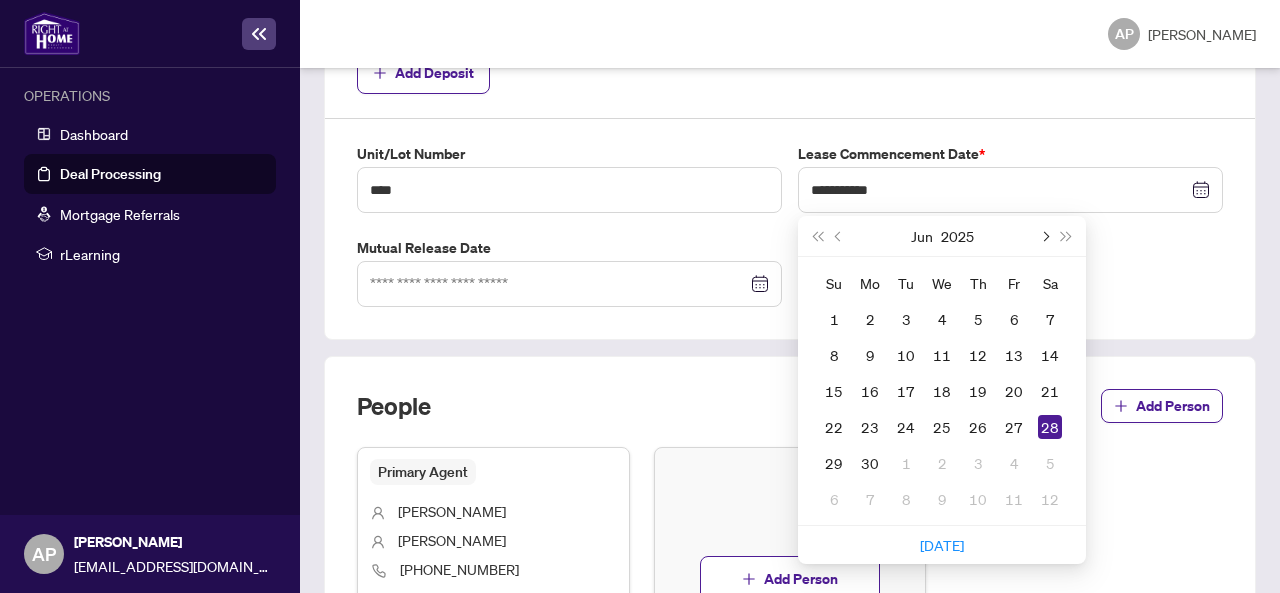 click at bounding box center (1044, 236) 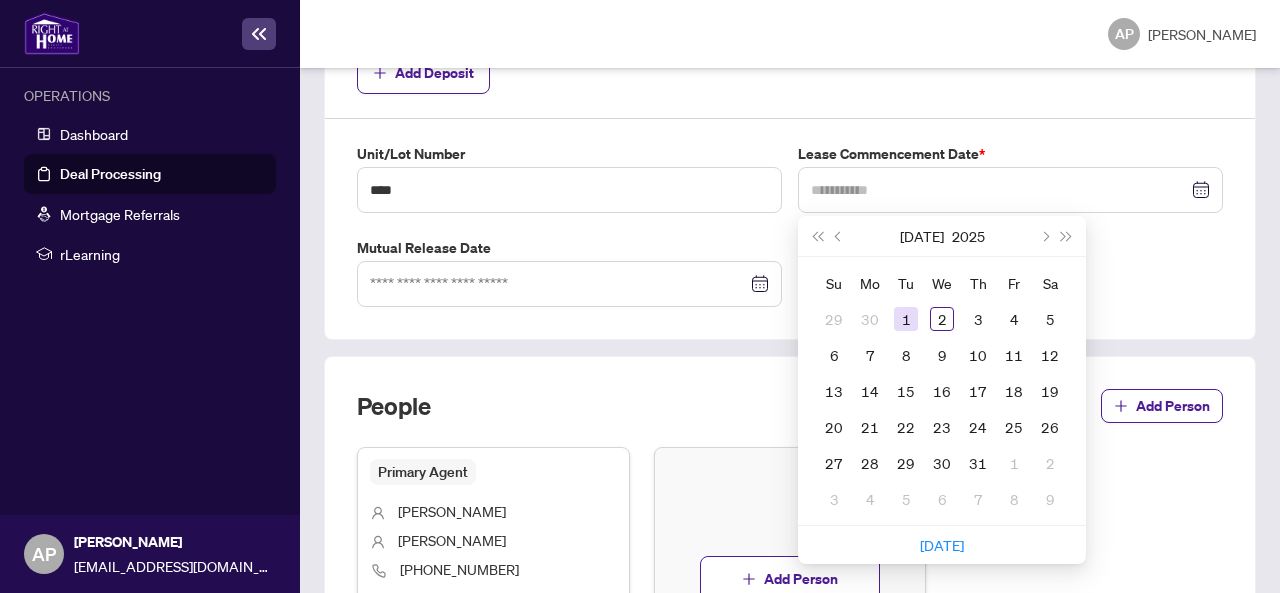 type on "**********" 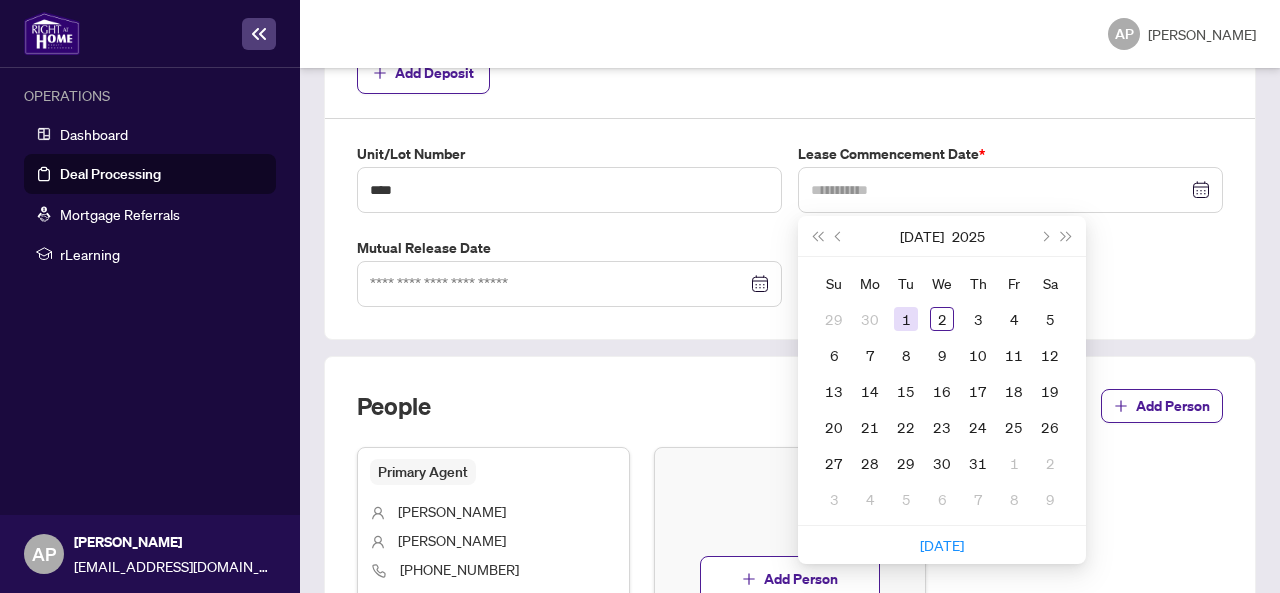 click on "1" at bounding box center [906, 319] 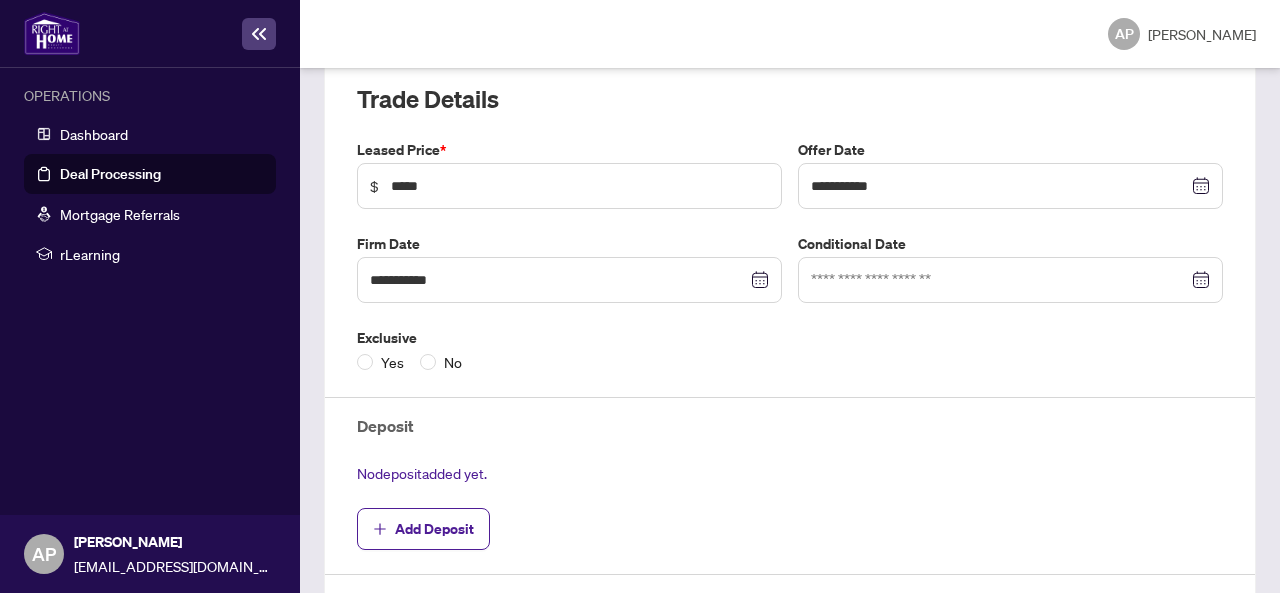 scroll, scrollTop: 320, scrollLeft: 0, axis: vertical 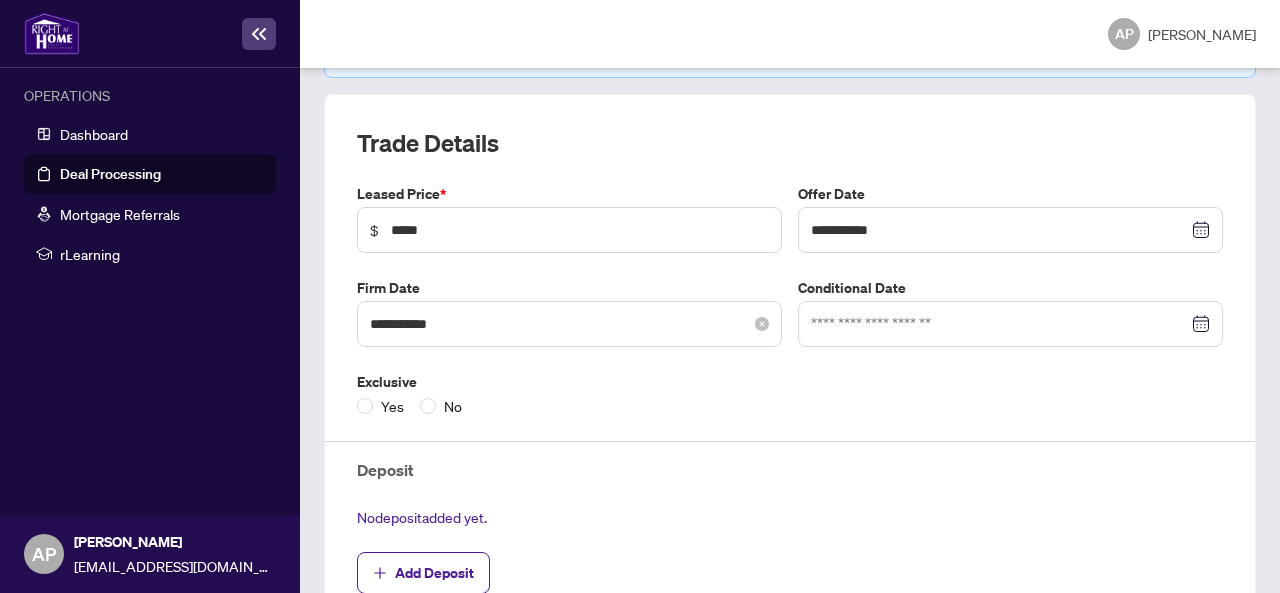 click on "**********" at bounding box center (569, 324) 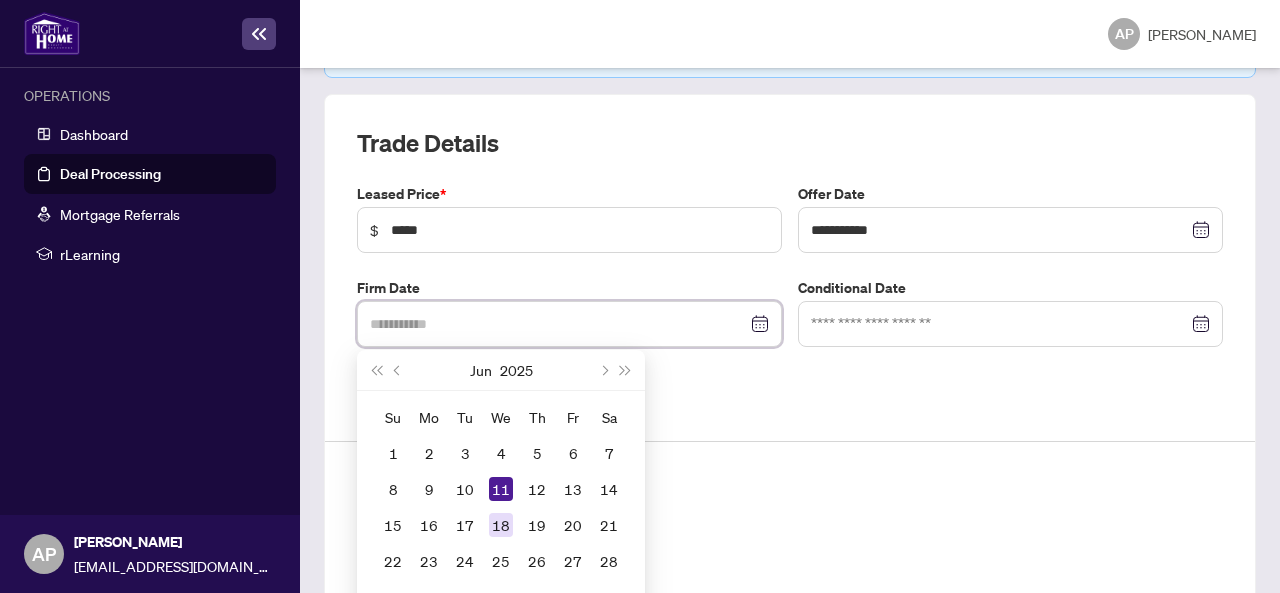 type on "**********" 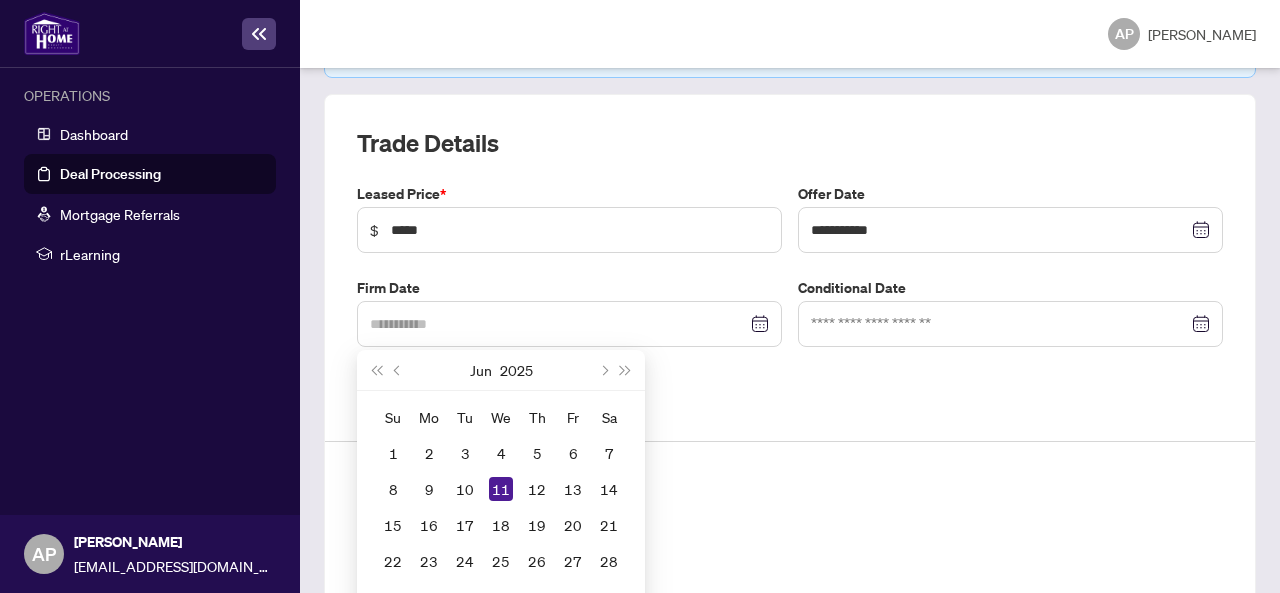 click on "18" at bounding box center [501, 525] 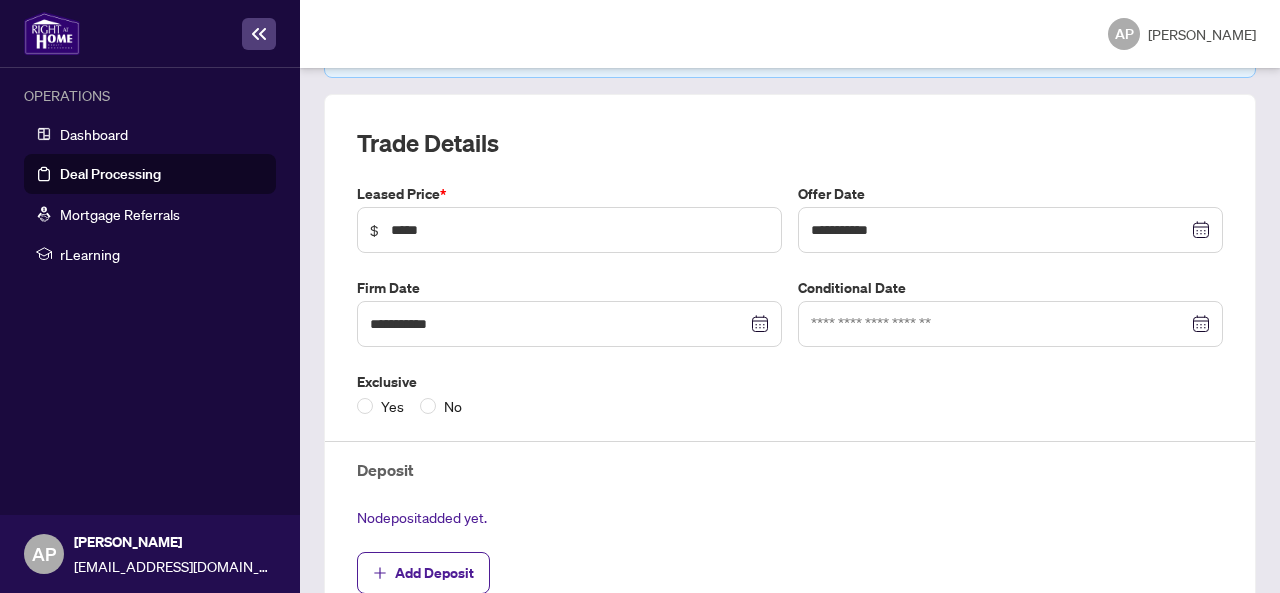click on "Exclusive Yes No" at bounding box center (569, 394) 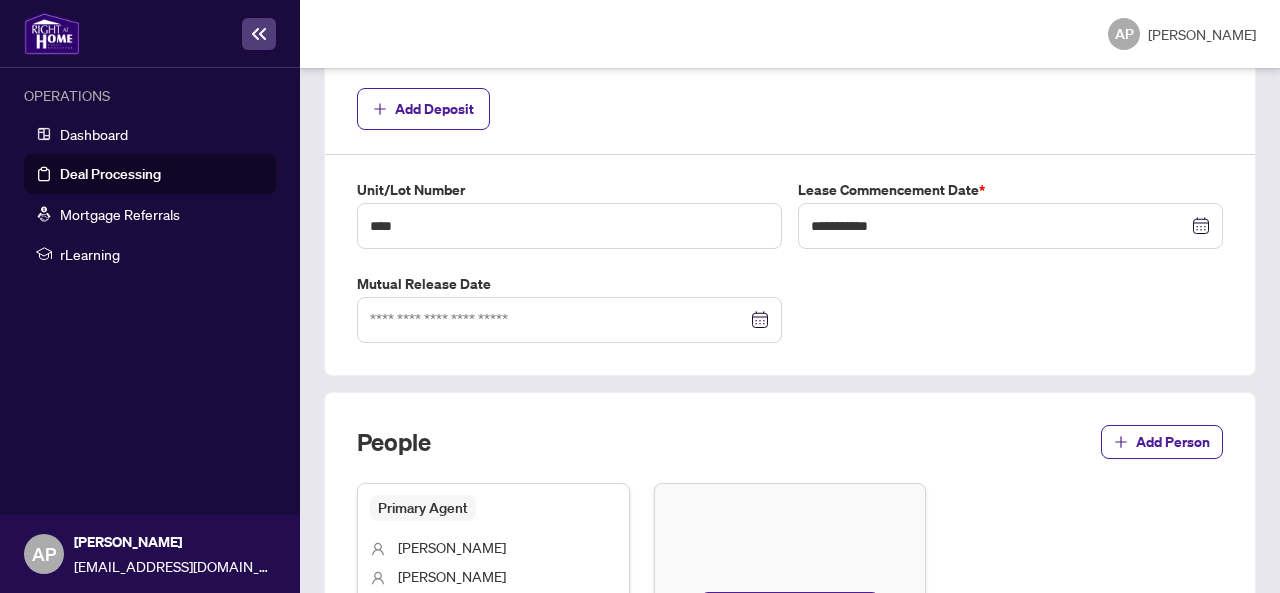 scroll, scrollTop: 1020, scrollLeft: 0, axis: vertical 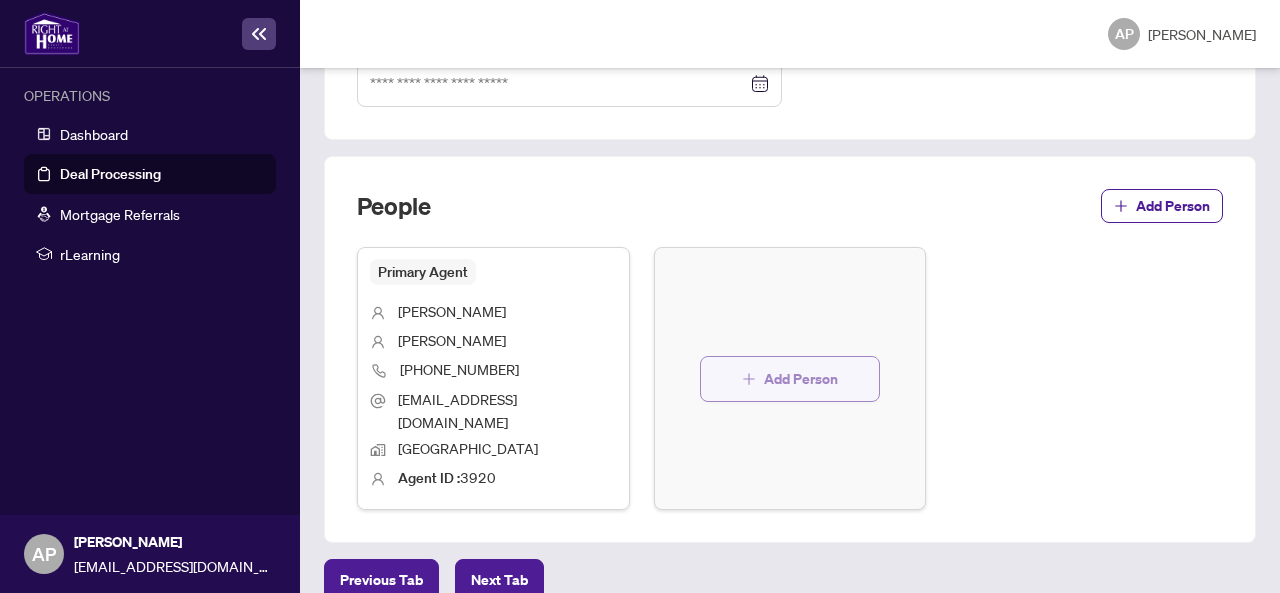 click on "Add Person" at bounding box center (801, 379) 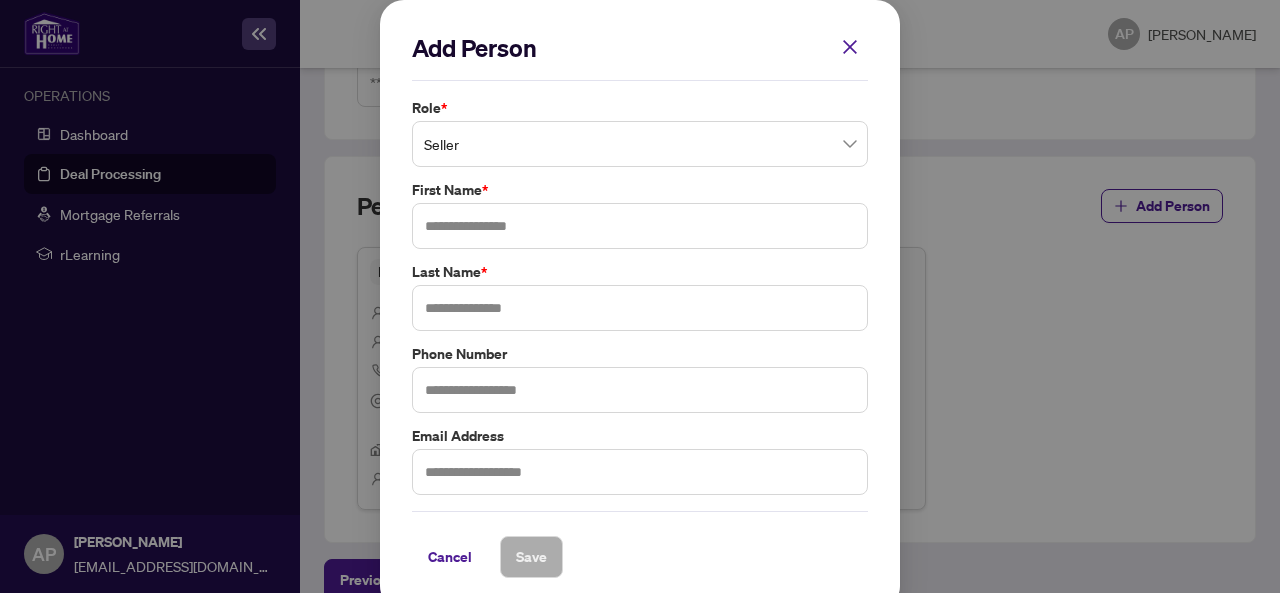 click on "Seller" at bounding box center [640, 144] 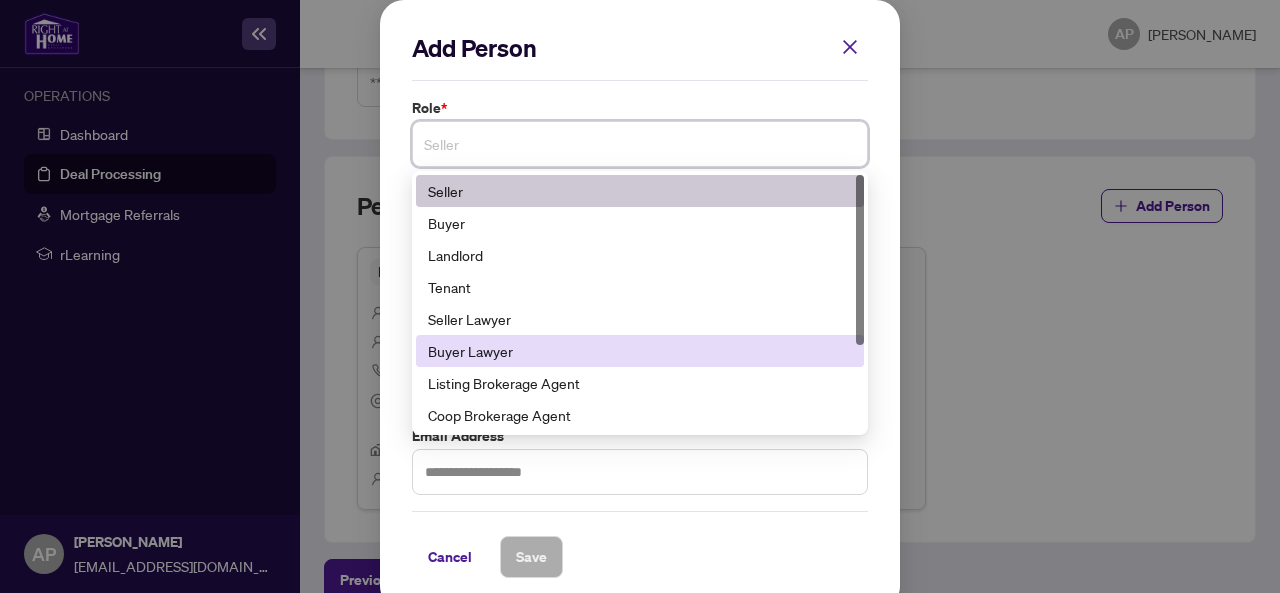 scroll, scrollTop: 128, scrollLeft: 0, axis: vertical 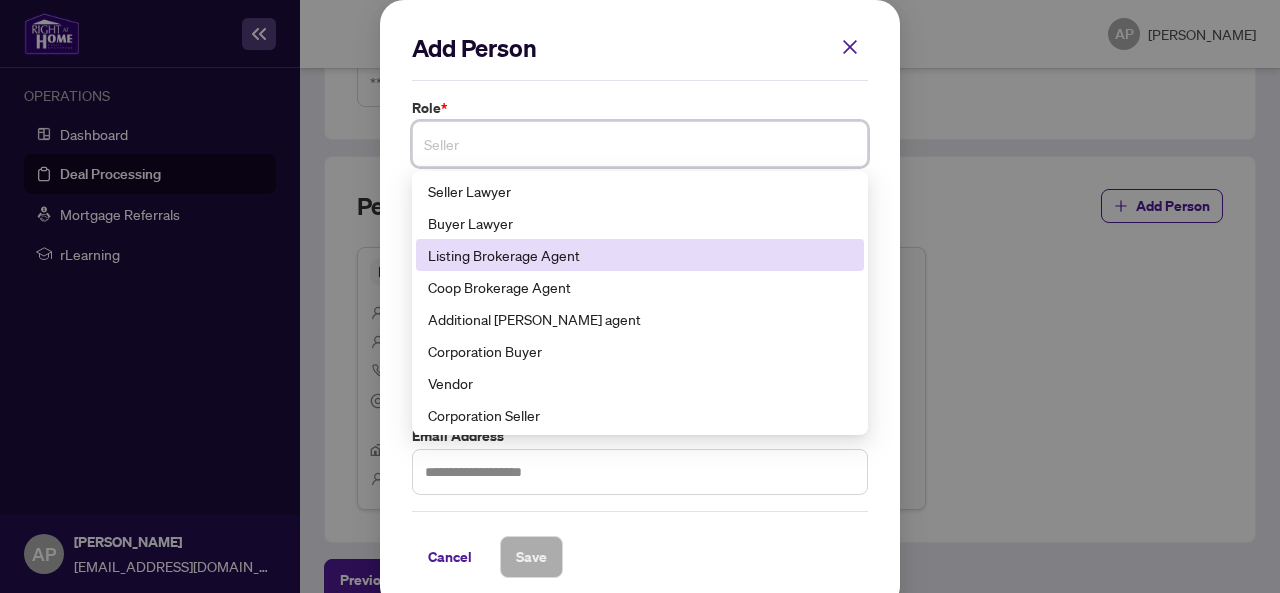 click on "Listing Brokerage Agent" at bounding box center (640, 255) 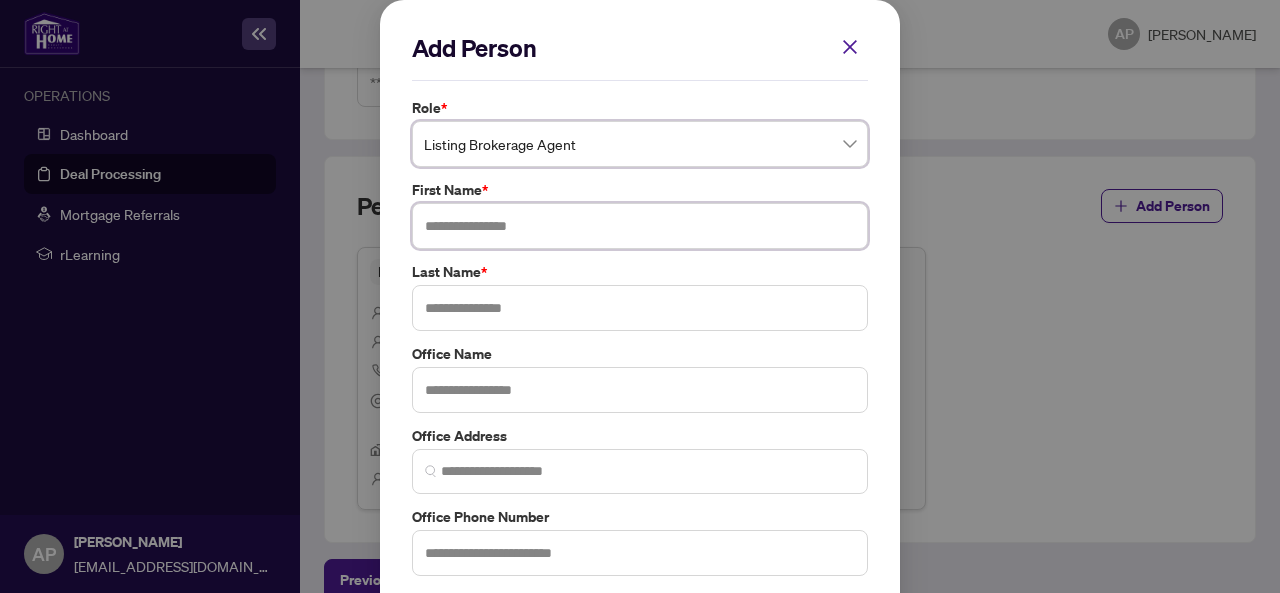 click at bounding box center [640, 226] 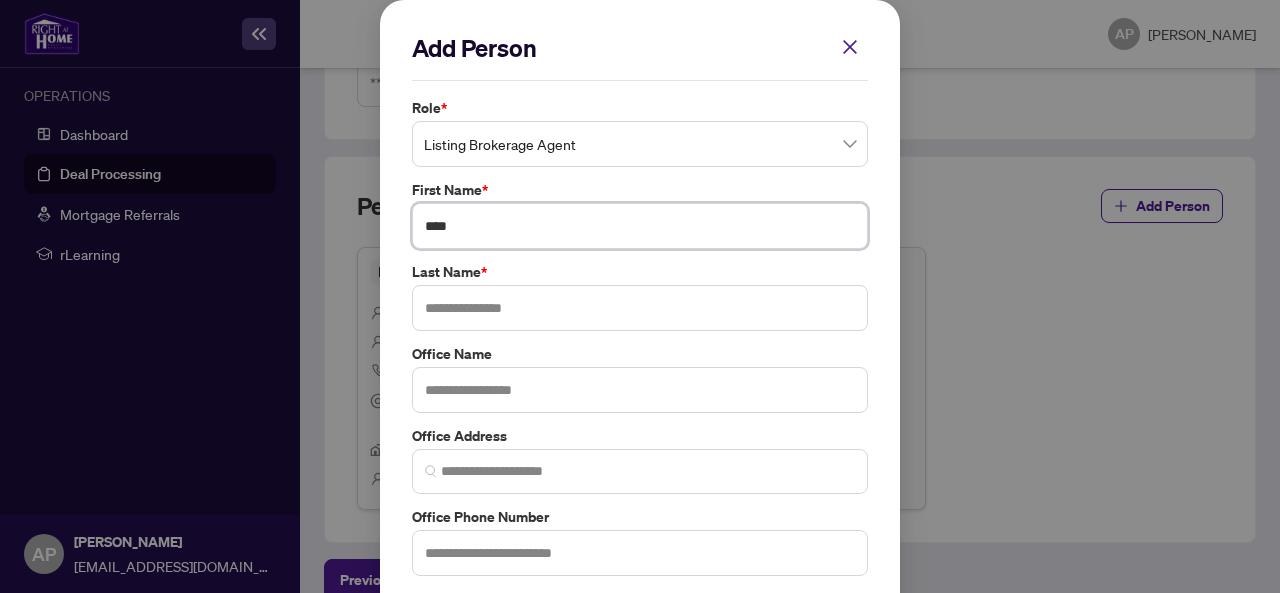 type on "****" 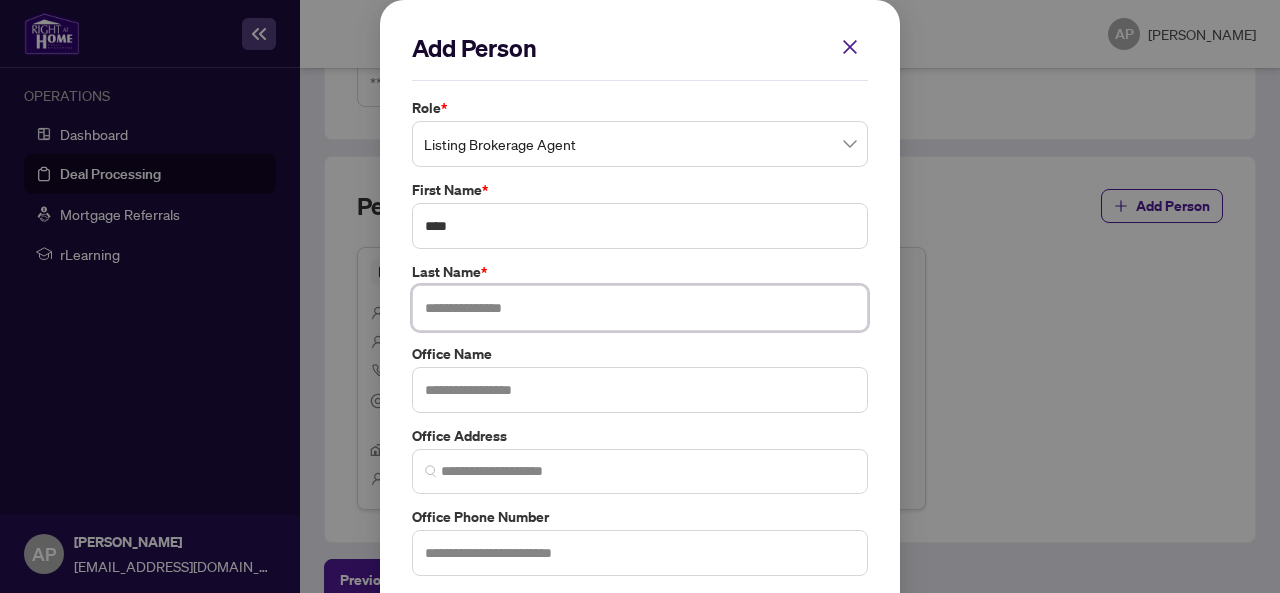 click at bounding box center (640, 308) 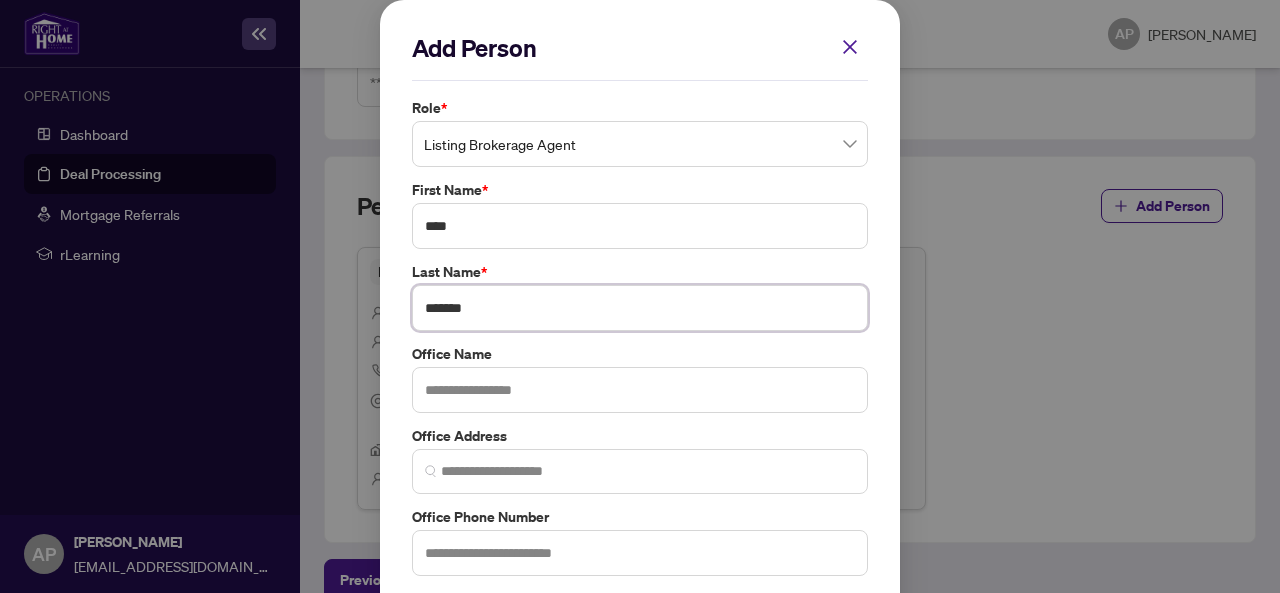 type on "*******" 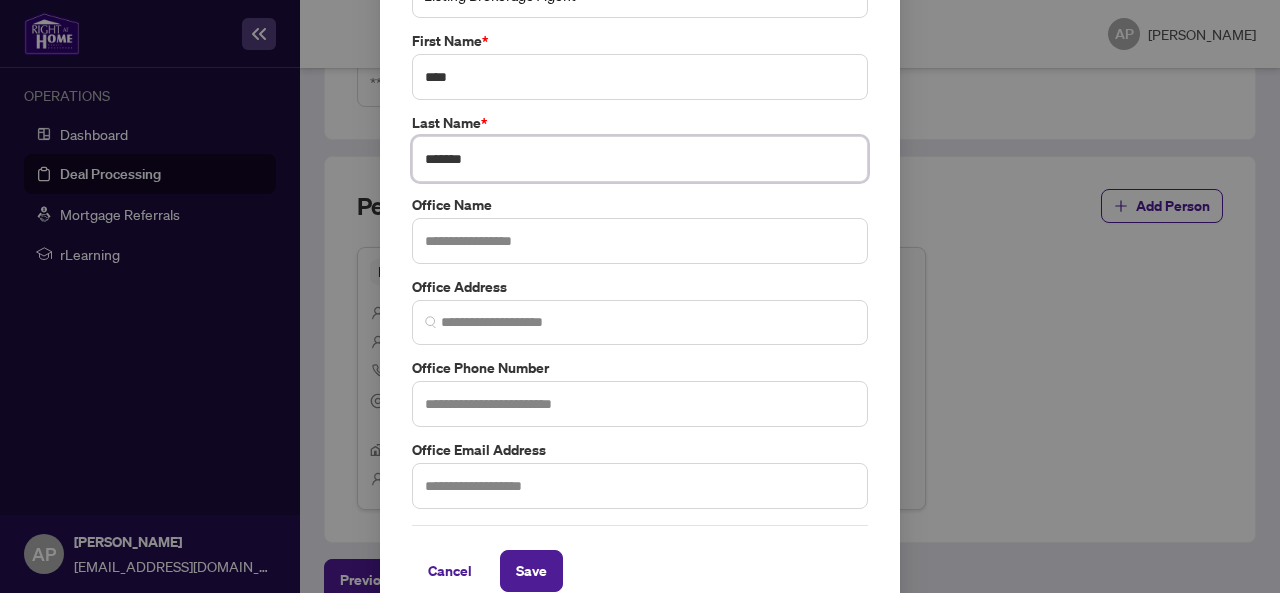 scroll, scrollTop: 174, scrollLeft: 0, axis: vertical 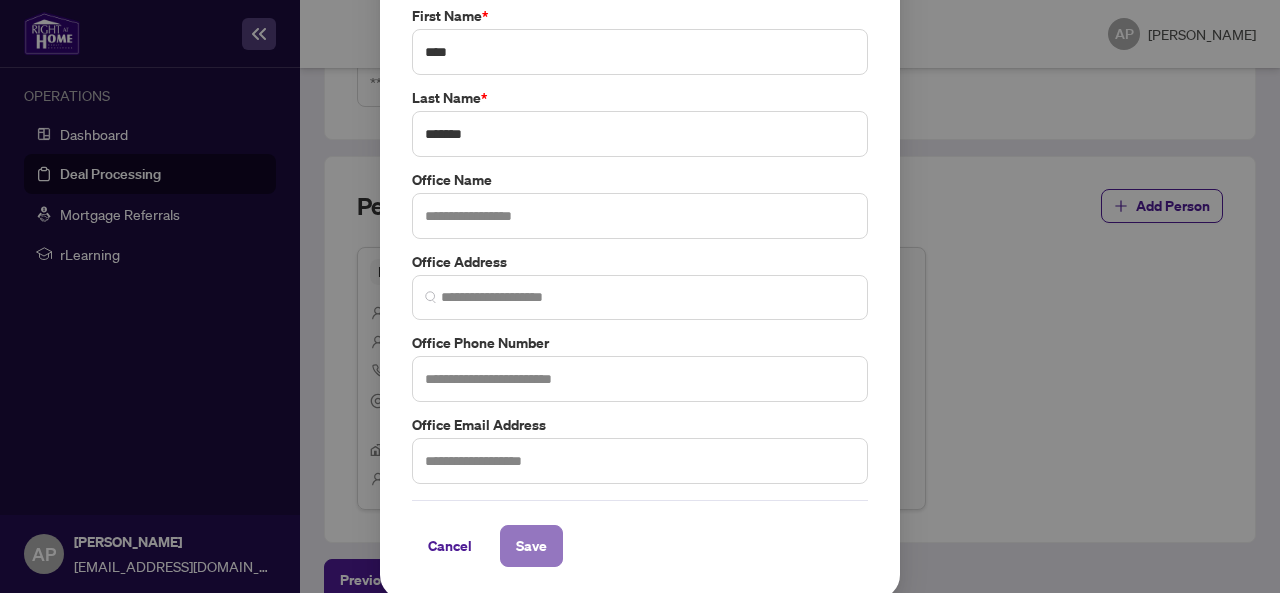 click on "Save" at bounding box center (531, 546) 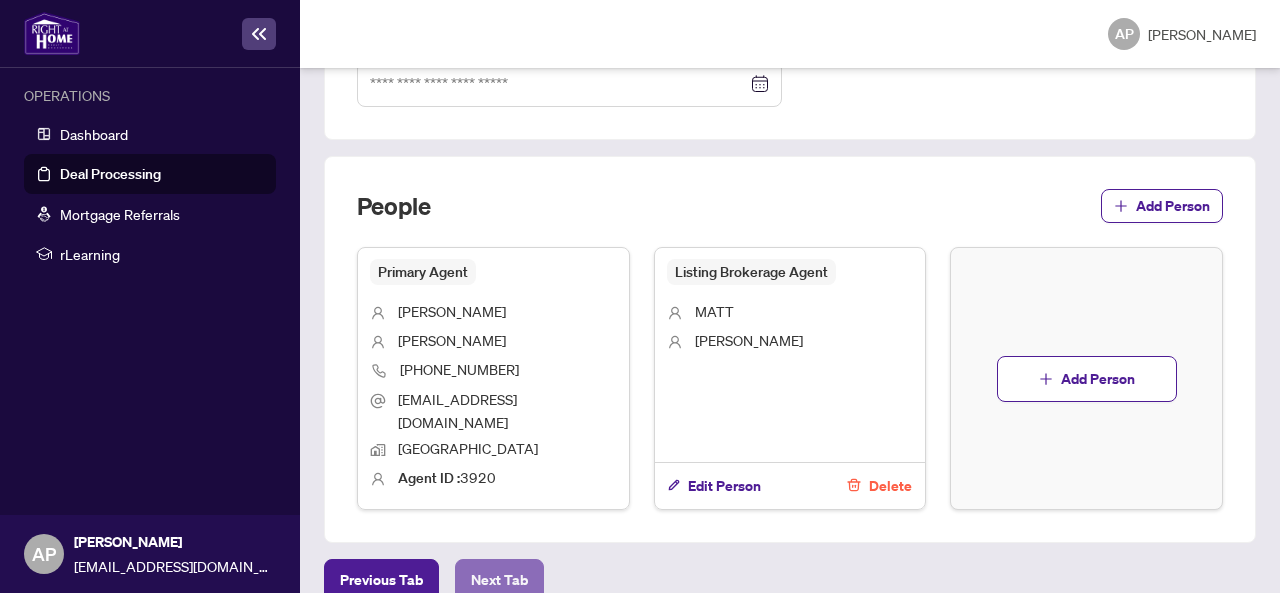 click on "Next Tab" at bounding box center (499, 580) 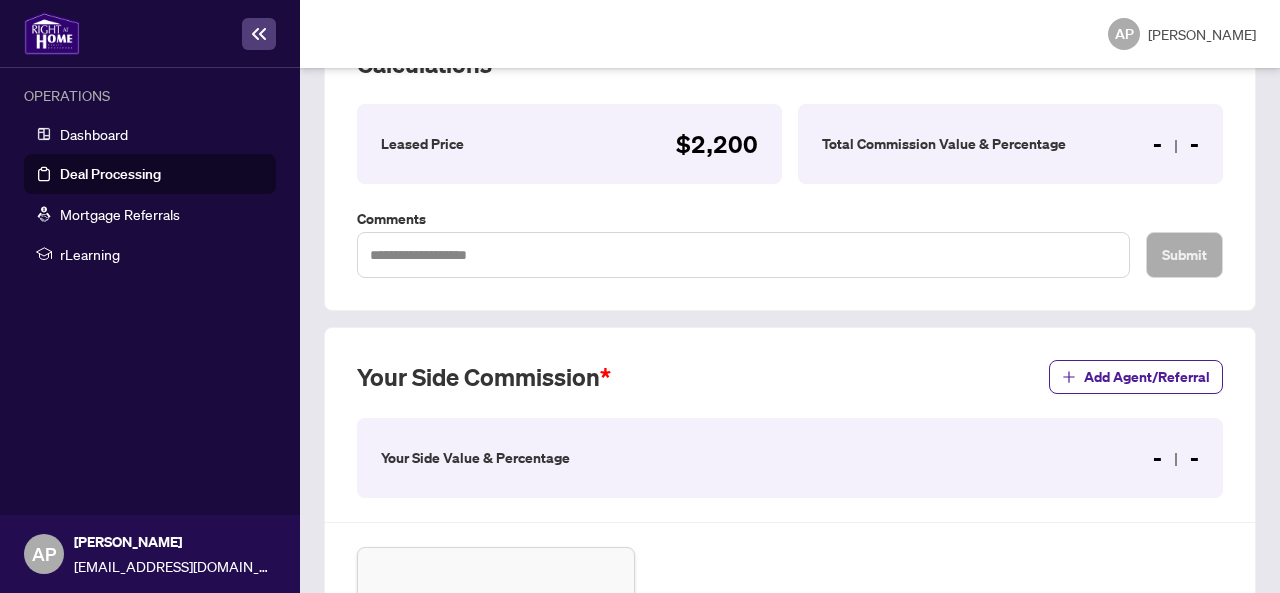 scroll, scrollTop: 300, scrollLeft: 0, axis: vertical 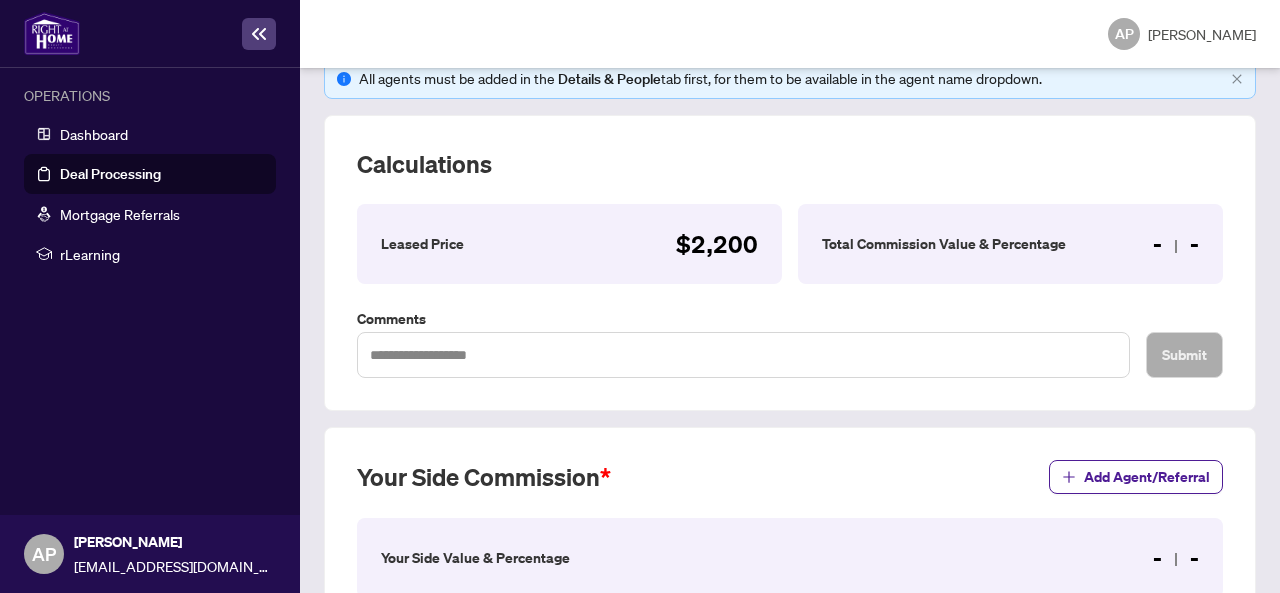 click on "Total Commission Value & Percentage" at bounding box center (944, 244) 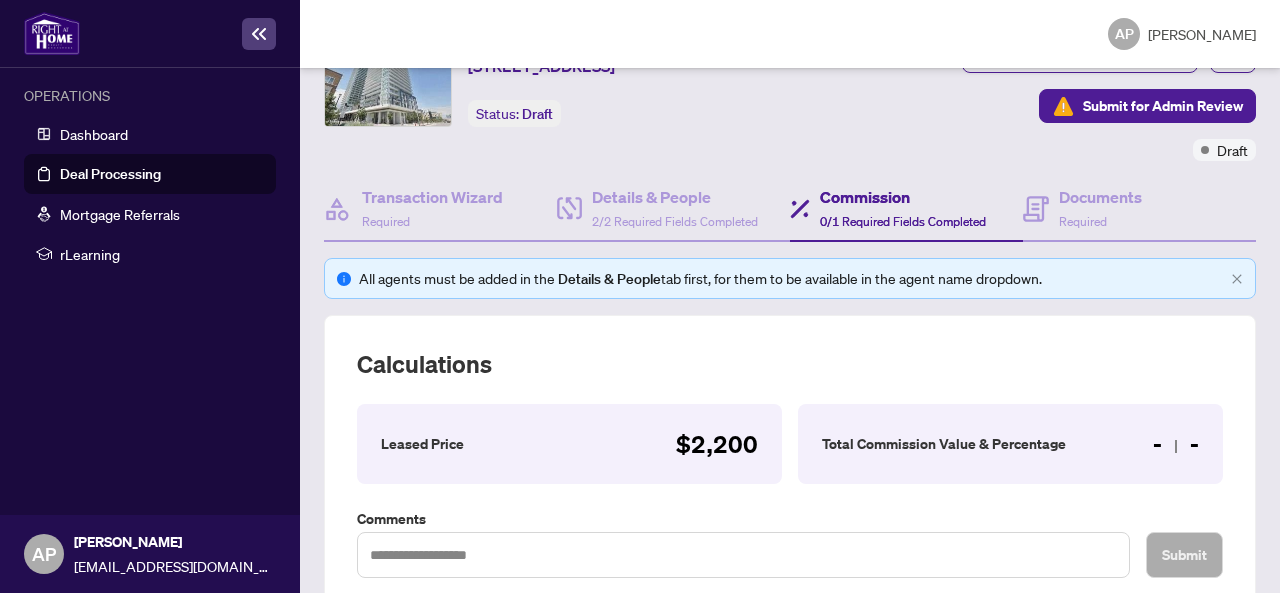 scroll, scrollTop: 661, scrollLeft: 0, axis: vertical 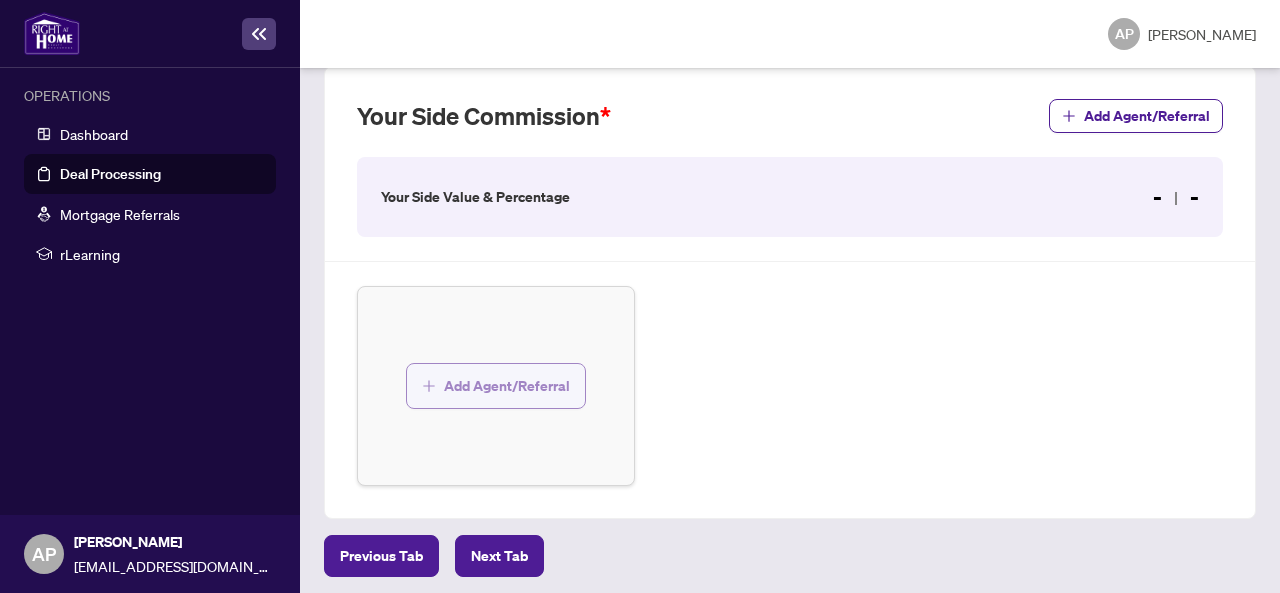 click on "Add Agent/Referral" at bounding box center (507, 386) 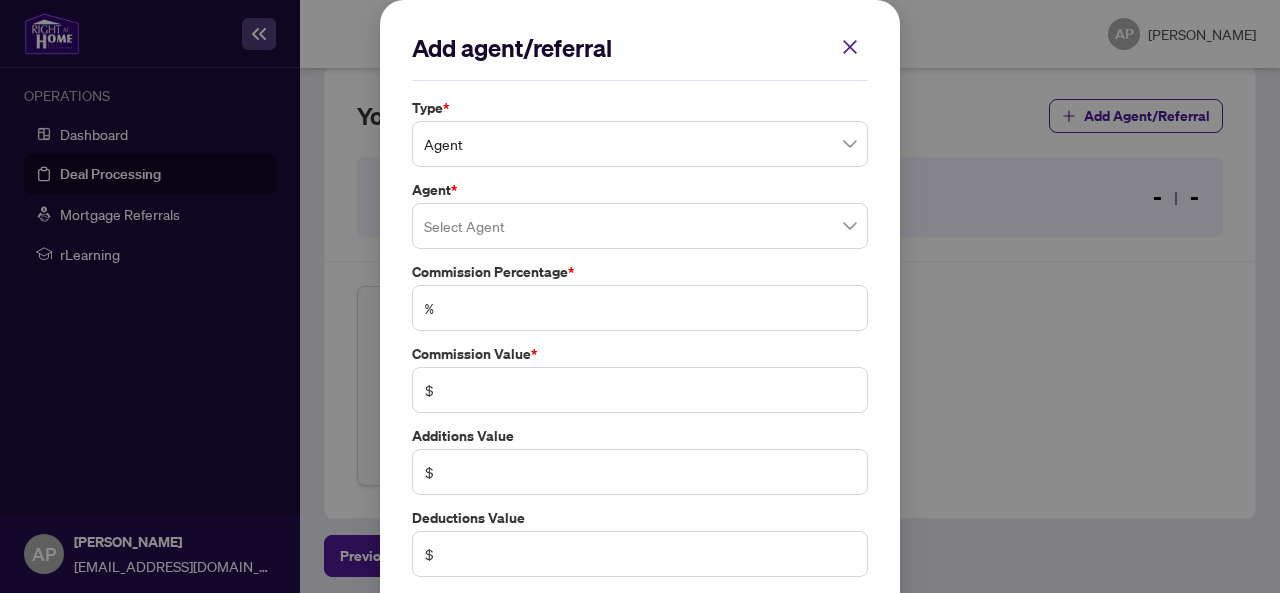 click at bounding box center [640, 226] 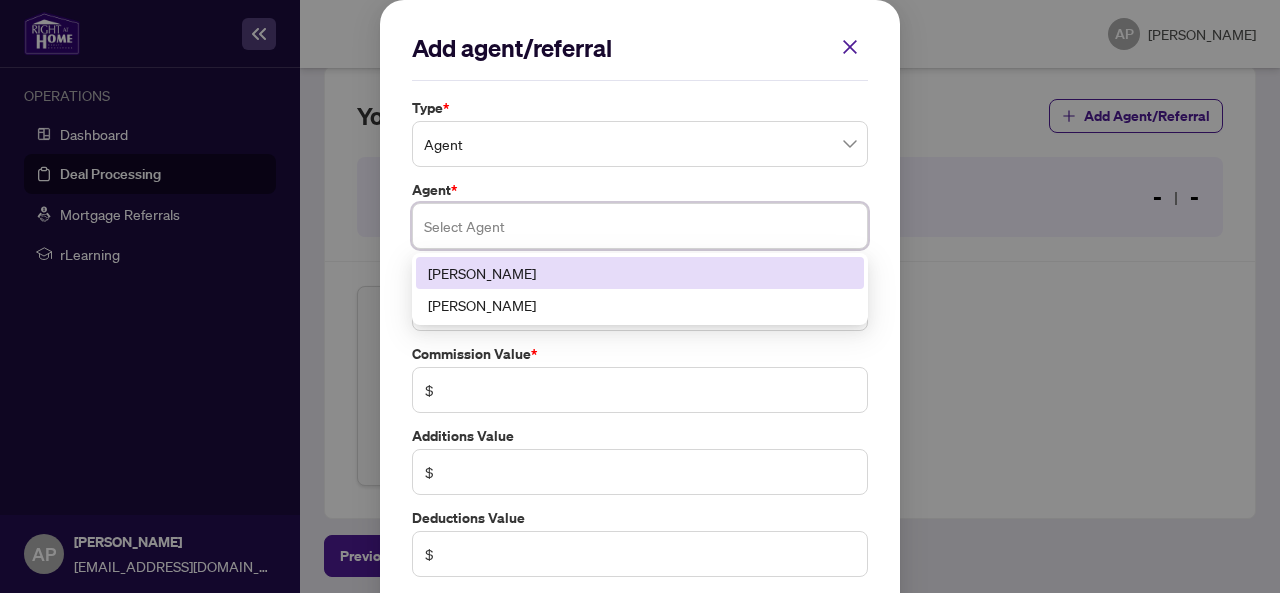 click on "[PERSON_NAME]" at bounding box center (640, 273) 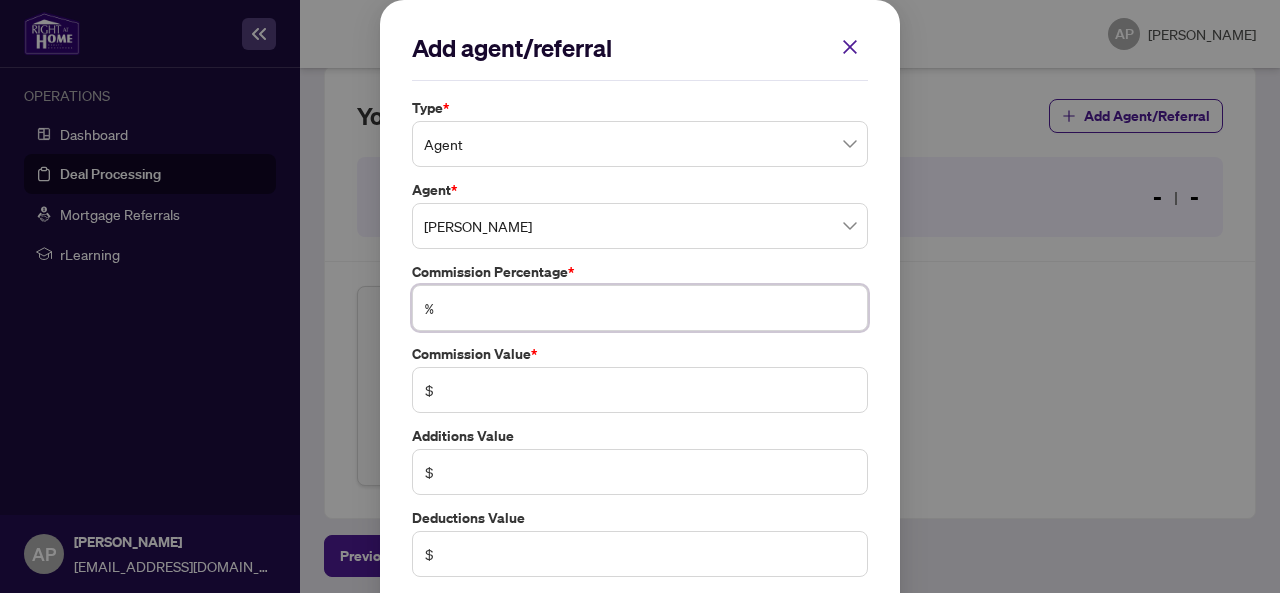 click at bounding box center (650, 308) 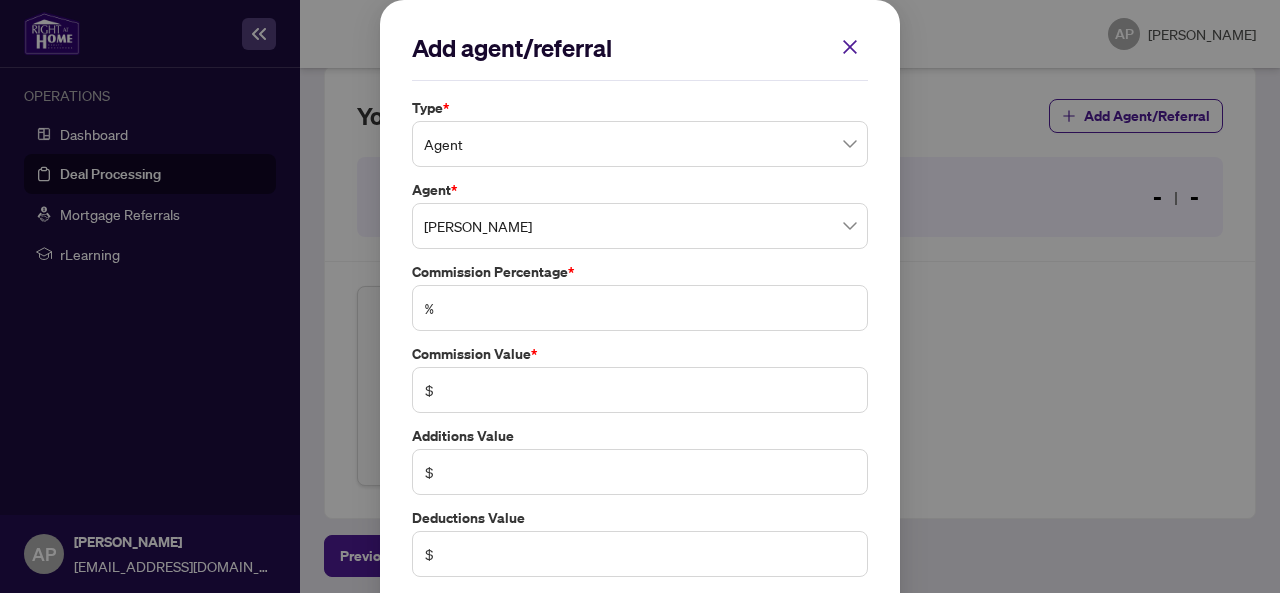 click on "$" at bounding box center [640, 390] 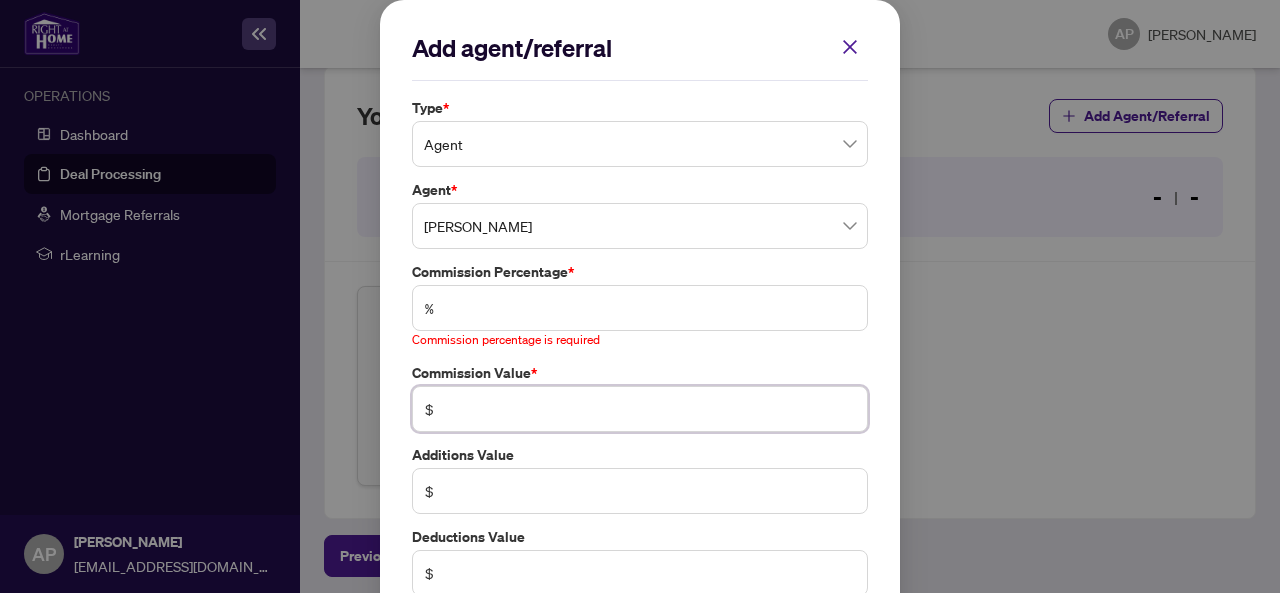 click at bounding box center (650, 409) 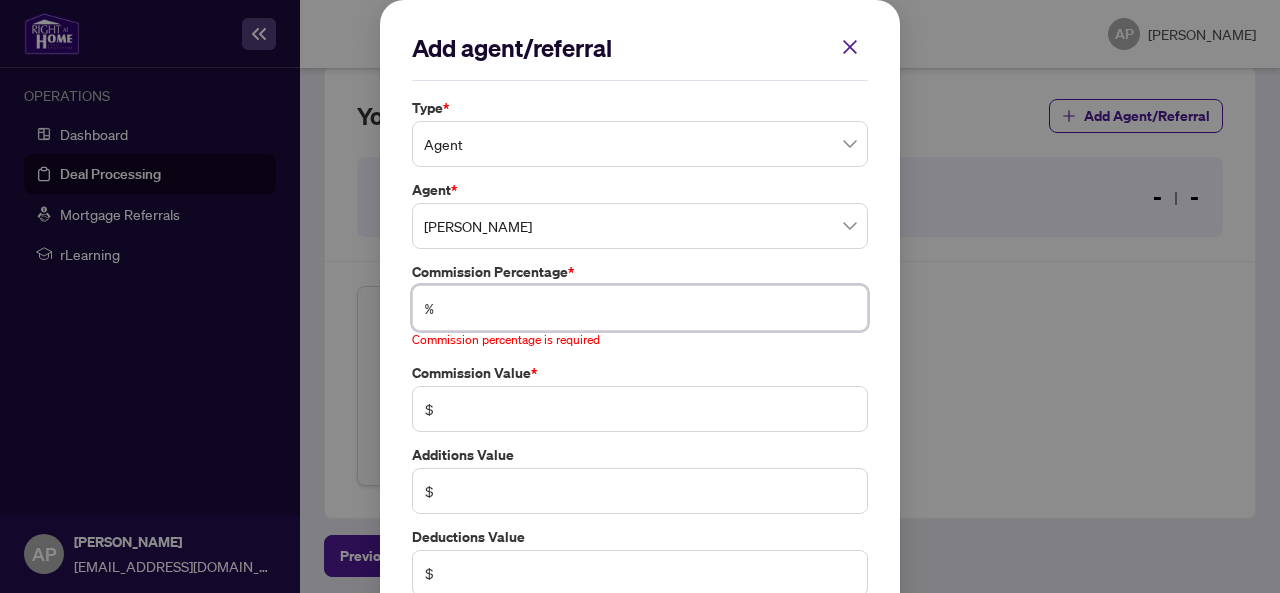 click at bounding box center (650, 308) 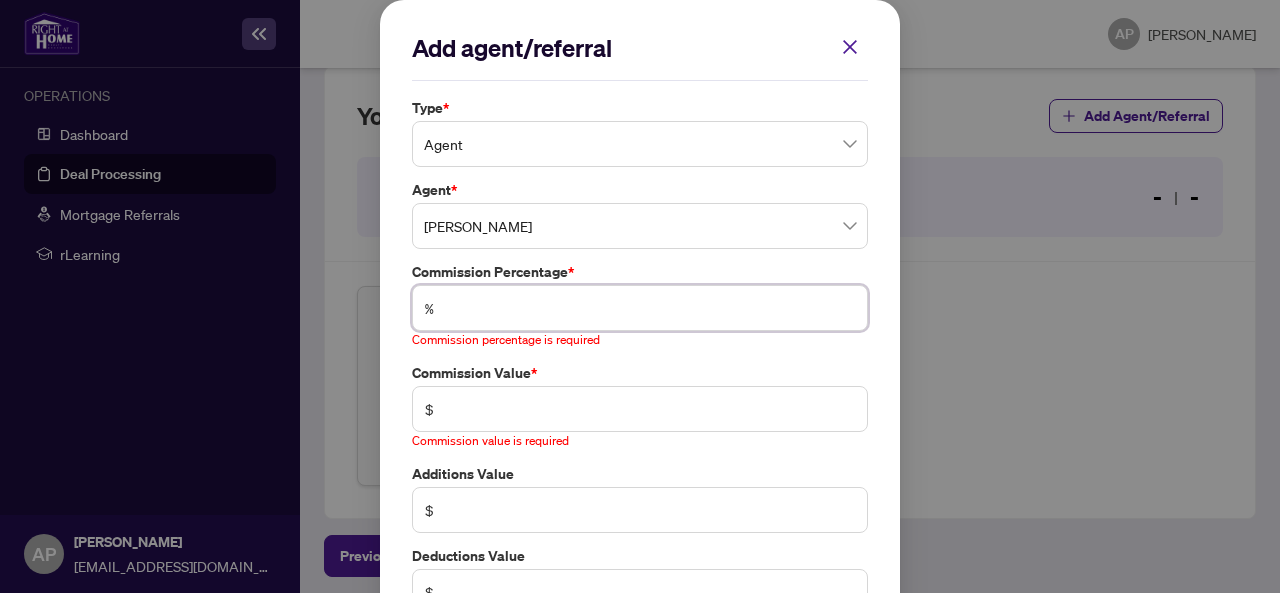 type on "*" 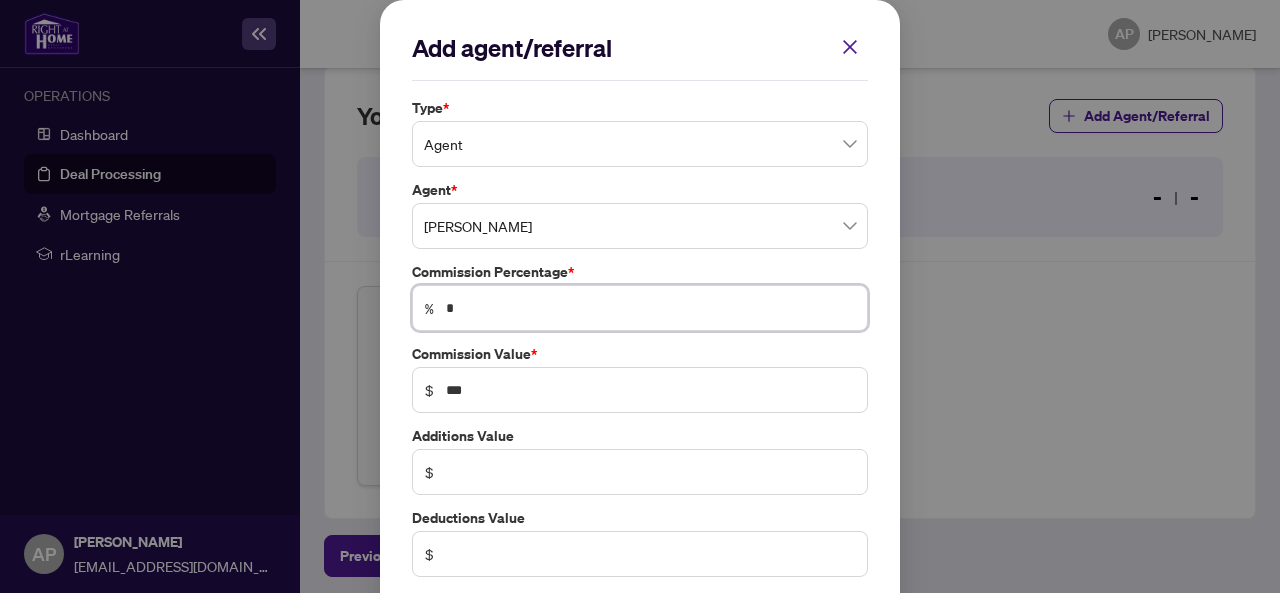 type on "**" 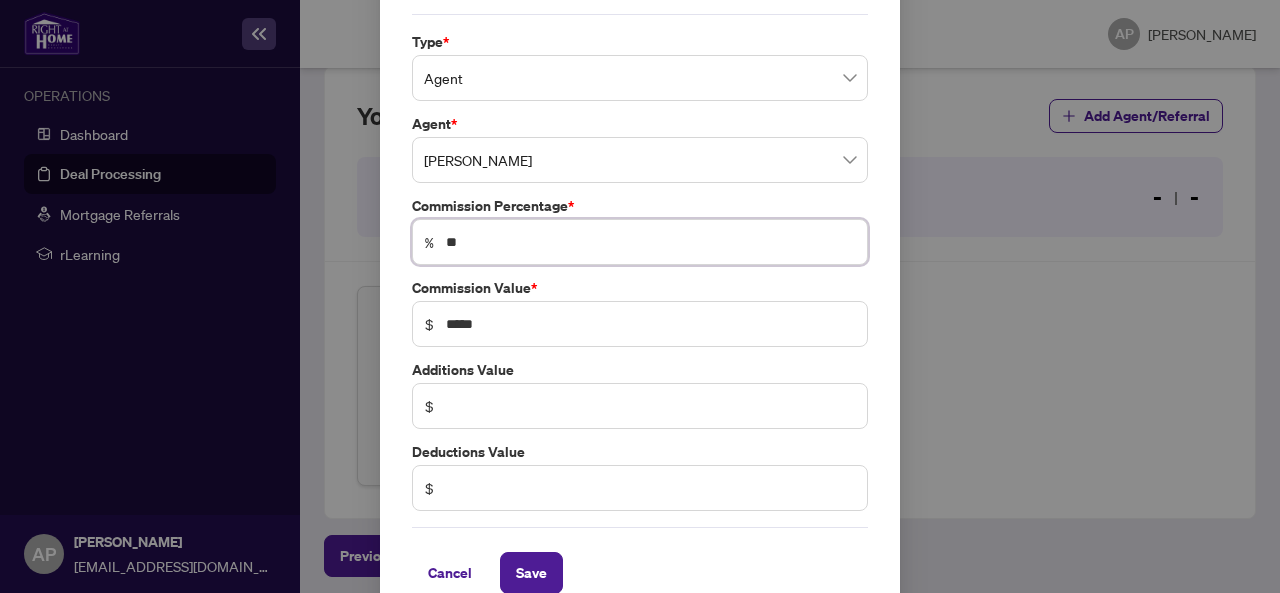 scroll, scrollTop: 94, scrollLeft: 0, axis: vertical 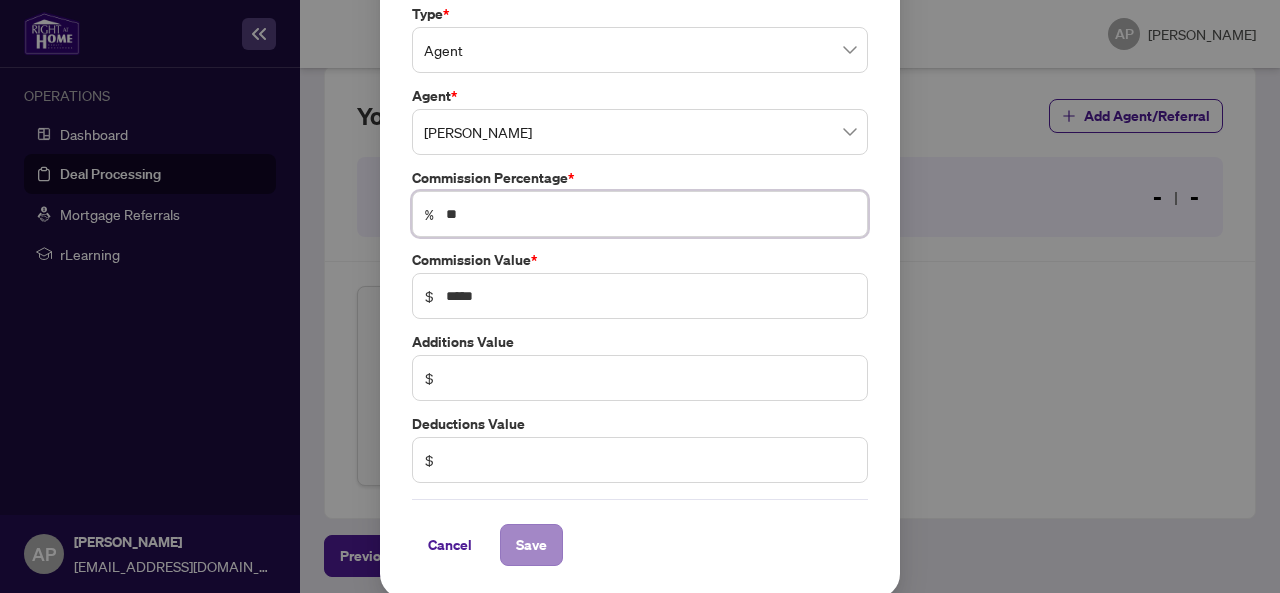 type on "**" 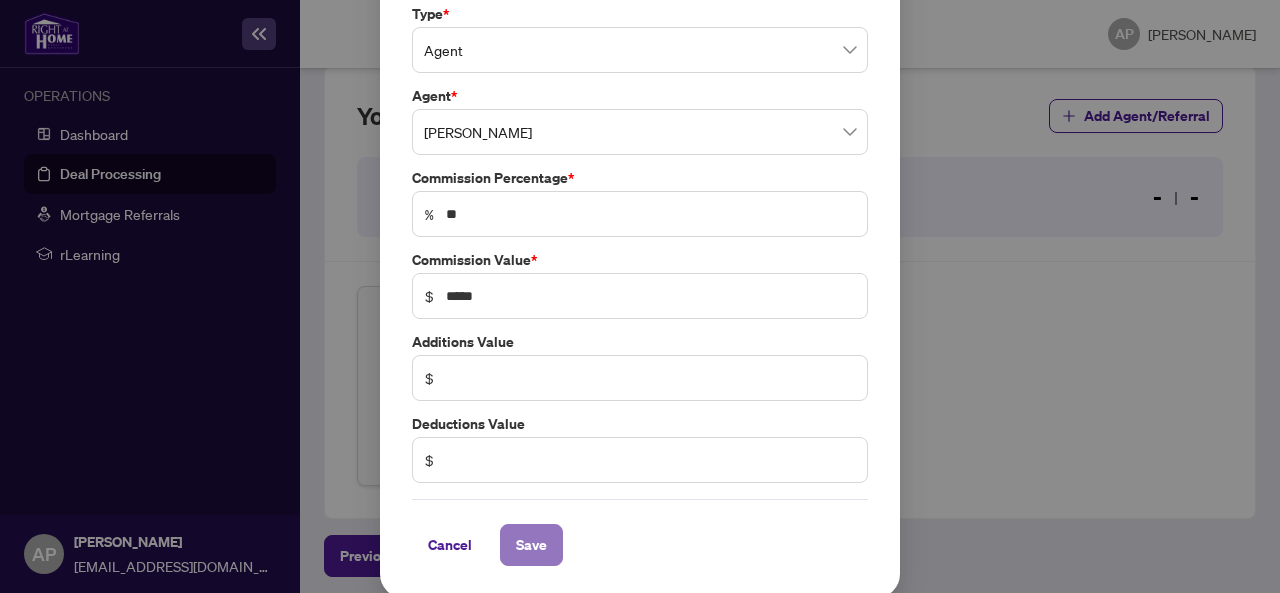 click on "Save" at bounding box center [531, 545] 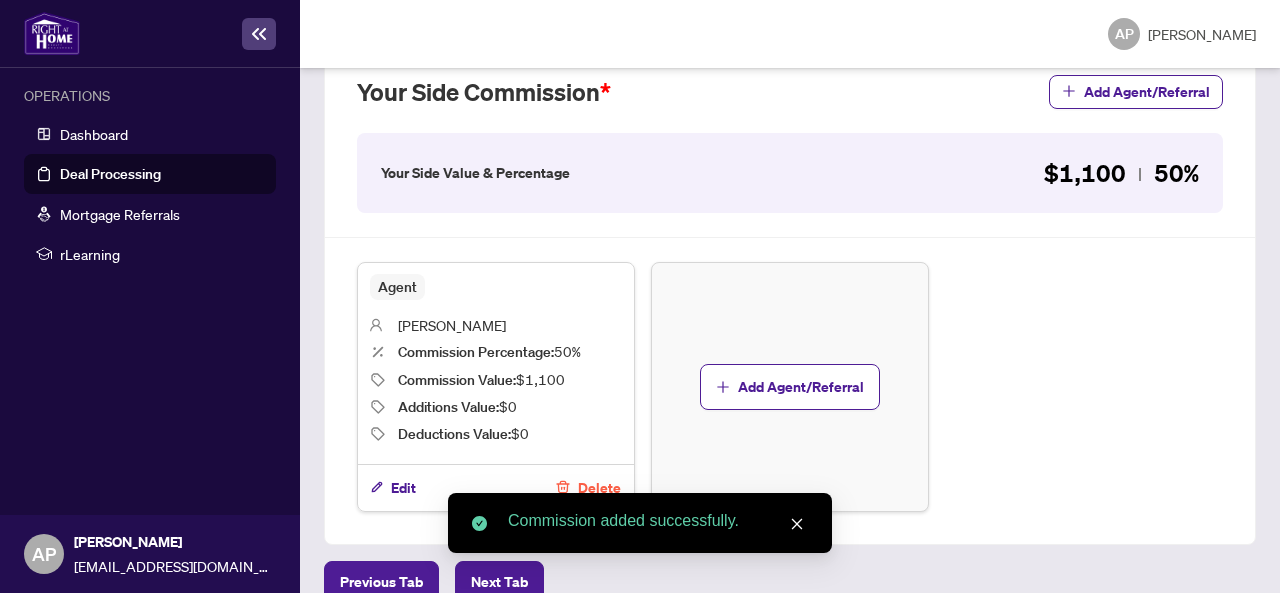 scroll, scrollTop: 717, scrollLeft: 0, axis: vertical 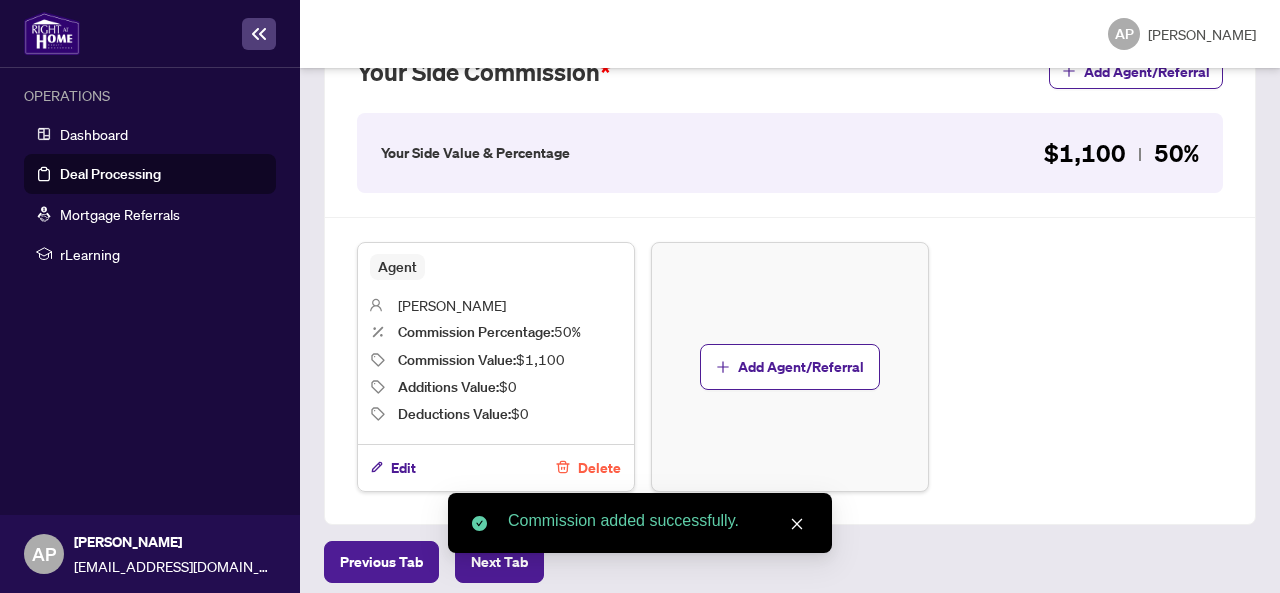 click 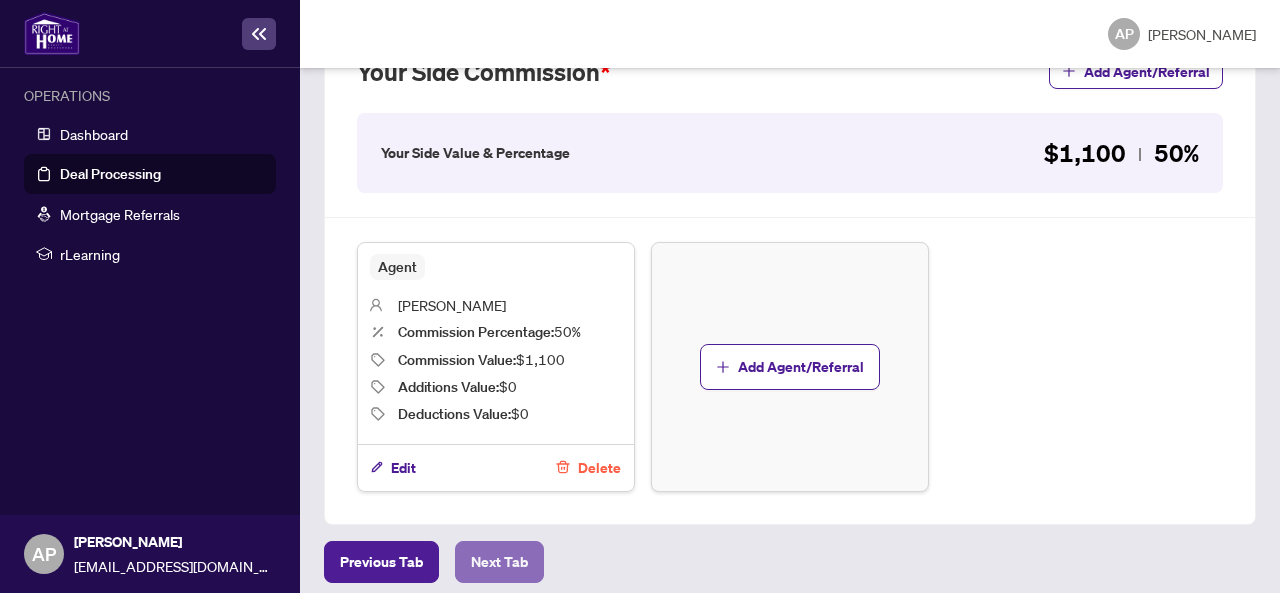 click on "Next Tab" at bounding box center [499, 562] 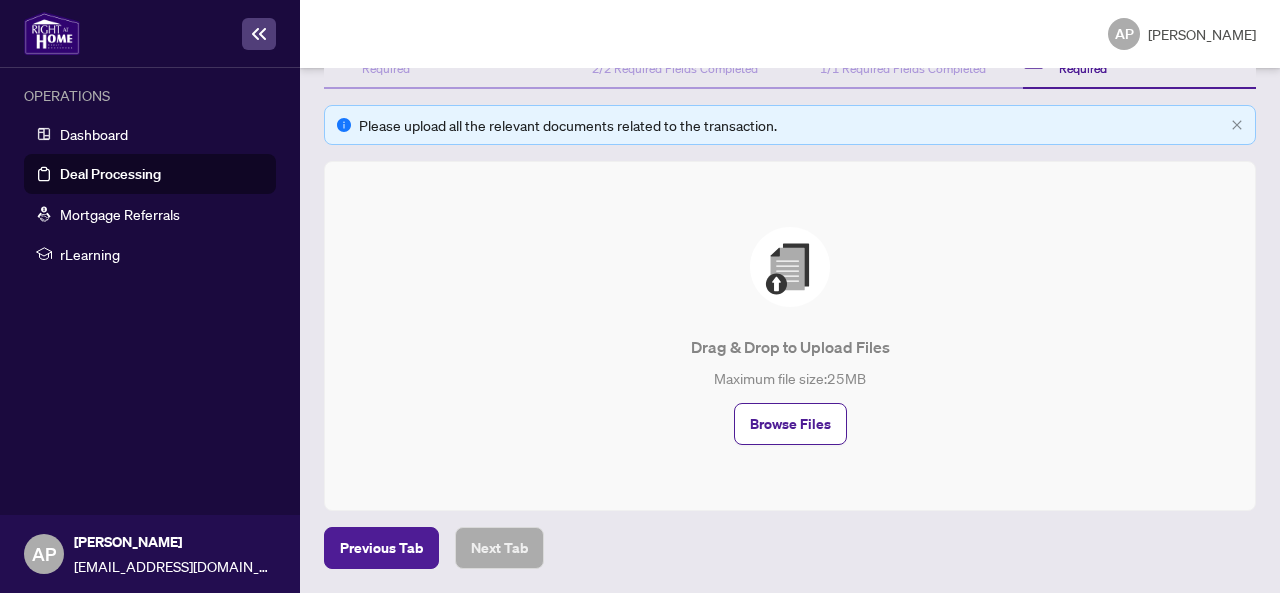 scroll, scrollTop: 302, scrollLeft: 0, axis: vertical 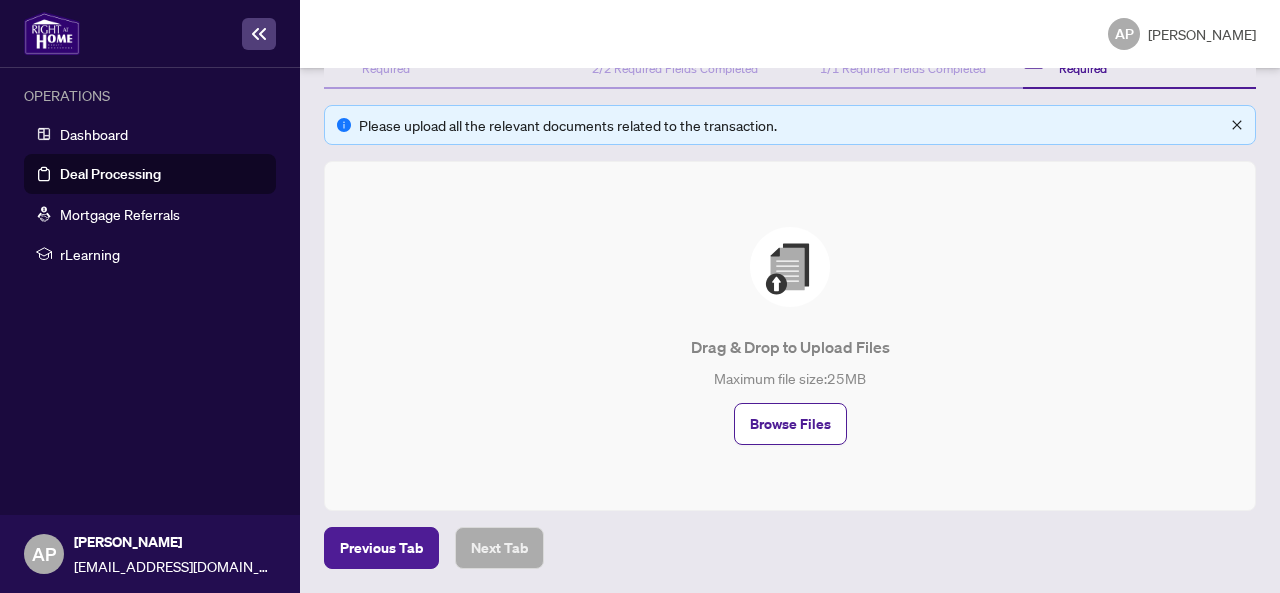 click 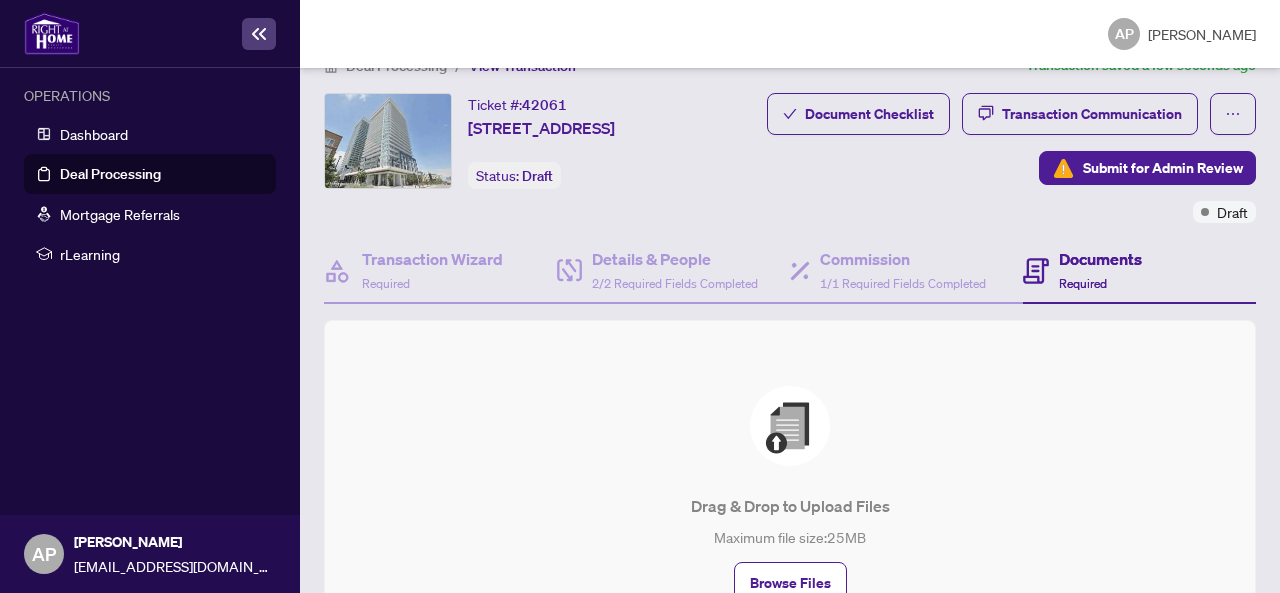 scroll, scrollTop: 0, scrollLeft: 0, axis: both 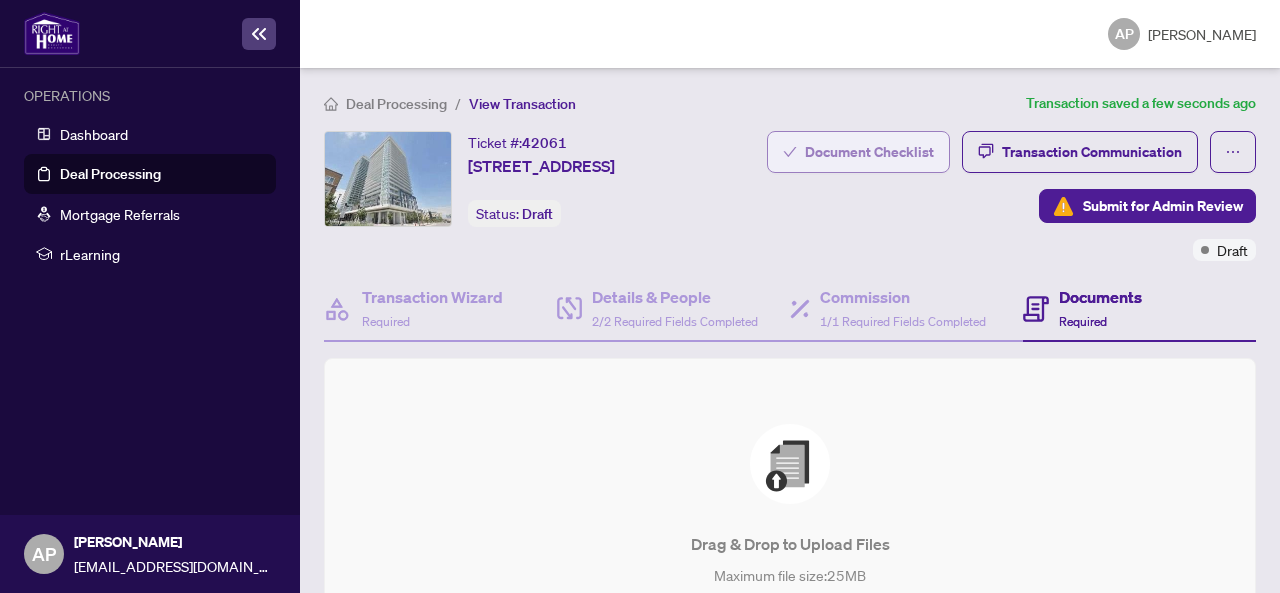 click on "Document Checklist" at bounding box center (869, 152) 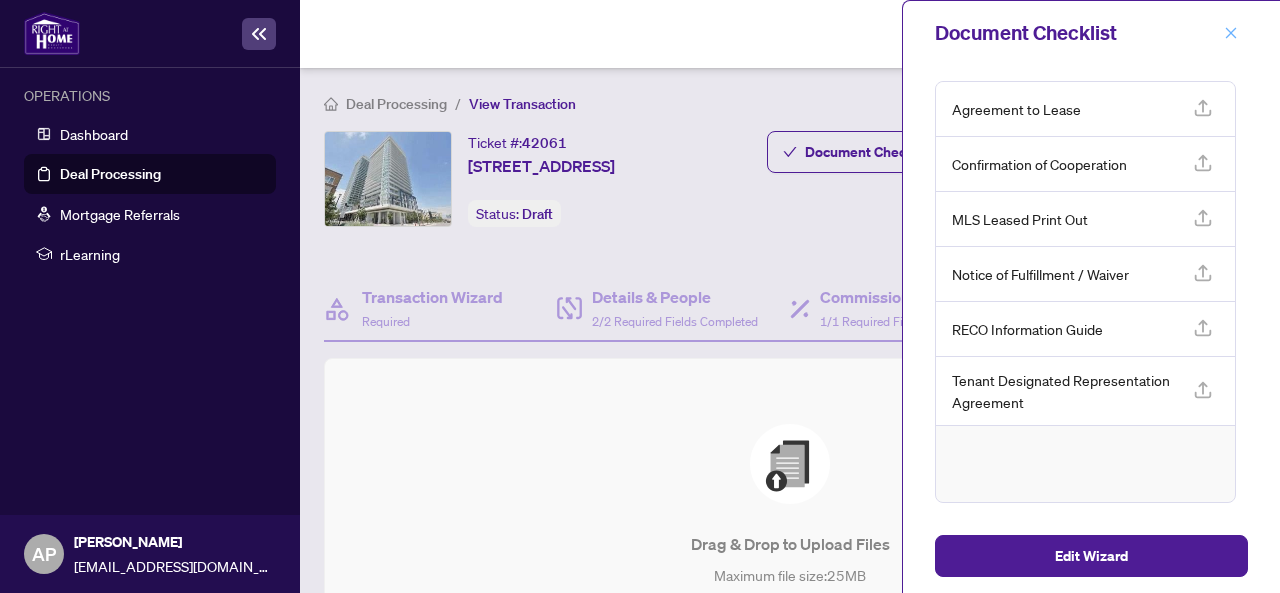 click 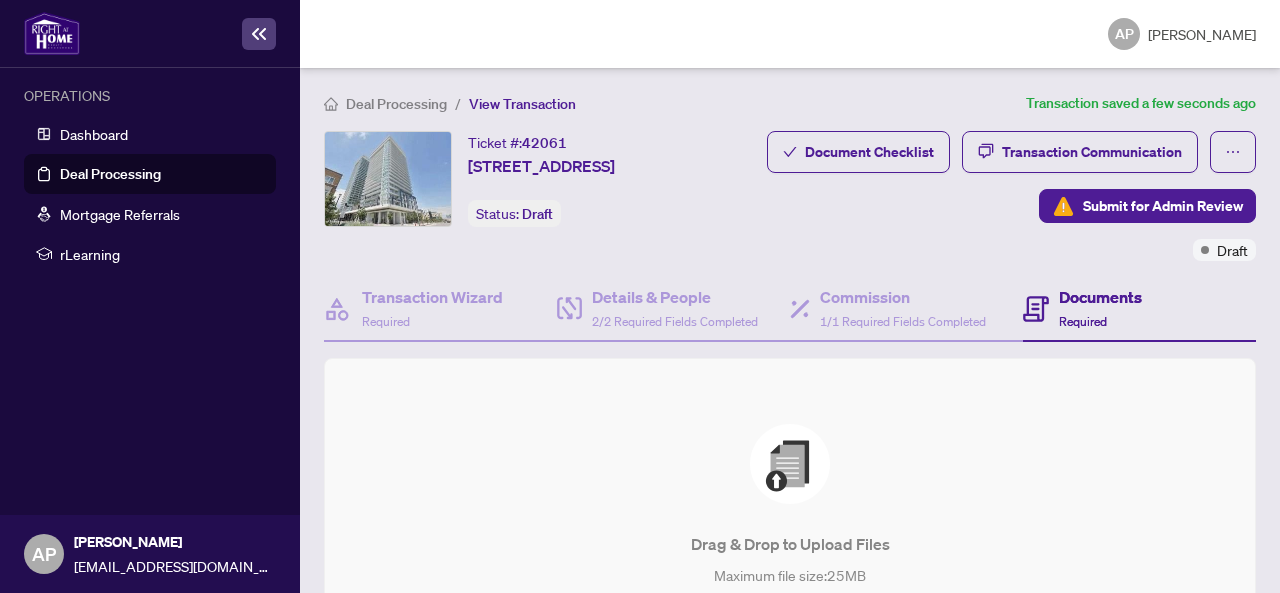 click on "Deal Processing" at bounding box center (110, 174) 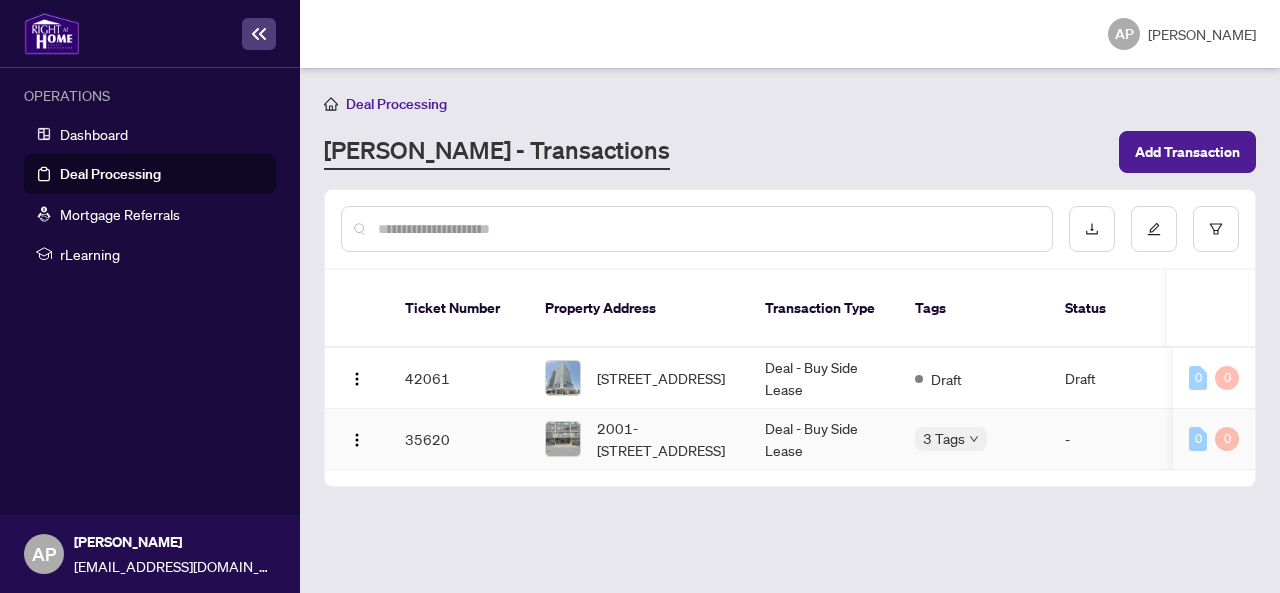 click on "2001-[STREET_ADDRESS]" at bounding box center [665, 439] 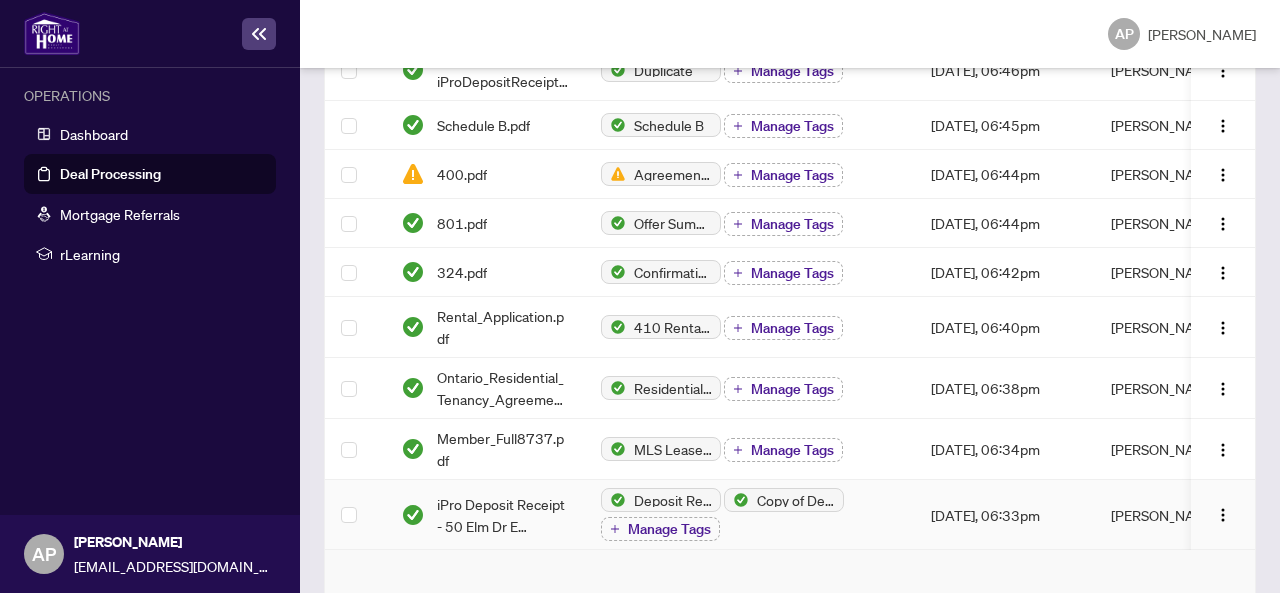 scroll, scrollTop: 500, scrollLeft: 0, axis: vertical 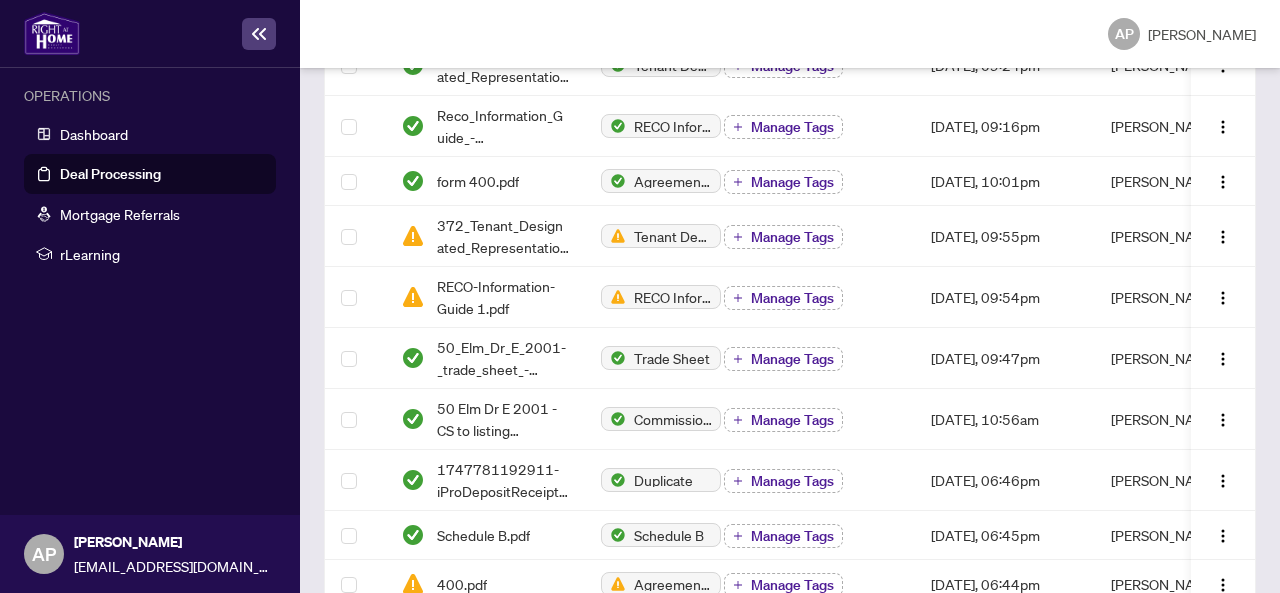 click on "Deal Processing" at bounding box center (110, 174) 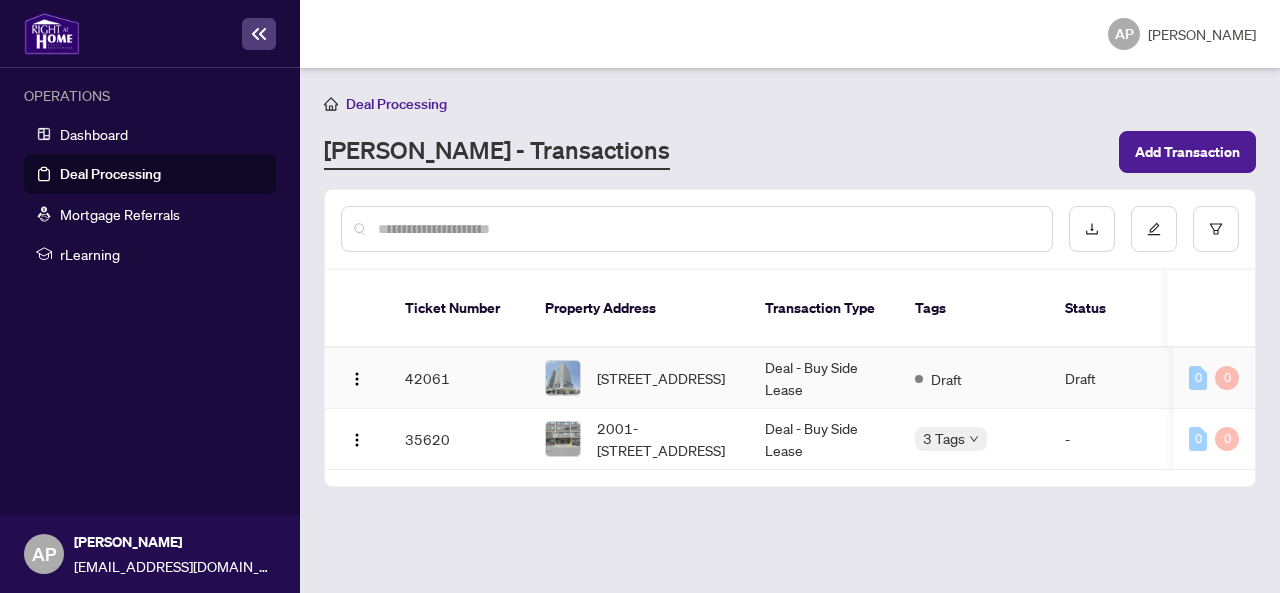 click on "42061" at bounding box center [459, 378] 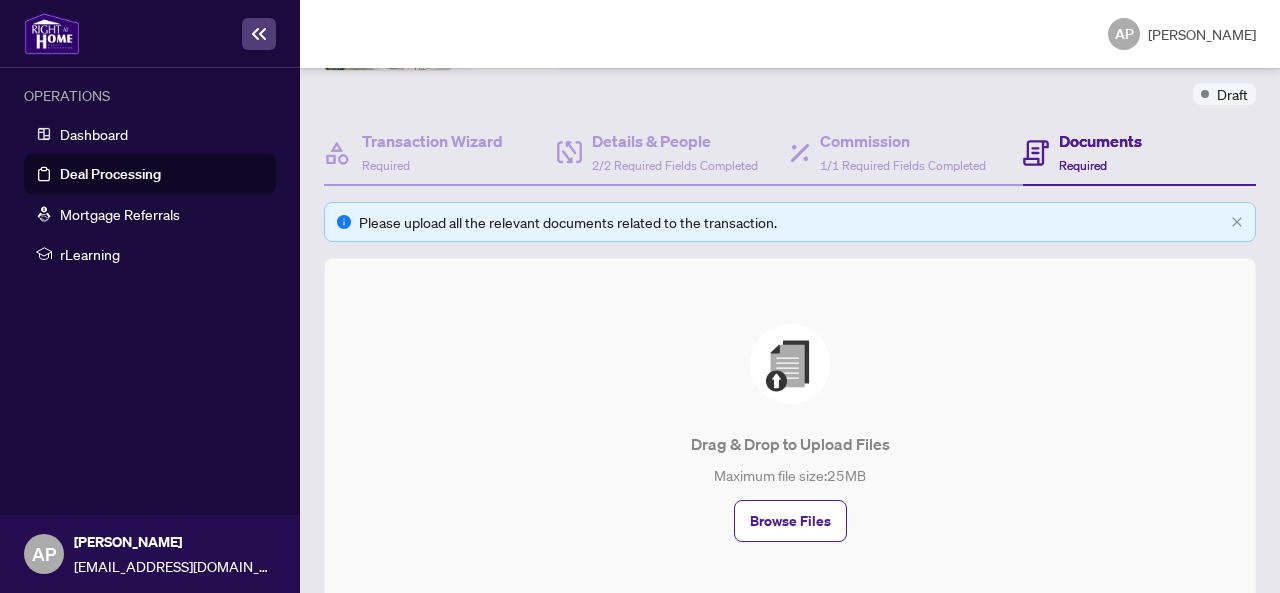 scroll, scrollTop: 300, scrollLeft: 0, axis: vertical 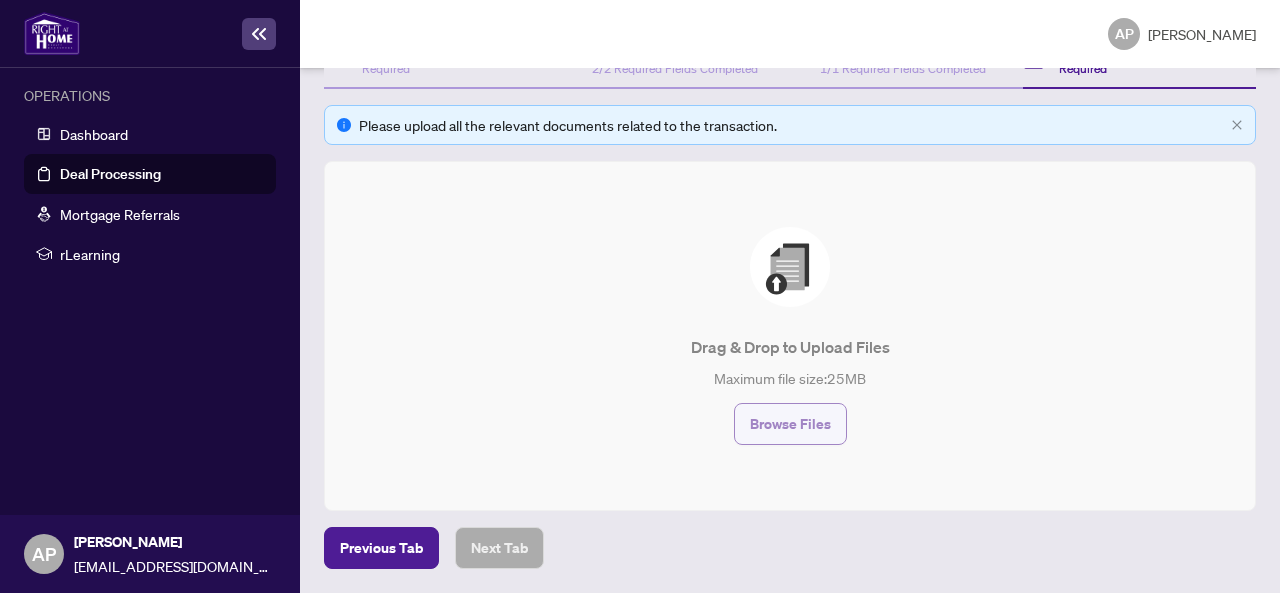click on "Browse Files" at bounding box center [790, 424] 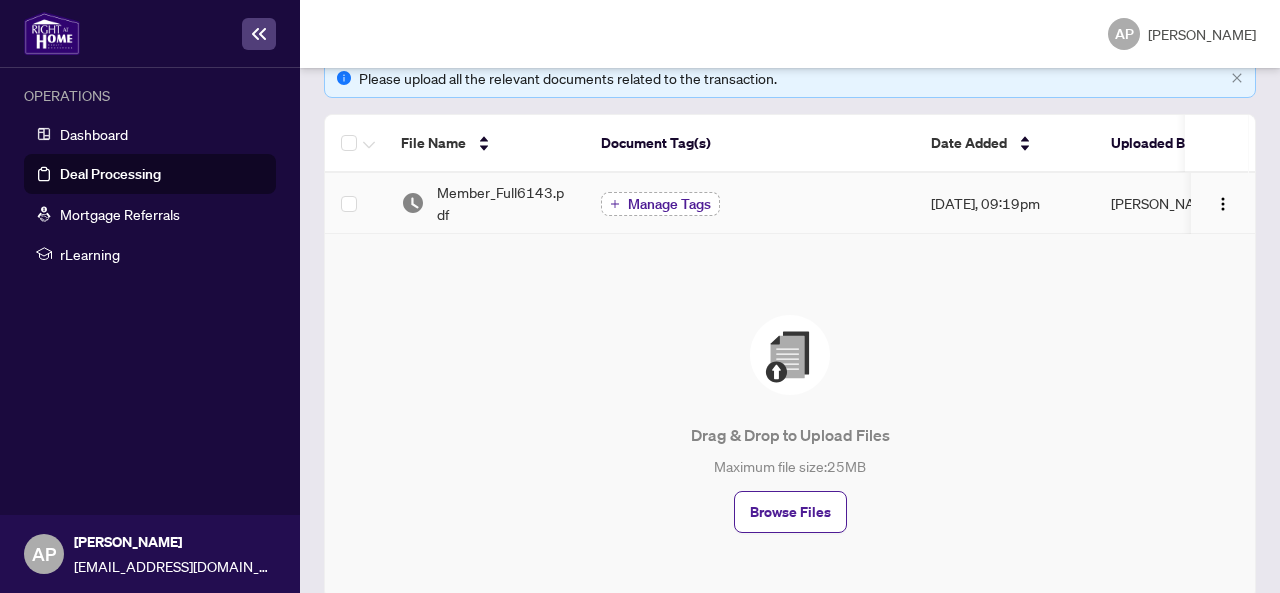 click on "Manage Tags" at bounding box center (669, 204) 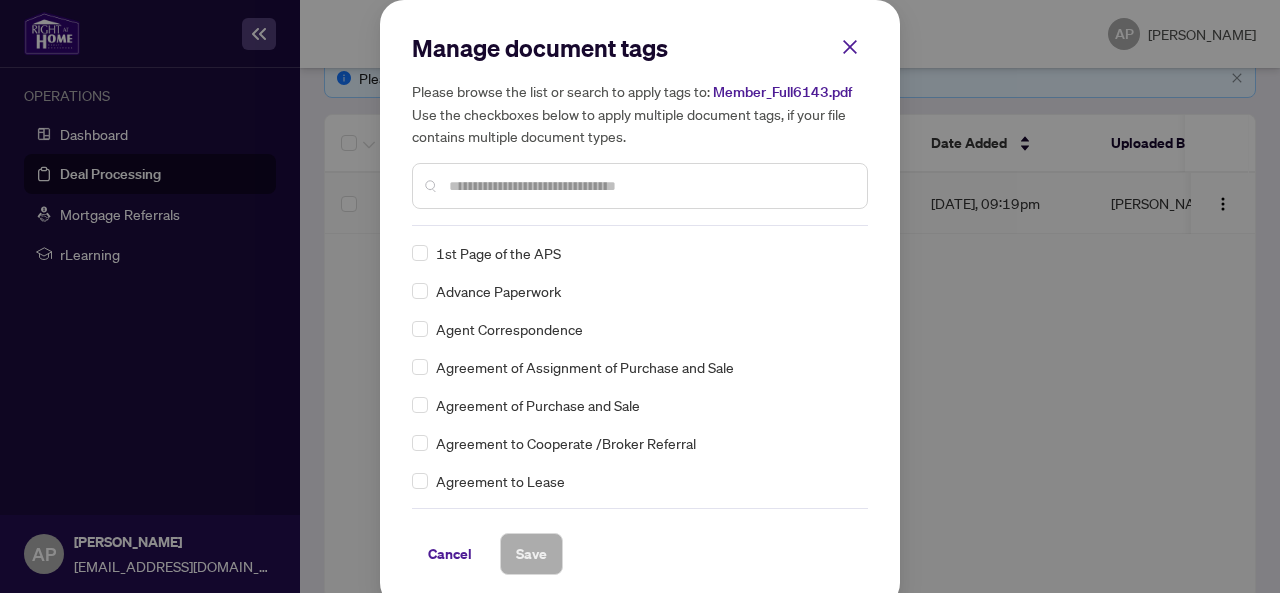 click at bounding box center [650, 186] 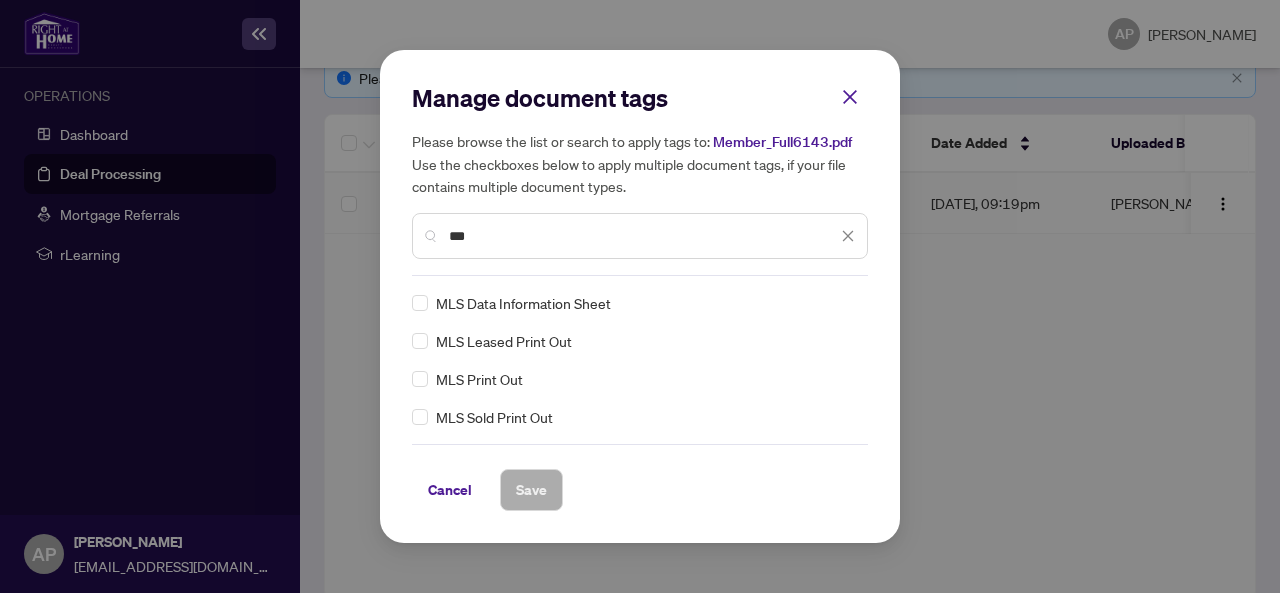 type on "***" 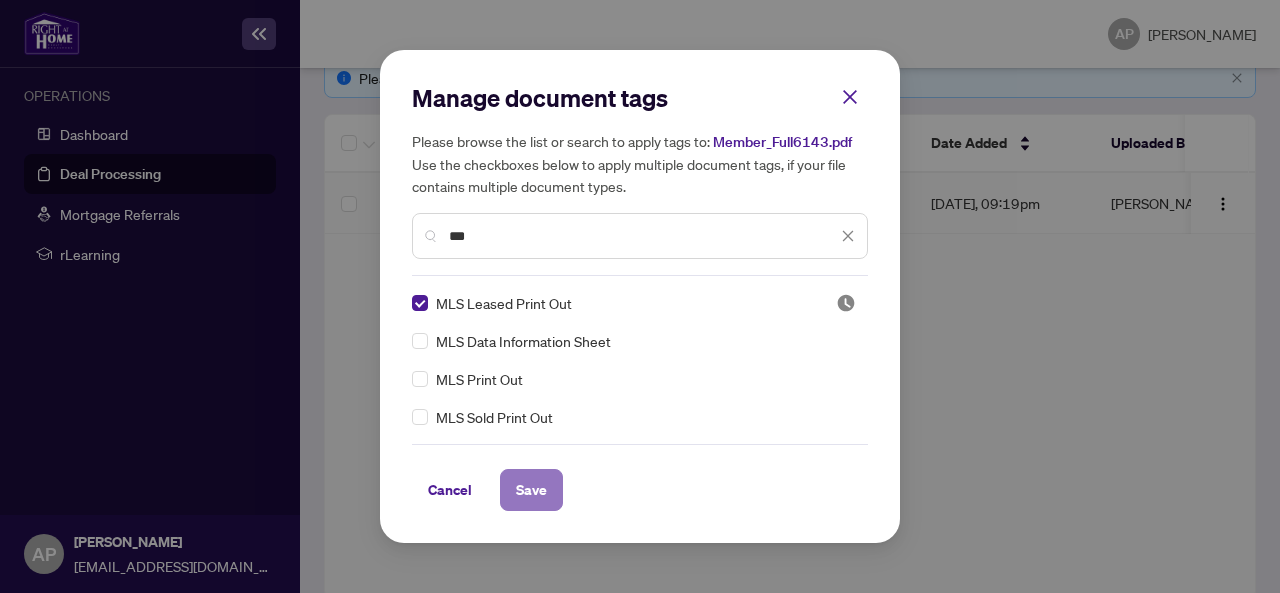 click on "Save" at bounding box center (531, 490) 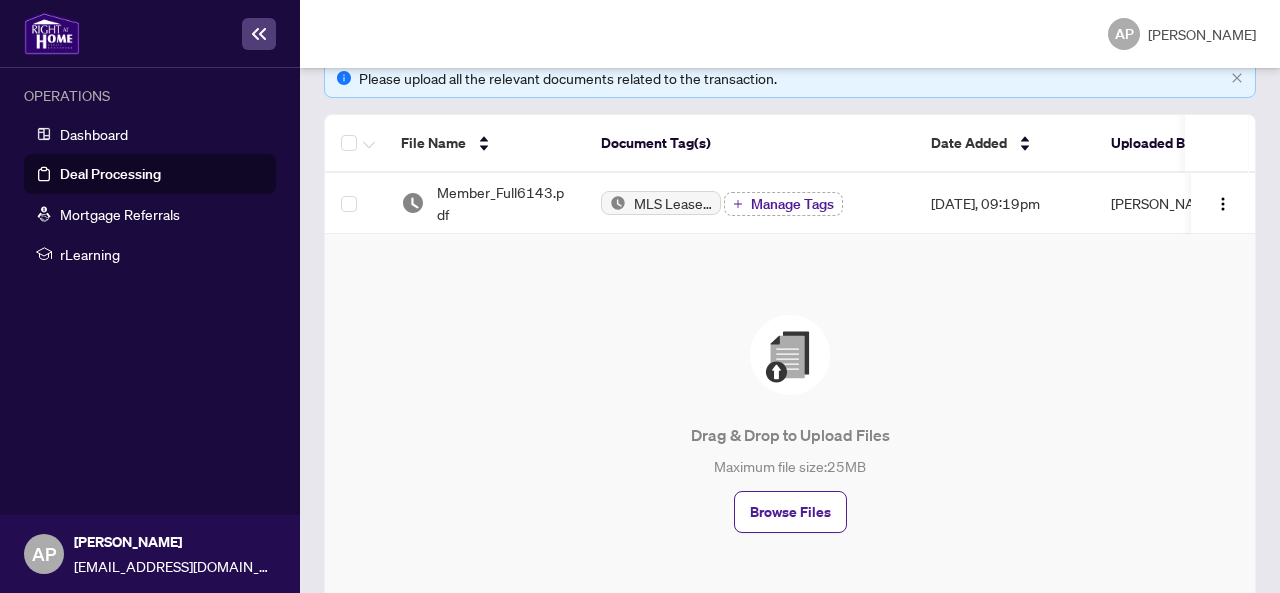 scroll, scrollTop: 0, scrollLeft: 4, axis: horizontal 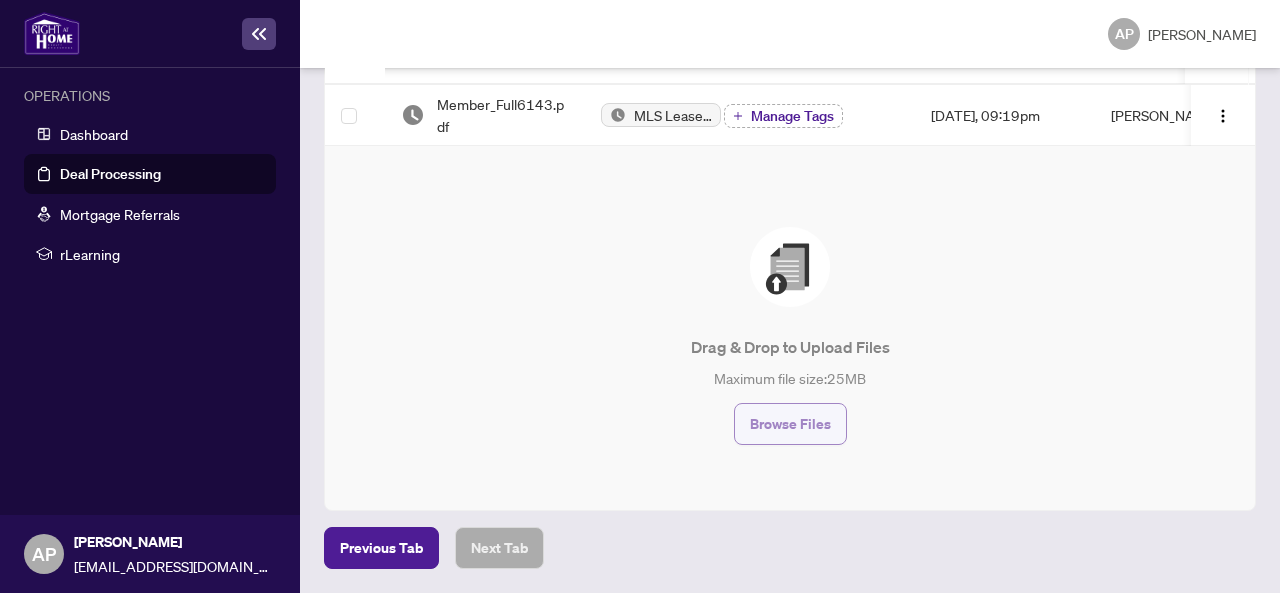 click on "Browse Files" at bounding box center (790, 424) 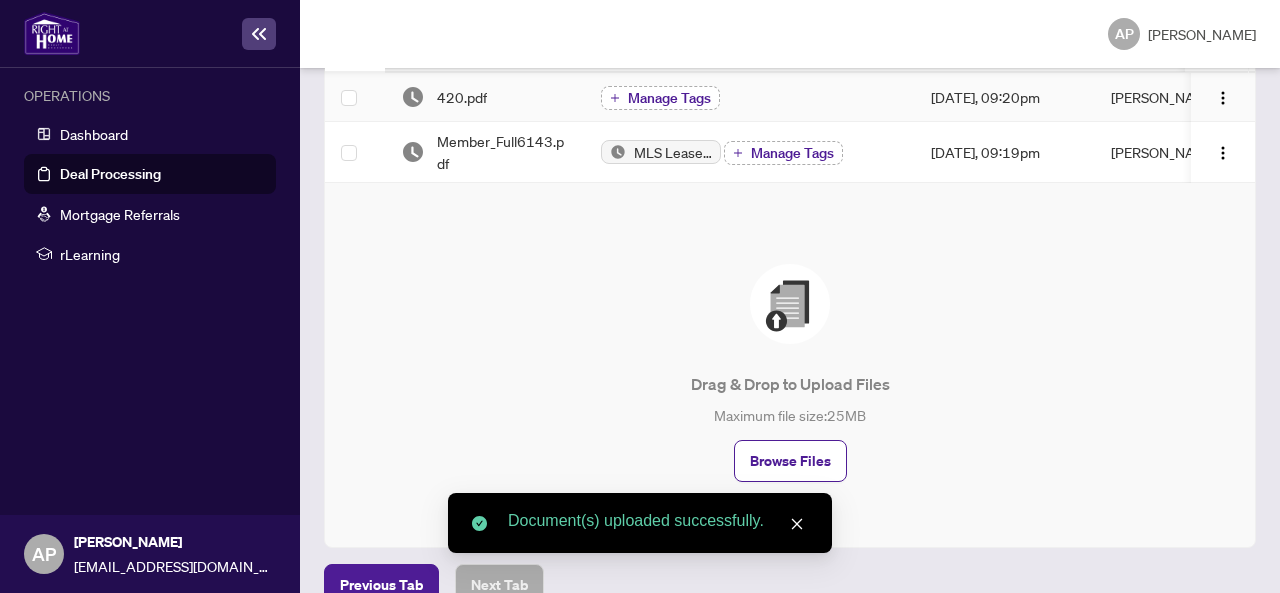 click on "Manage Tags" at bounding box center [669, 98] 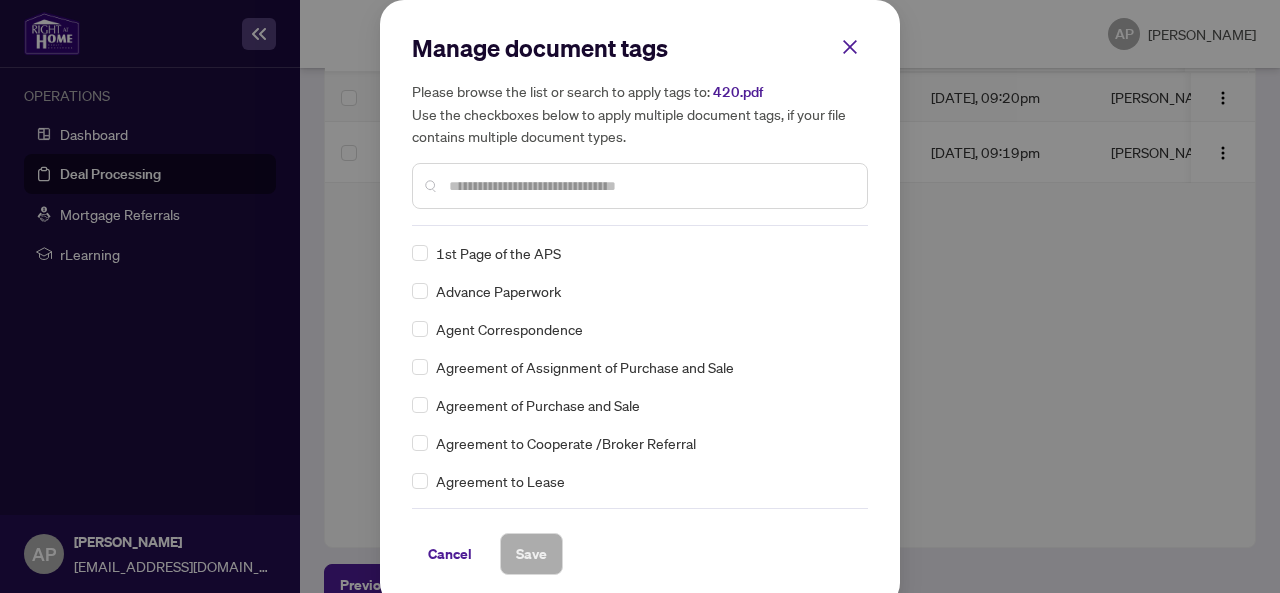 click on "Manage document tags Please browse the list or search to apply tags to:   420.pdf   Use the checkboxes below to apply multiple document tags, if your file contains multiple document types." at bounding box center (640, 129) 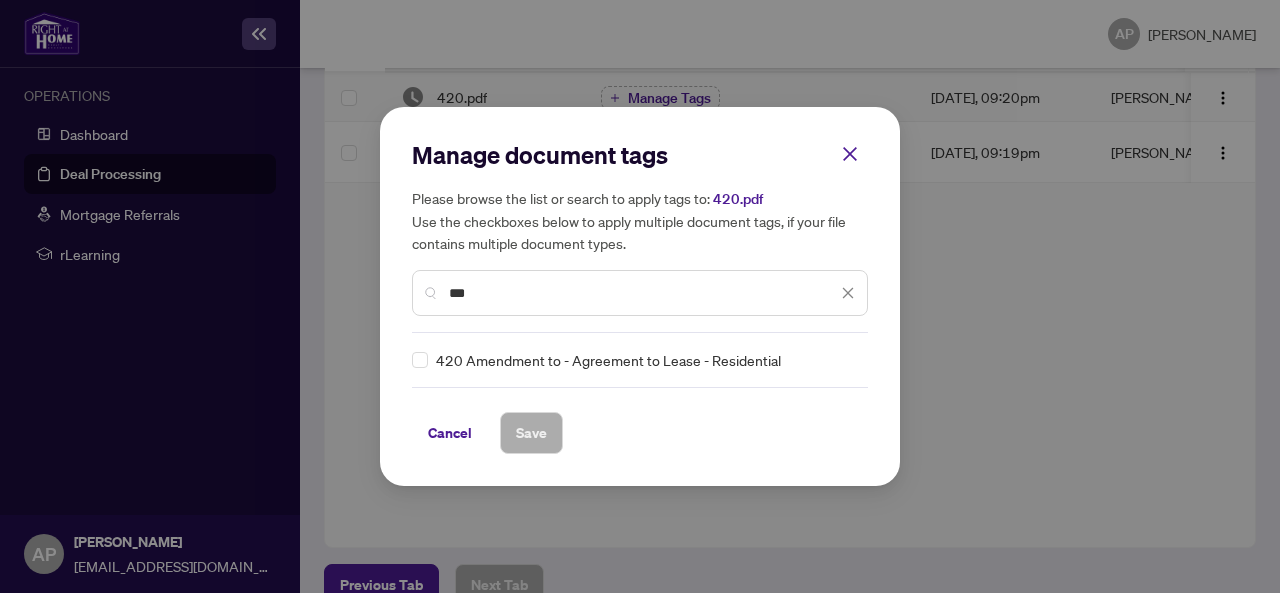 type on "***" 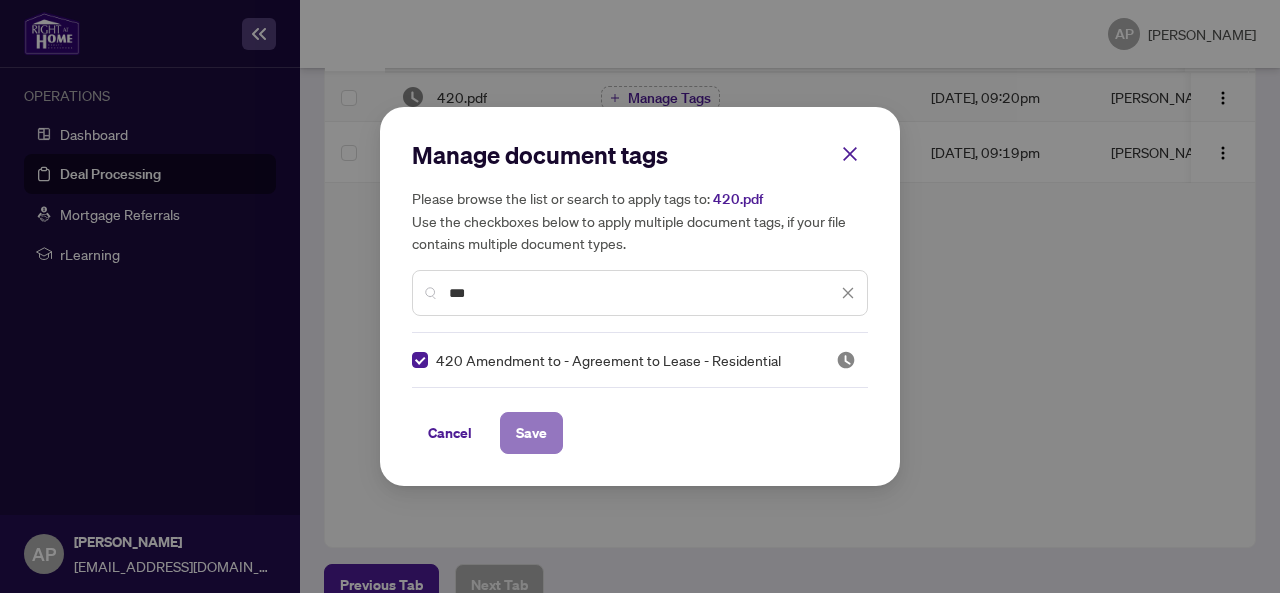 click on "Save" at bounding box center (531, 433) 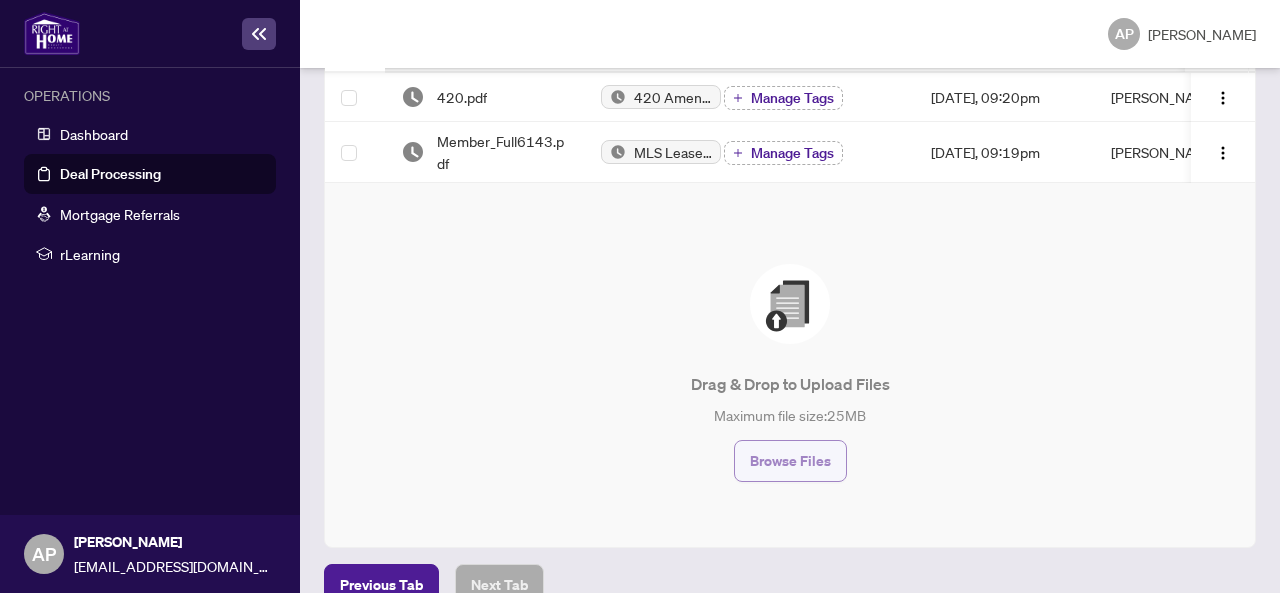 click on "Browse Files" at bounding box center [790, 461] 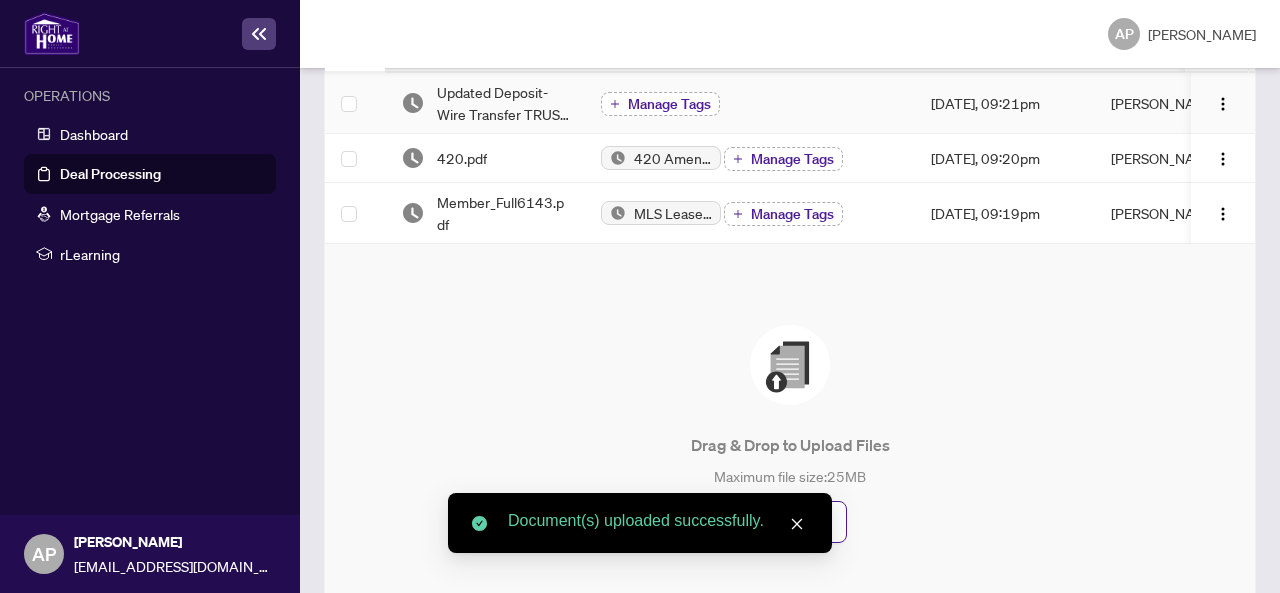 click on "Manage Tags" at bounding box center [669, 104] 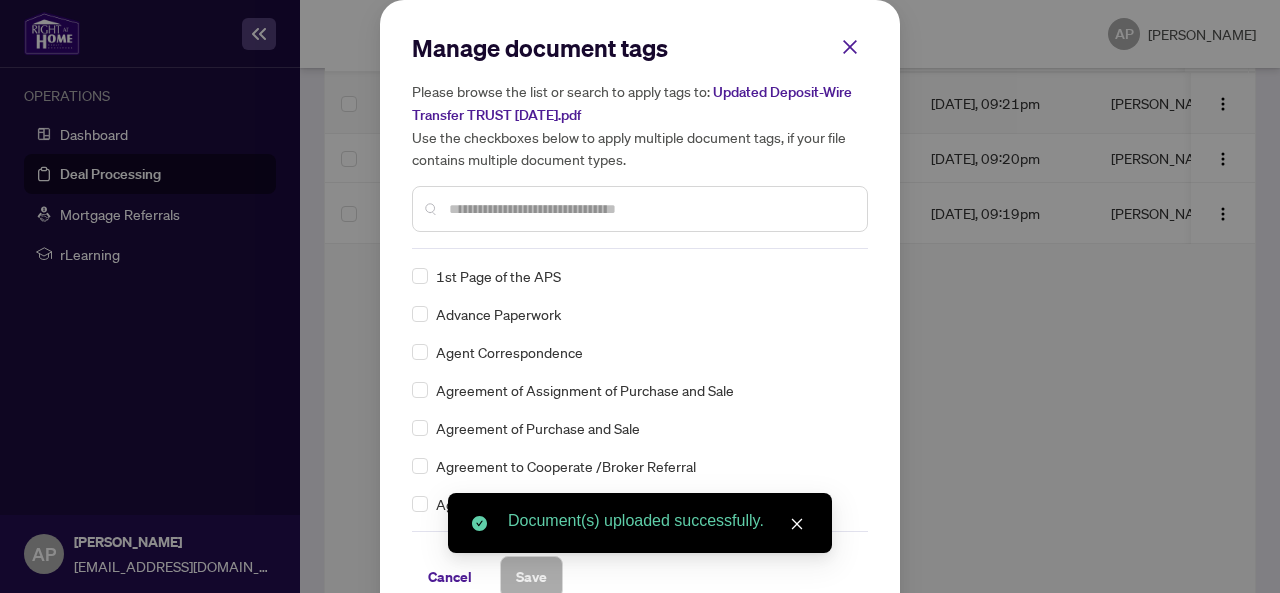 click at bounding box center [640, 209] 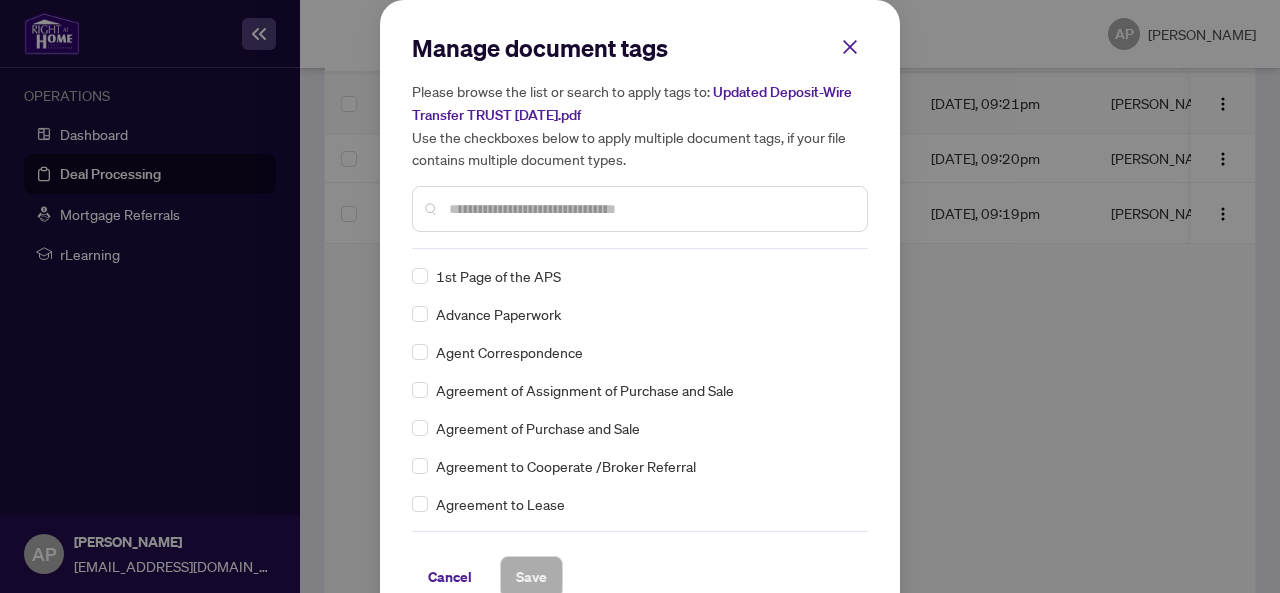 click at bounding box center [650, 209] 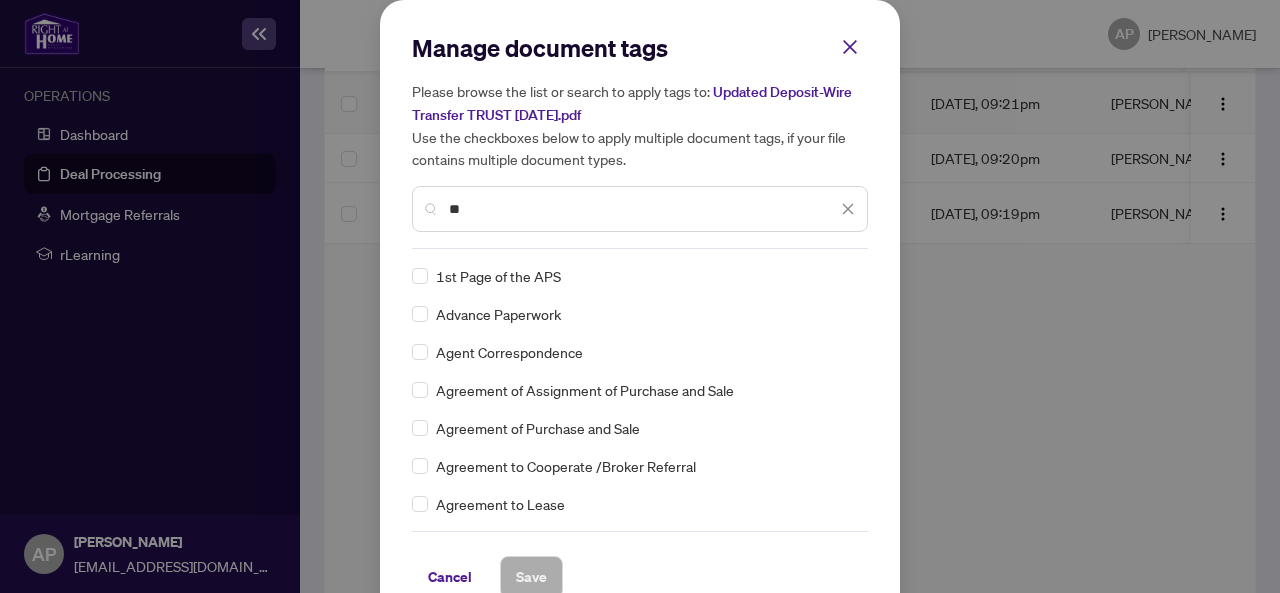 type on "*" 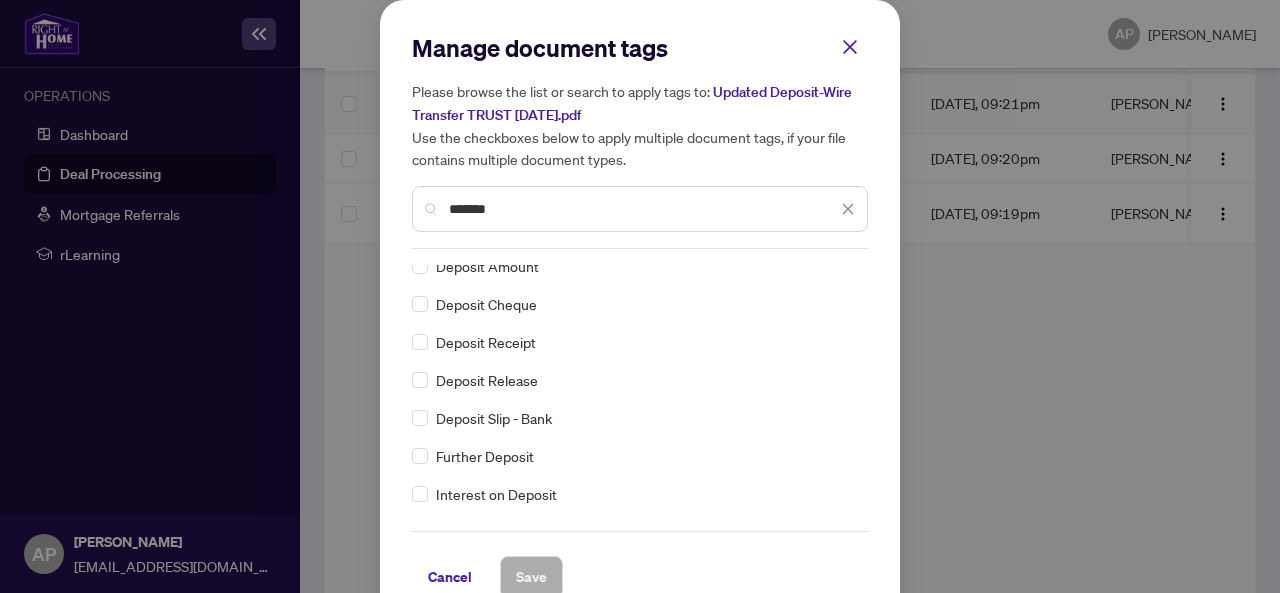 scroll, scrollTop: 0, scrollLeft: 0, axis: both 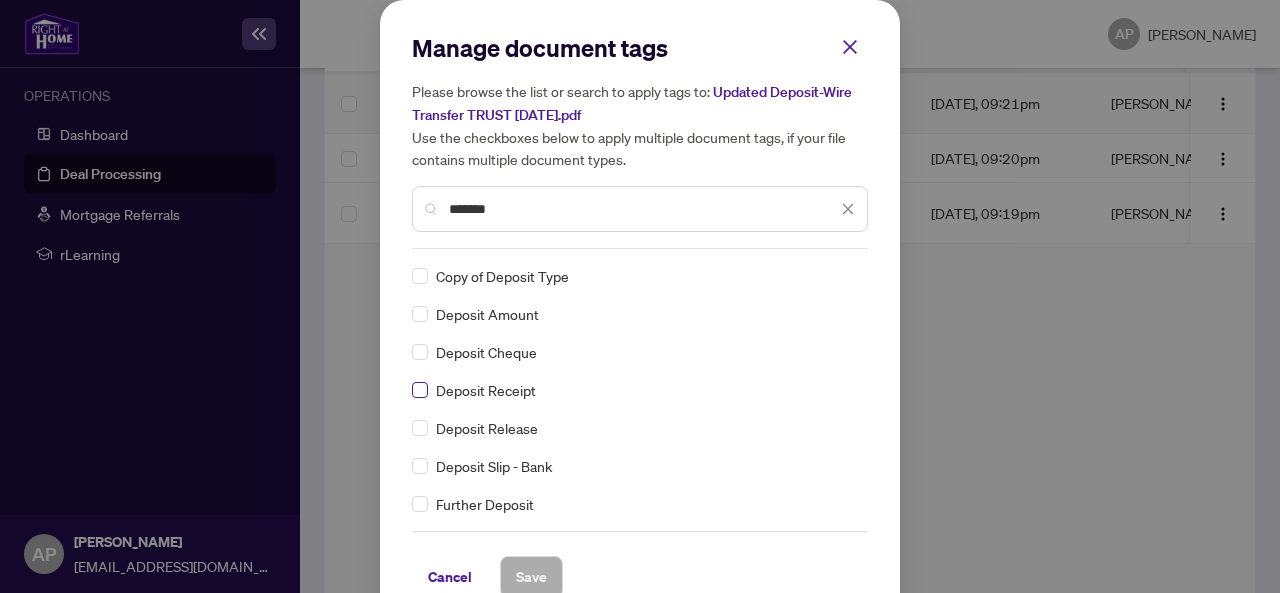 type on "*******" 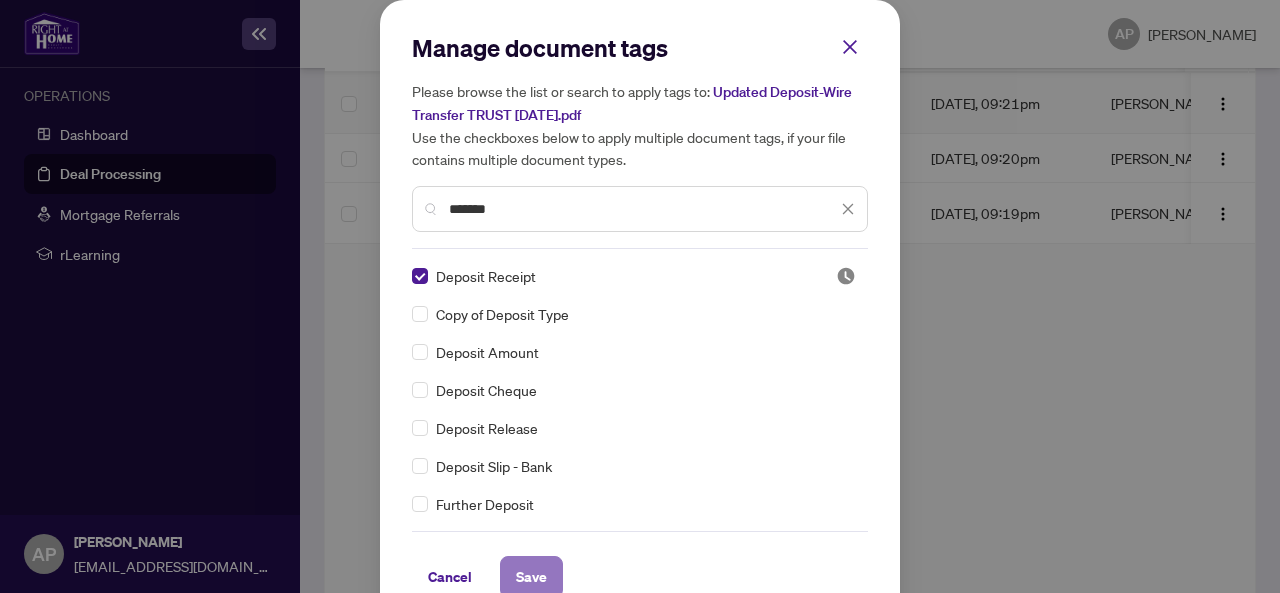 click on "Save" at bounding box center (531, 577) 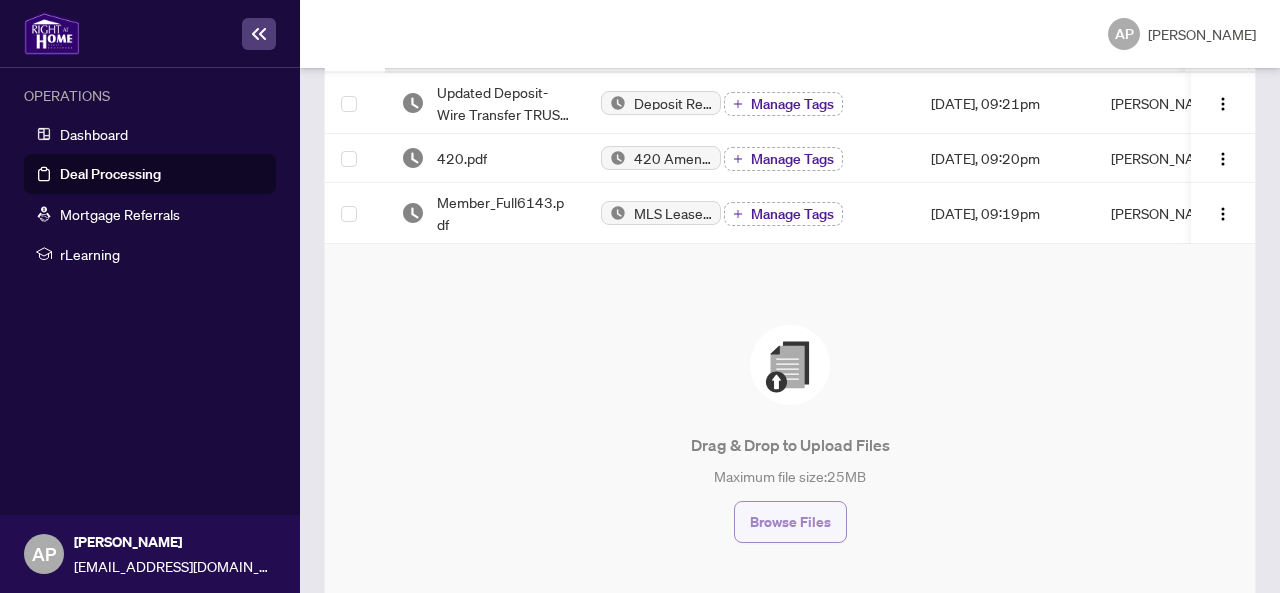click on "Browse Files" at bounding box center [790, 522] 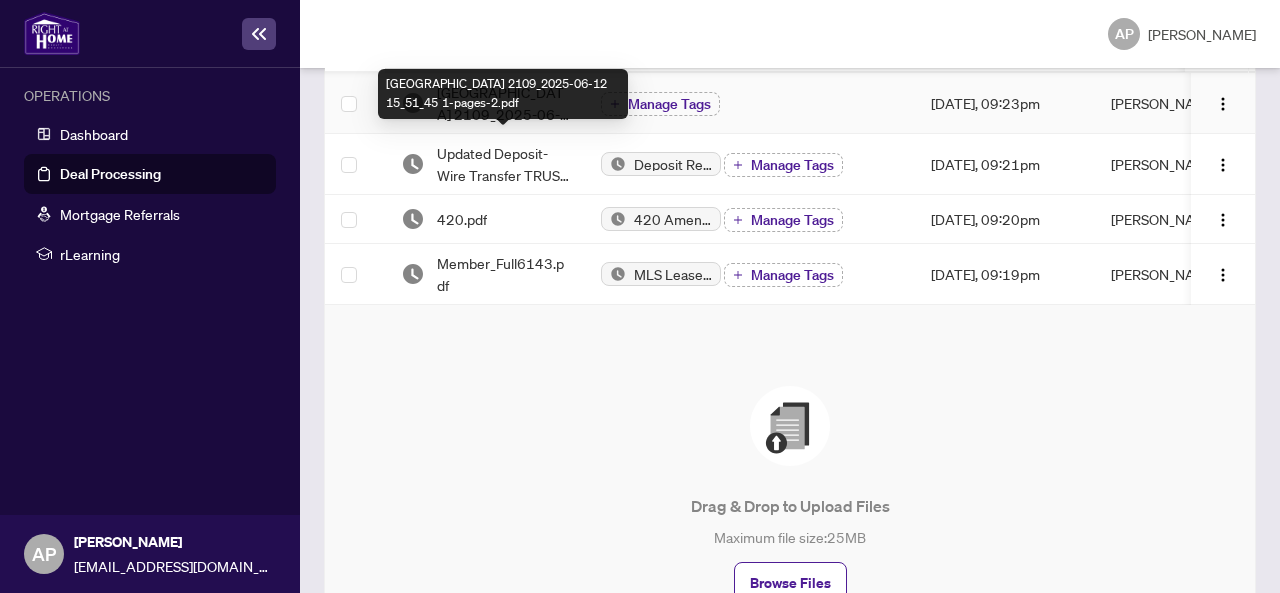 click on "[GEOGRAPHIC_DATA] 2109_2025-06-12 15_51_45 1-pages-2.pdf" at bounding box center [503, 103] 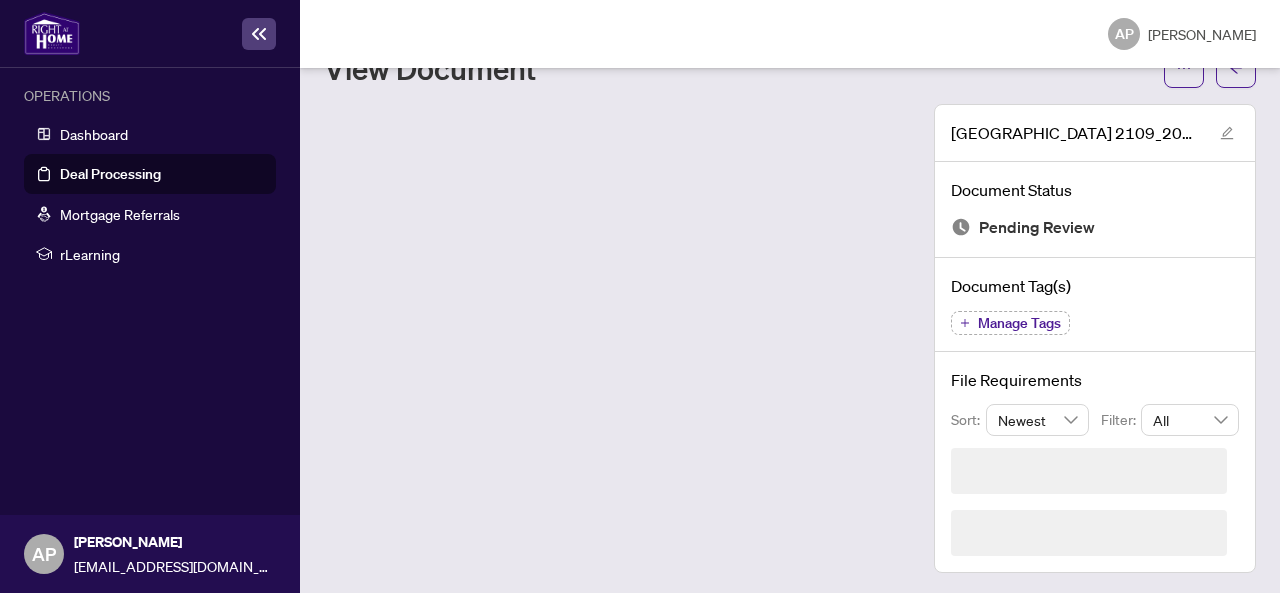 scroll, scrollTop: 20, scrollLeft: 0, axis: vertical 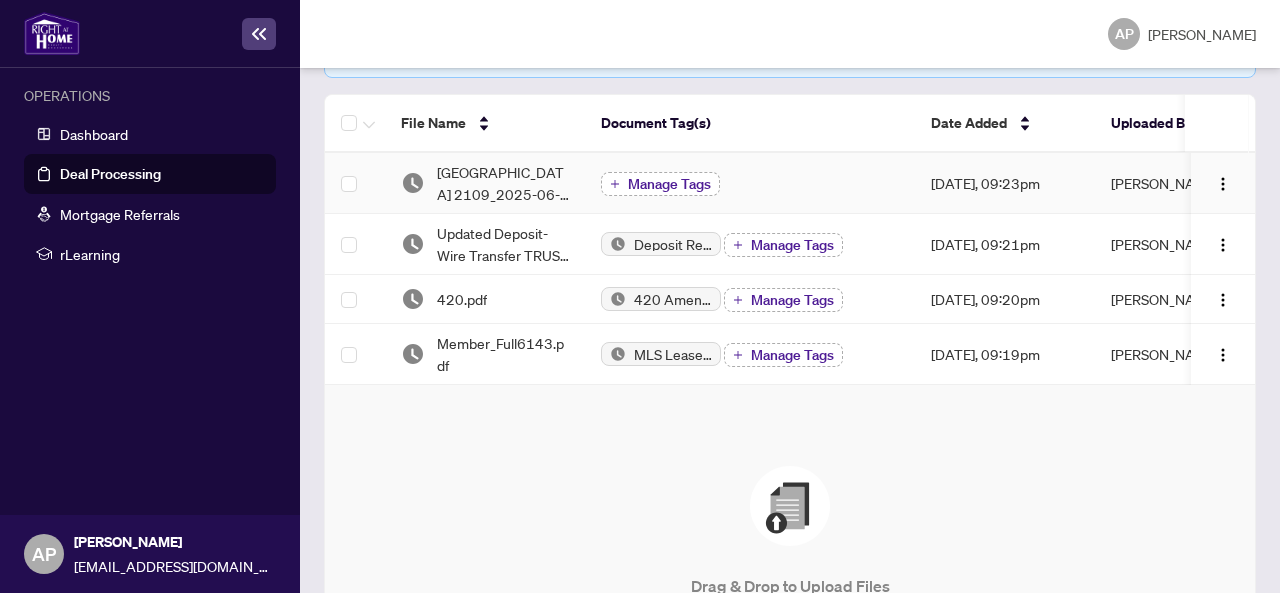 click on "Manage Tags" at bounding box center [669, 184] 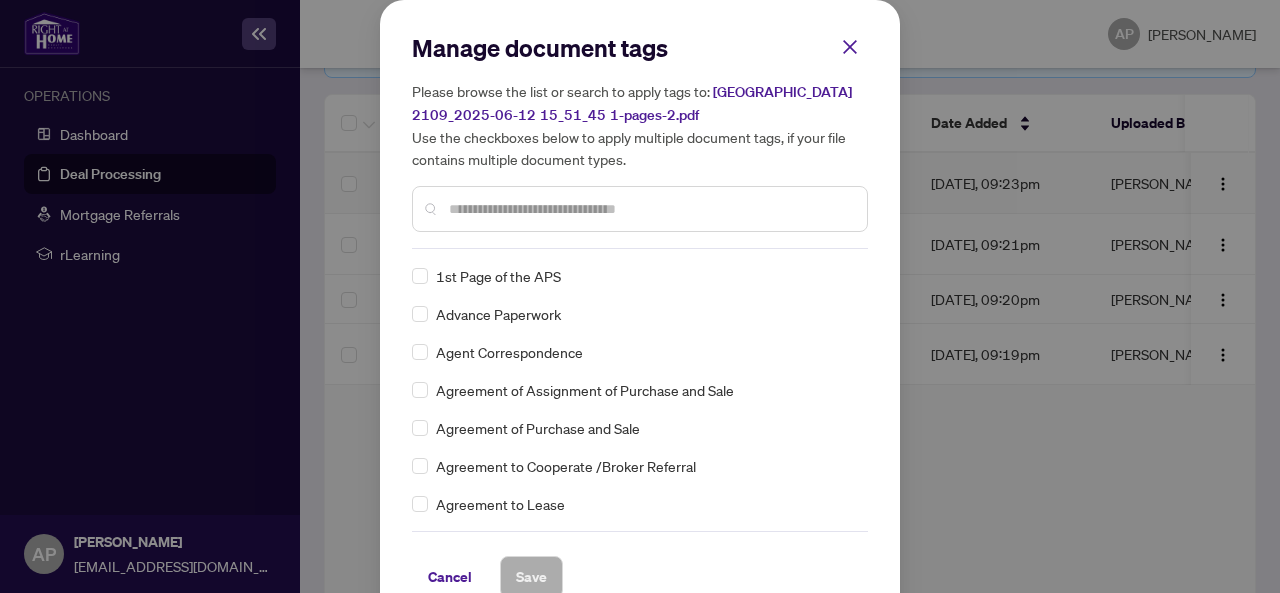 click at bounding box center (650, 209) 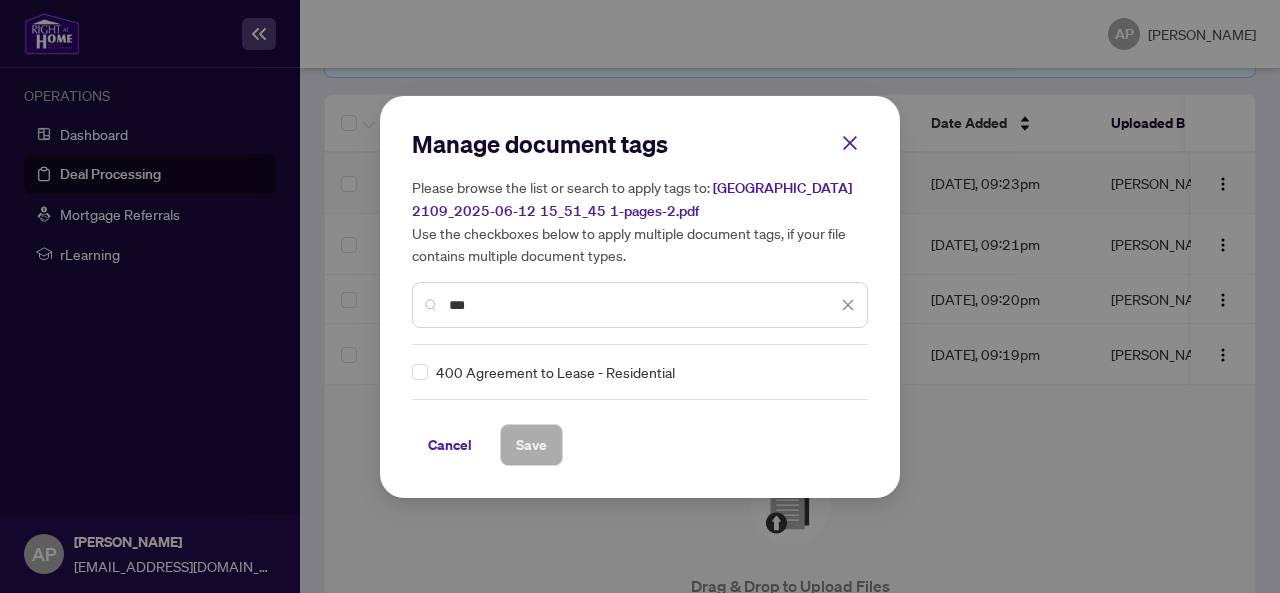 type on "***" 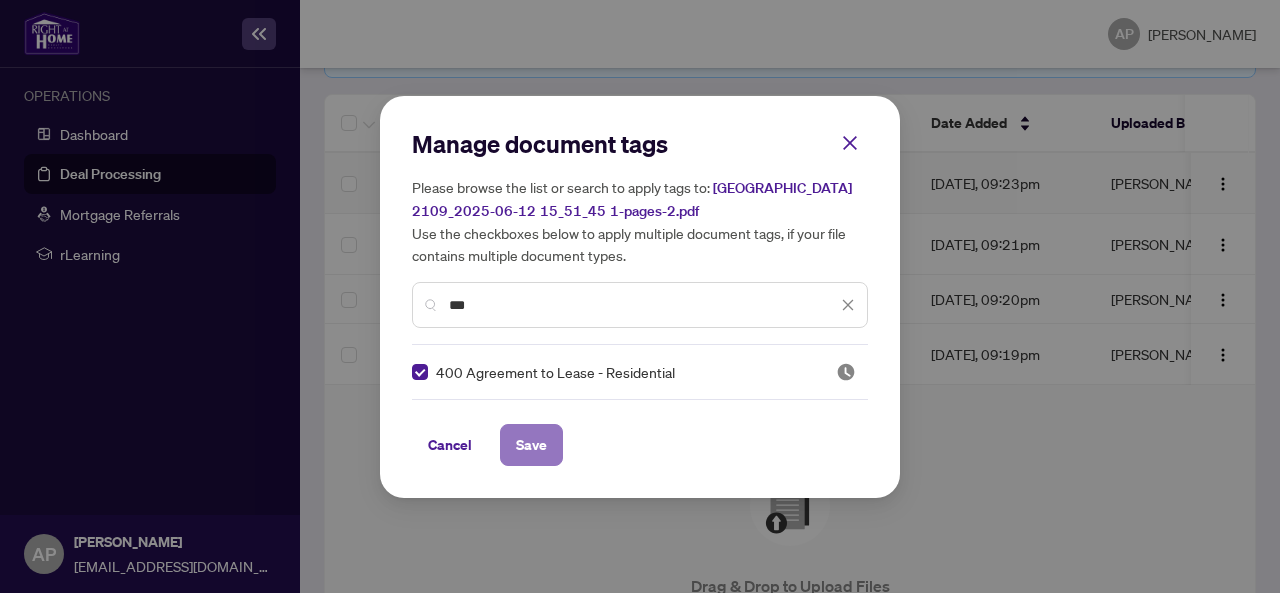 click on "Save" at bounding box center (531, 445) 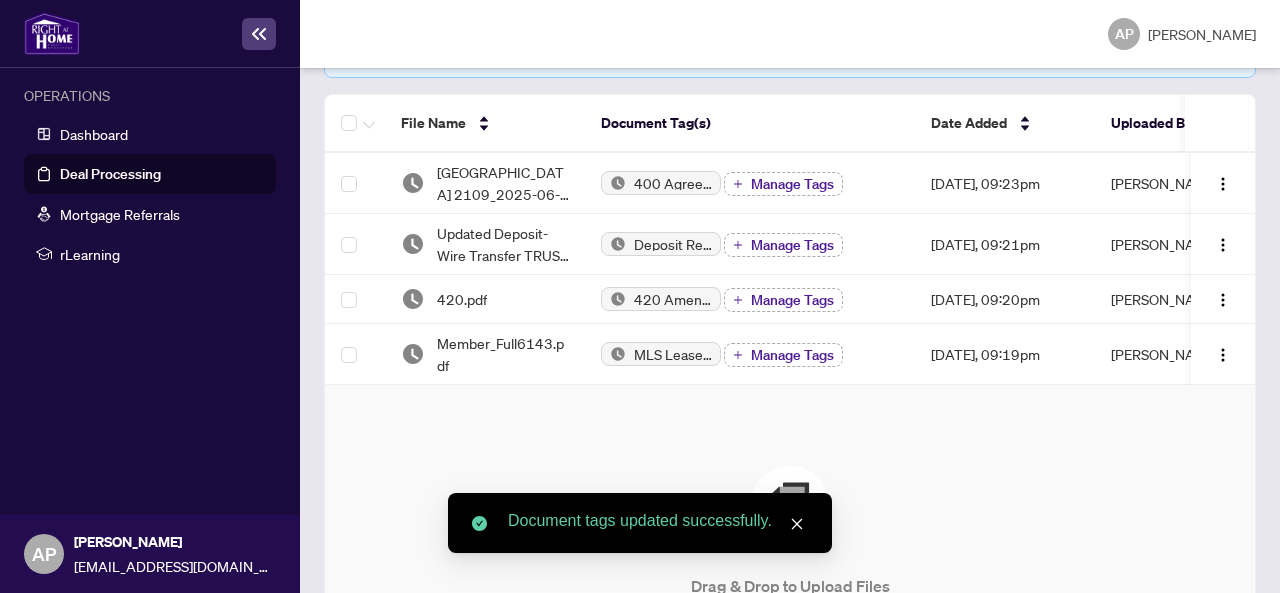 click at bounding box center [797, 524] 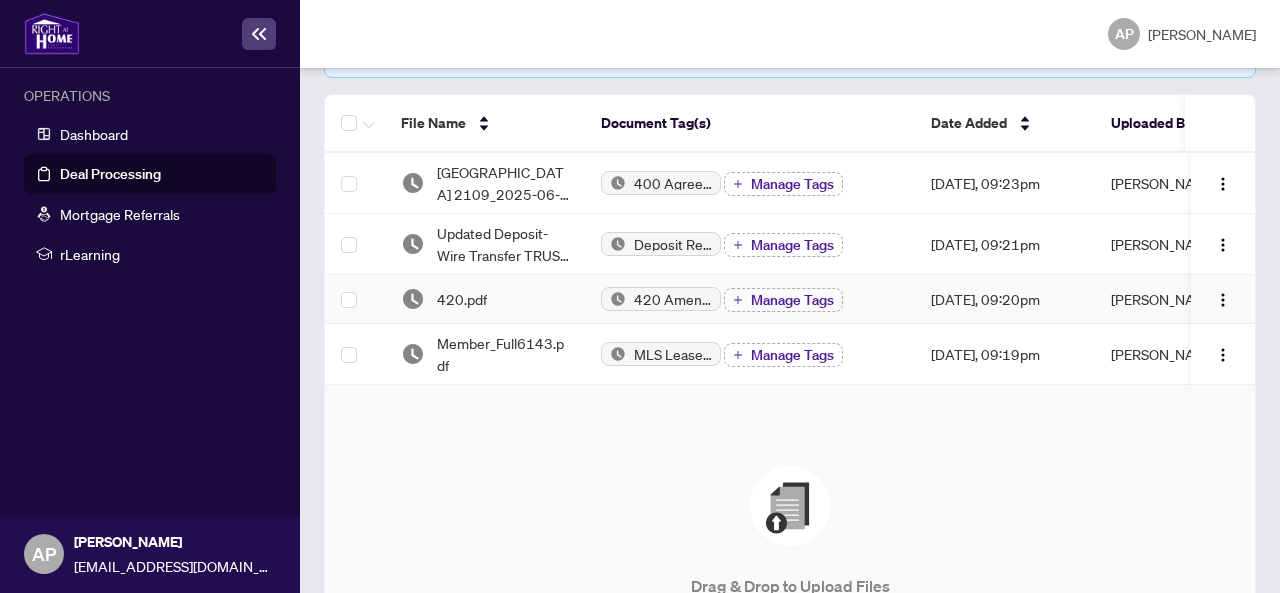 scroll, scrollTop: 0, scrollLeft: 0, axis: both 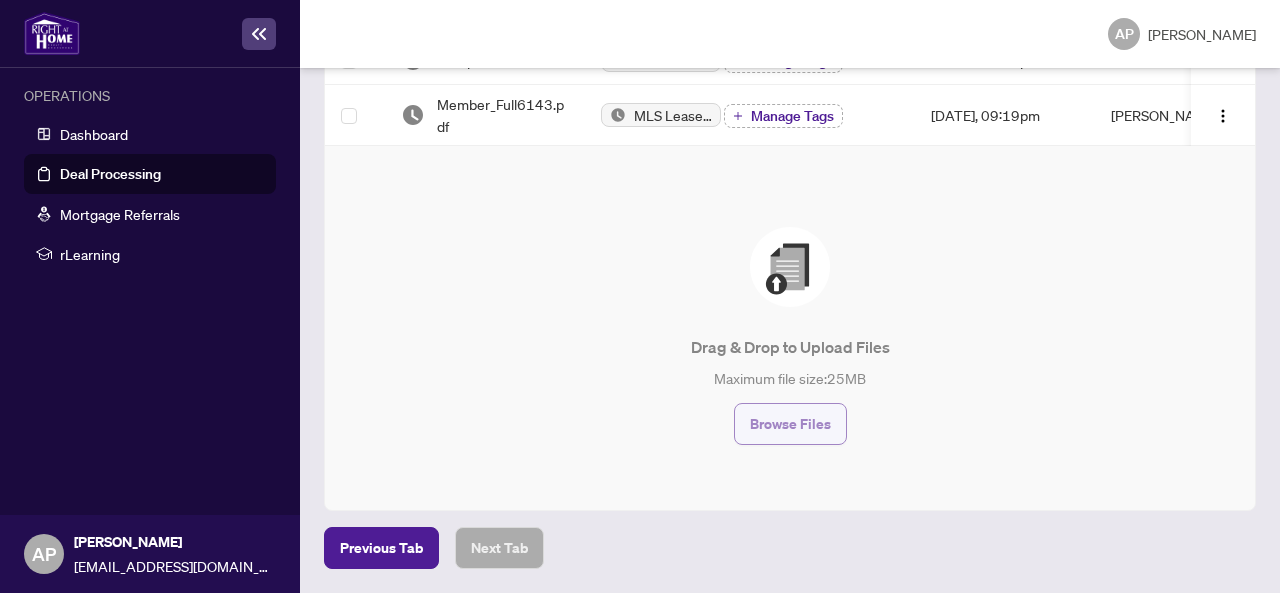 click on "Browse Files" at bounding box center (790, 424) 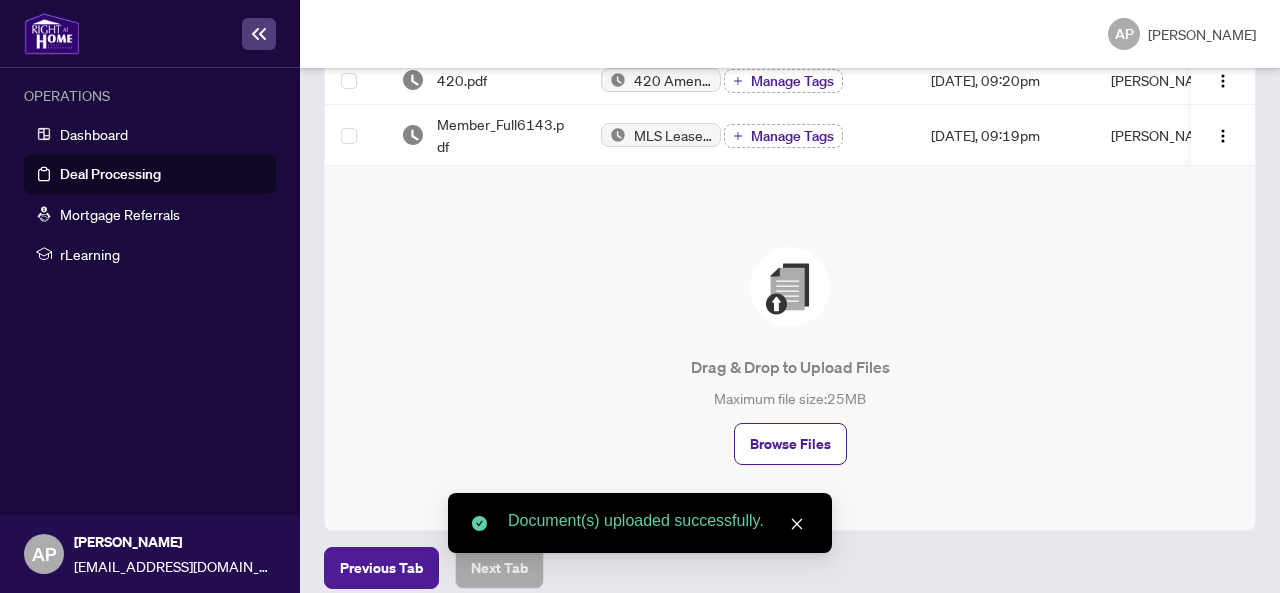 scroll, scrollTop: 0, scrollLeft: 0, axis: both 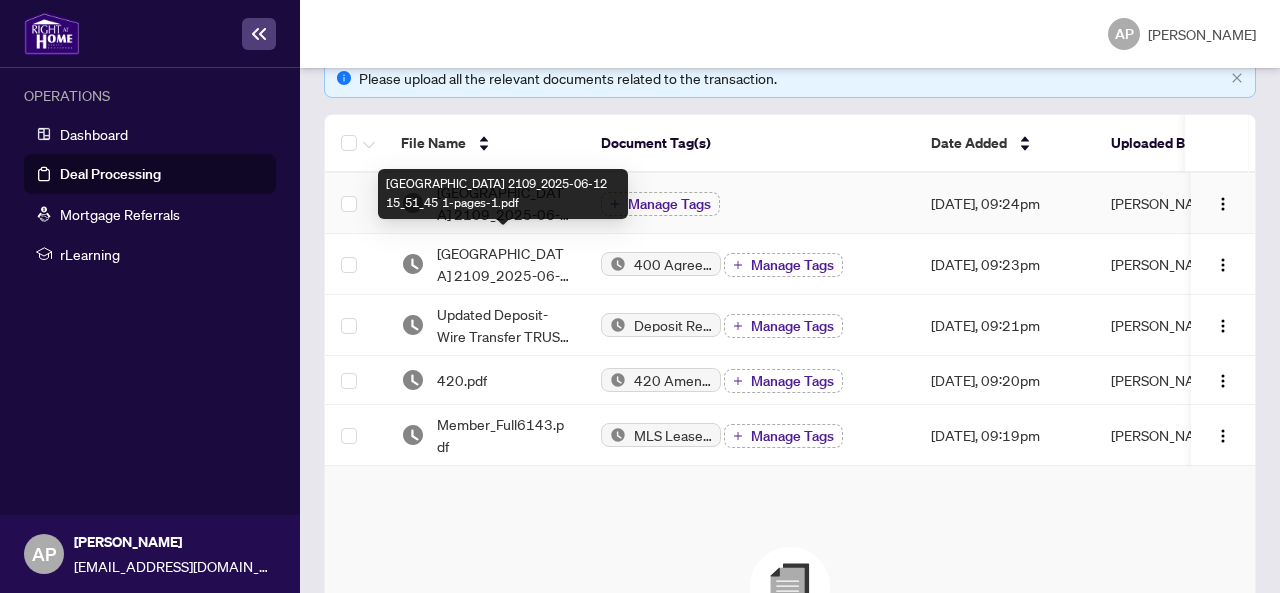click on "[GEOGRAPHIC_DATA] 2109_2025-06-12 15_51_45 1-pages-1.pdf" at bounding box center (503, 203) 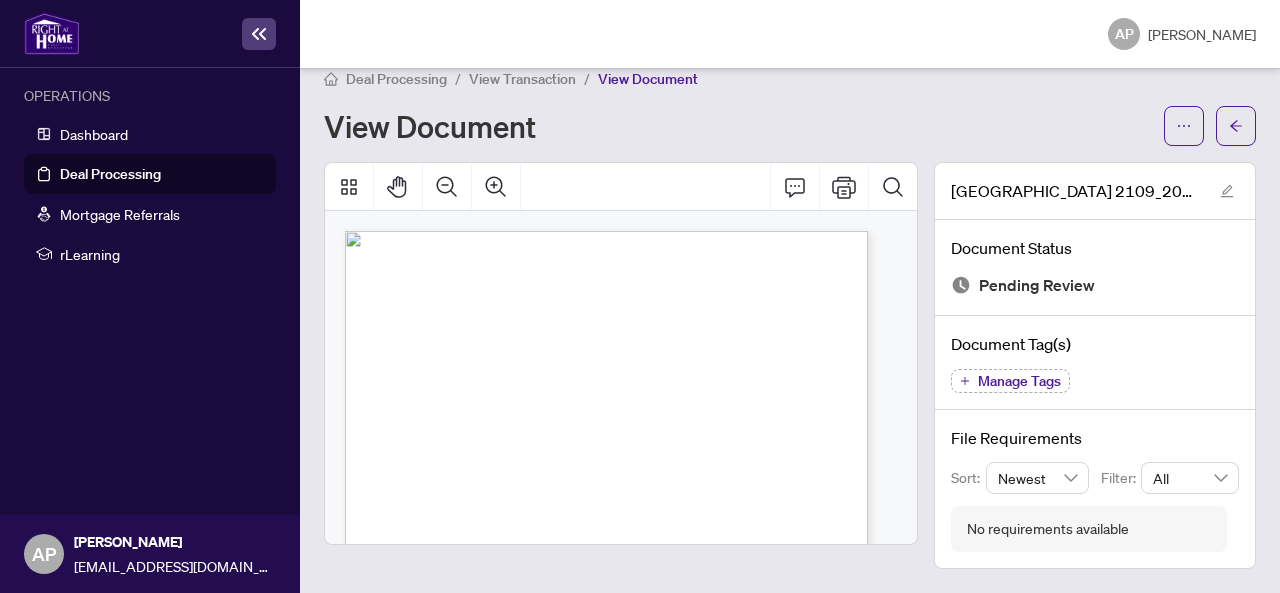 scroll, scrollTop: 20, scrollLeft: 0, axis: vertical 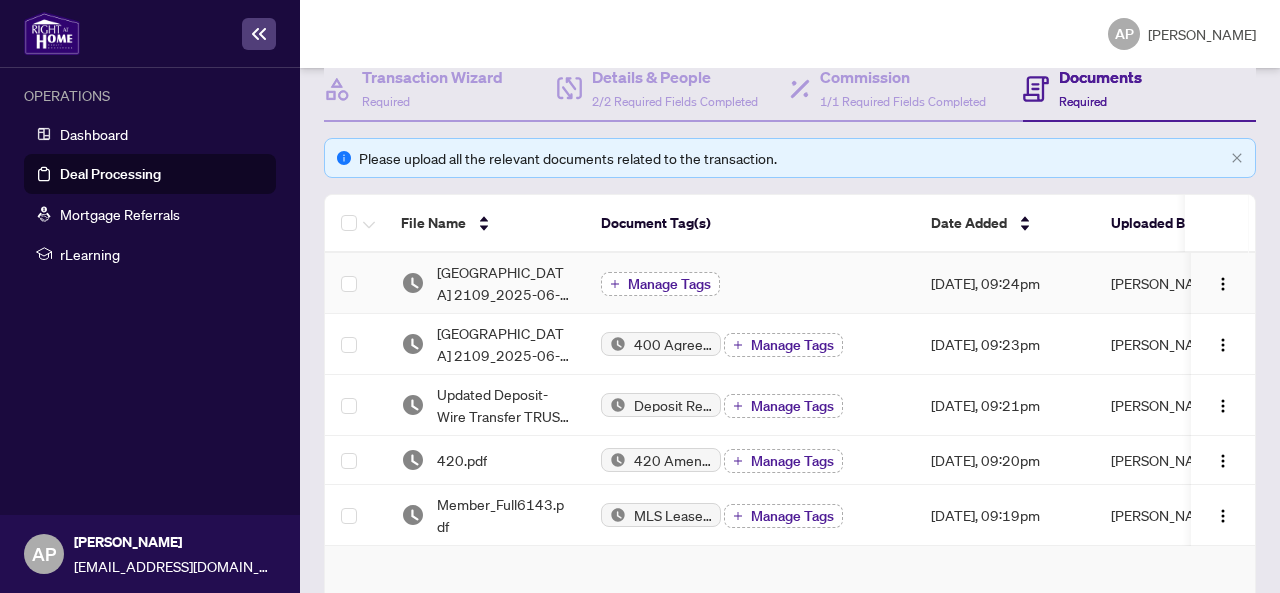 click on "Manage Tags" at bounding box center (669, 284) 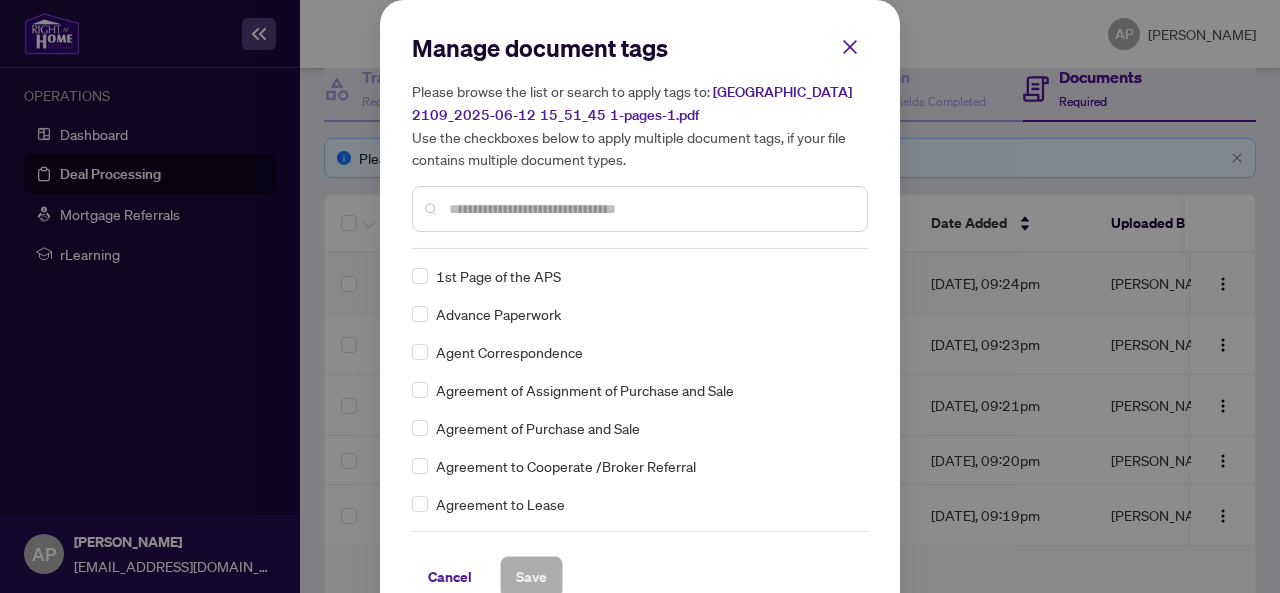 click at bounding box center [640, 209] 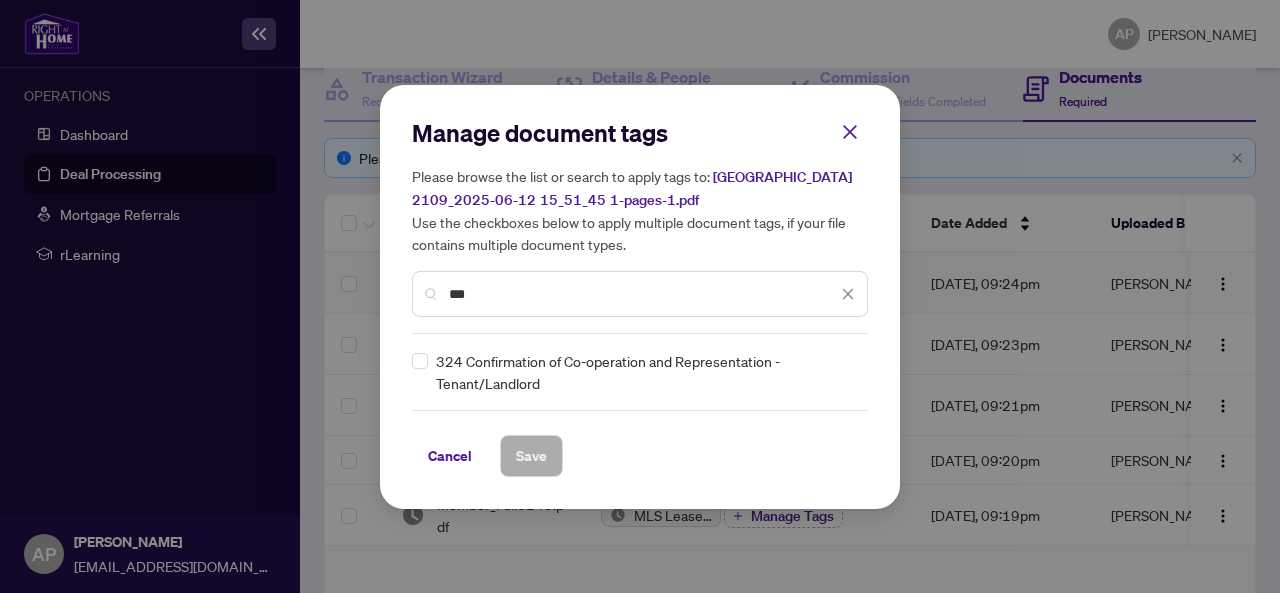 type on "***" 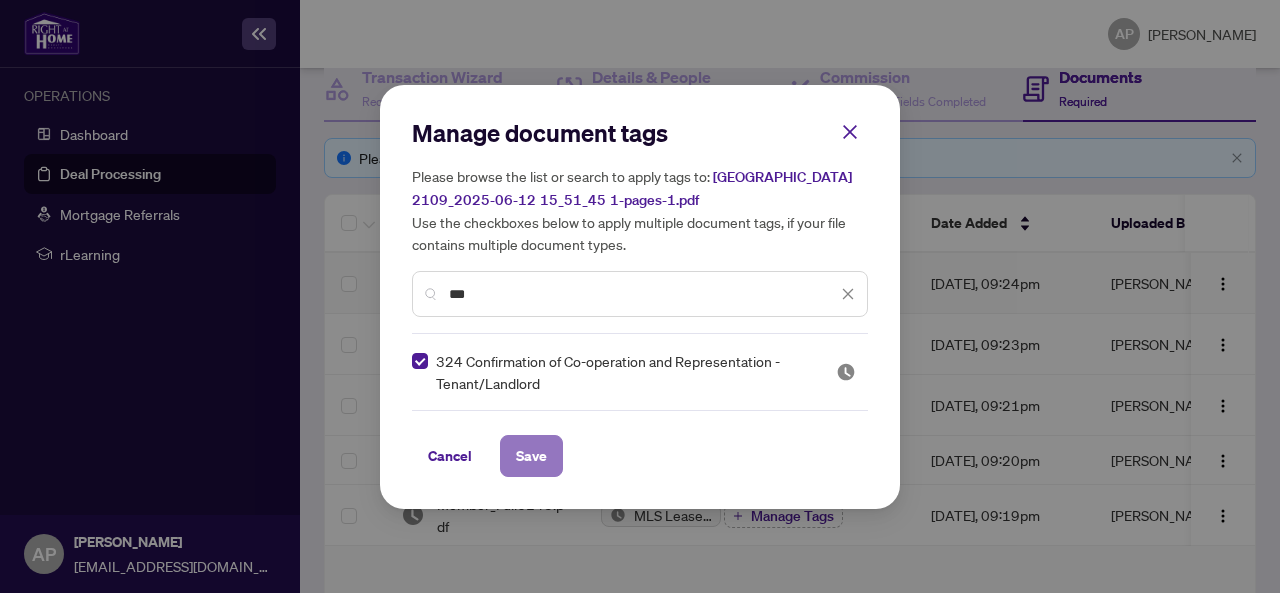 click on "Save" at bounding box center (531, 456) 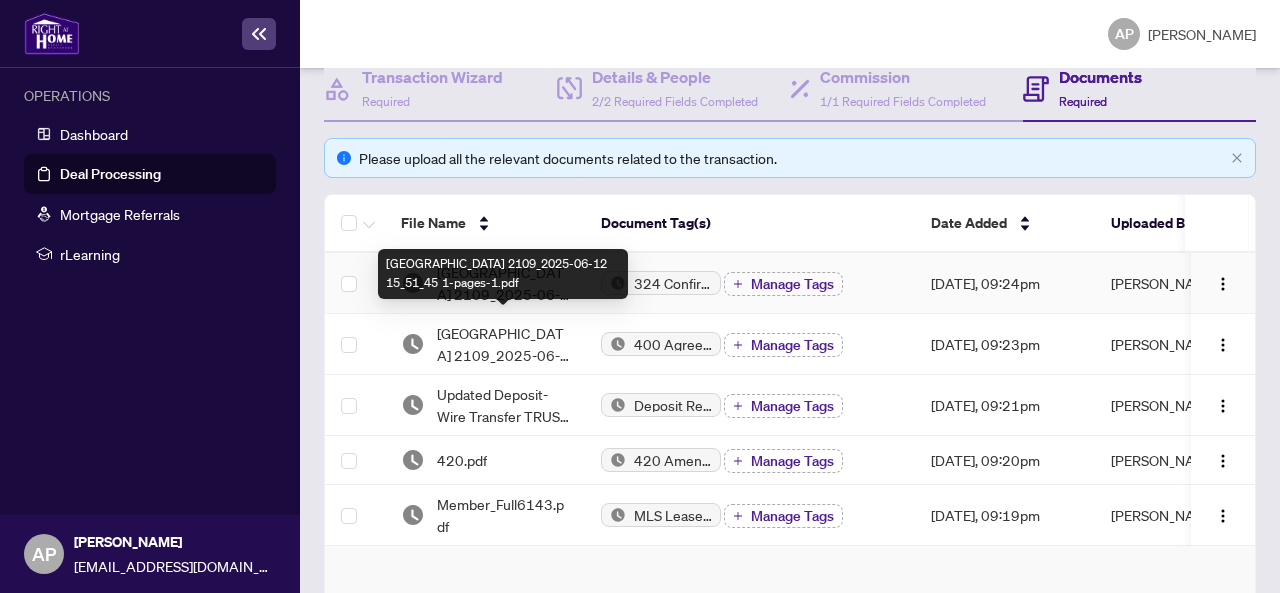 scroll, scrollTop: 0, scrollLeft: 0, axis: both 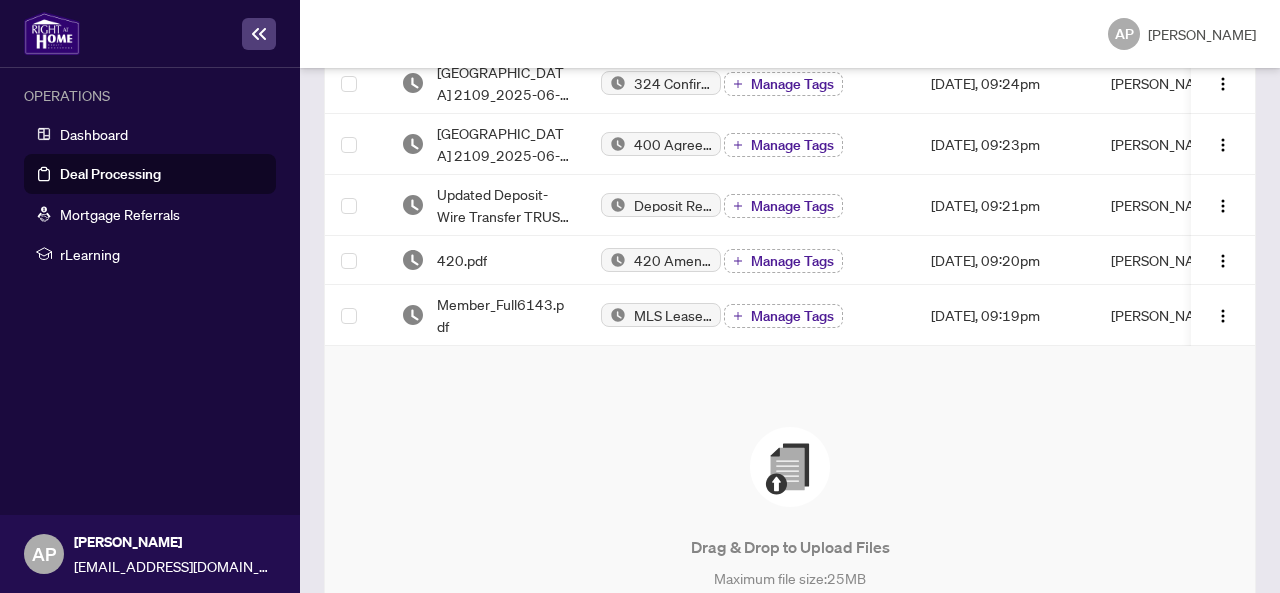 click on "Deal Processing" at bounding box center [110, 174] 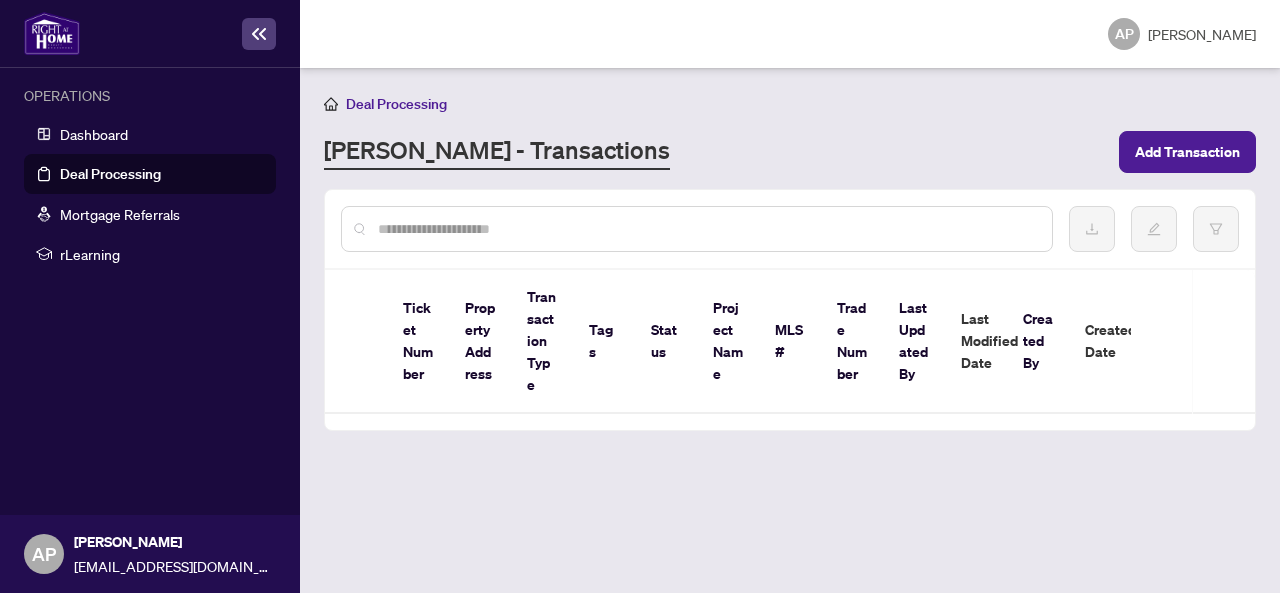 scroll, scrollTop: 0, scrollLeft: 0, axis: both 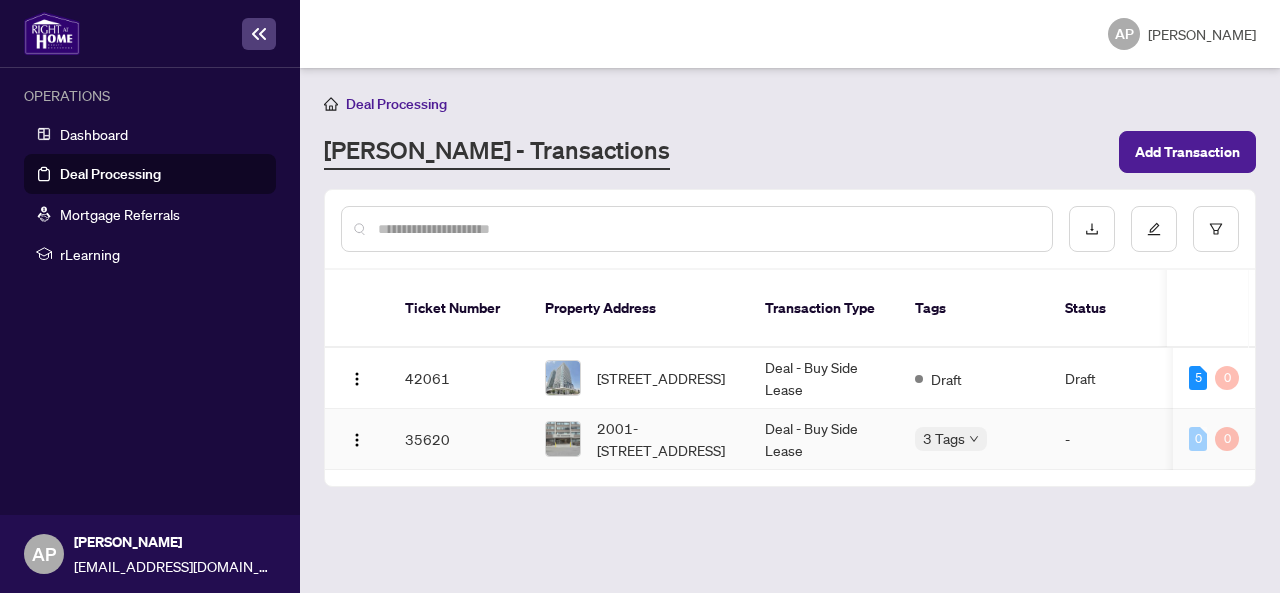 click on "2001-[STREET_ADDRESS]" at bounding box center (639, 439) 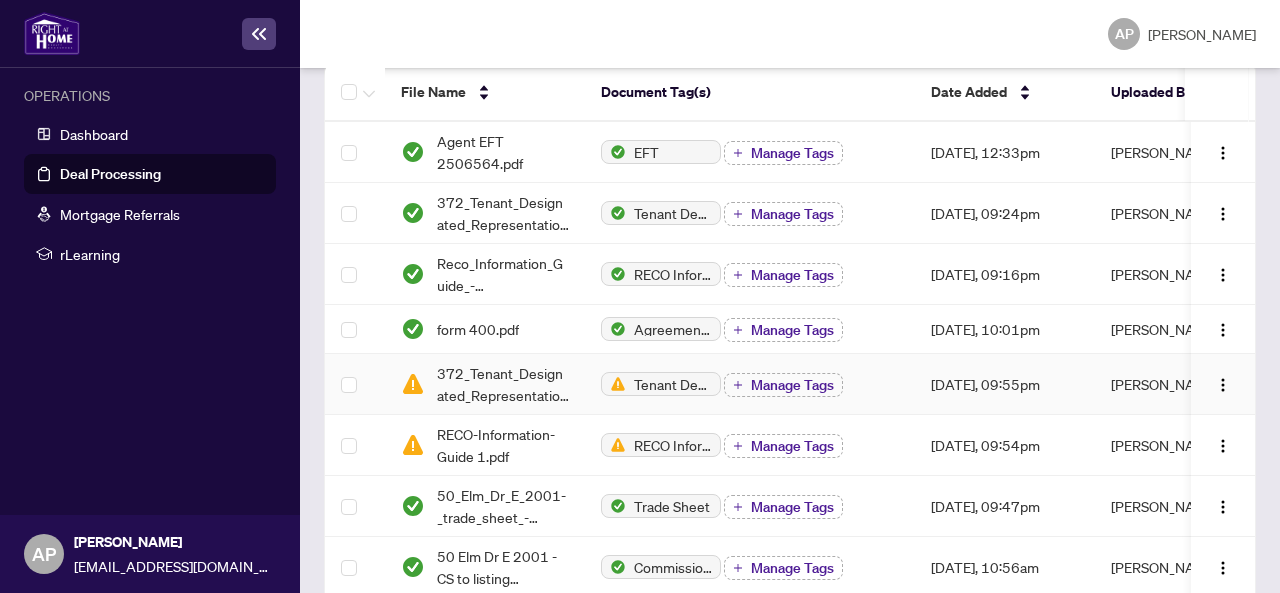 scroll, scrollTop: 400, scrollLeft: 0, axis: vertical 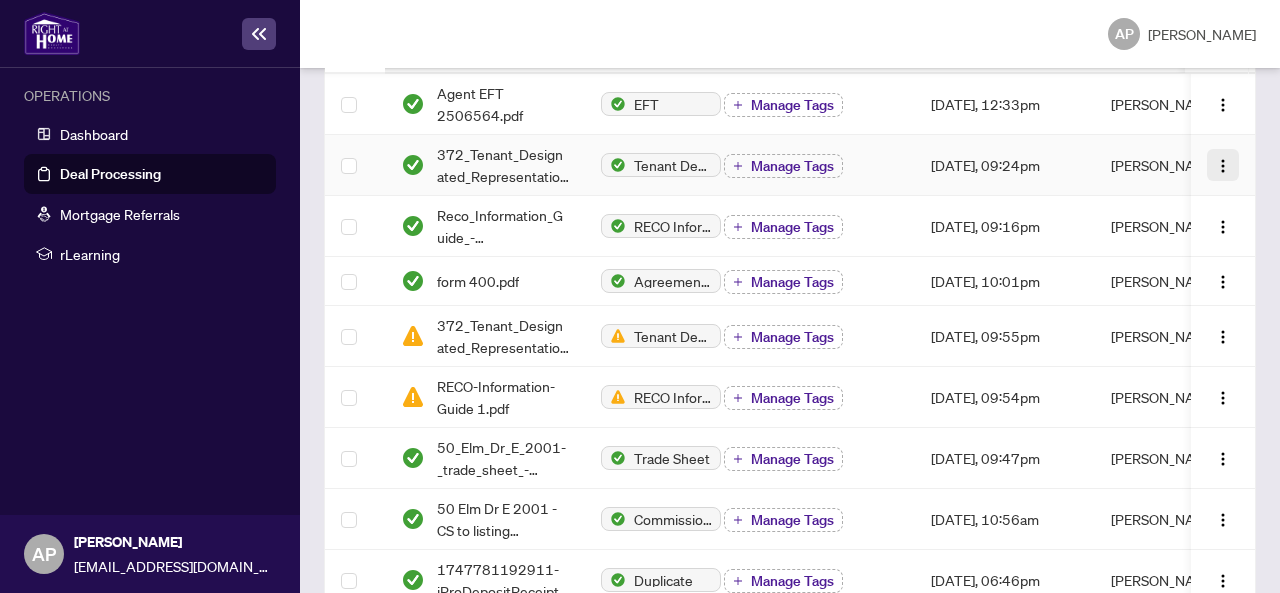 click at bounding box center [1223, 166] 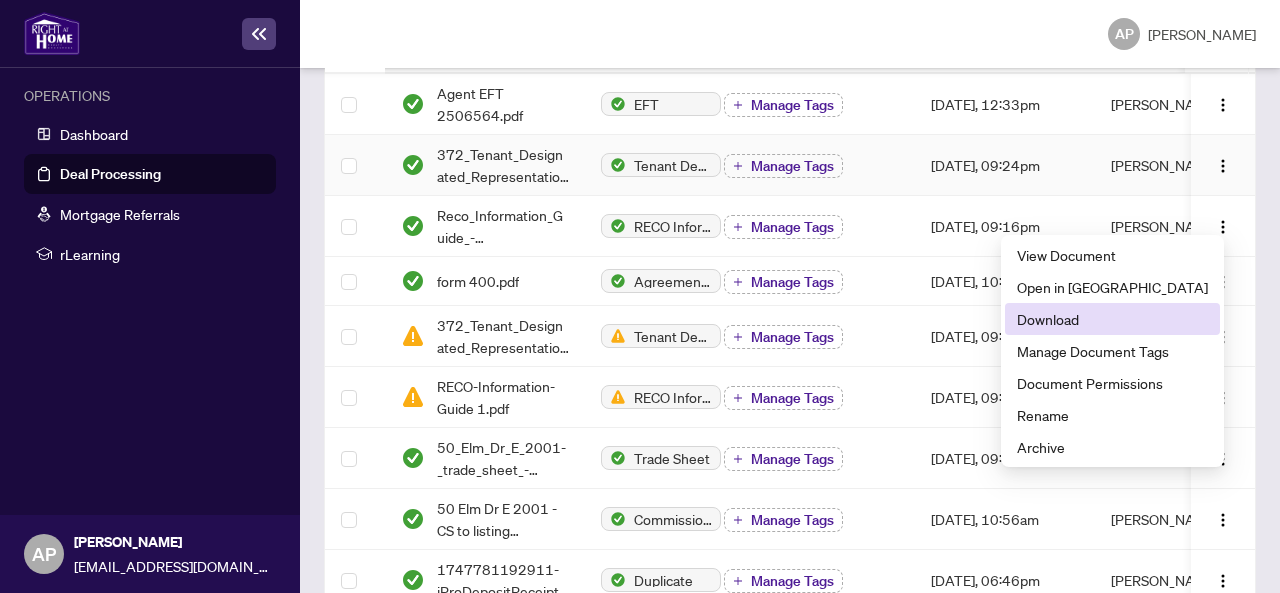 click on "Download" at bounding box center [1112, 319] 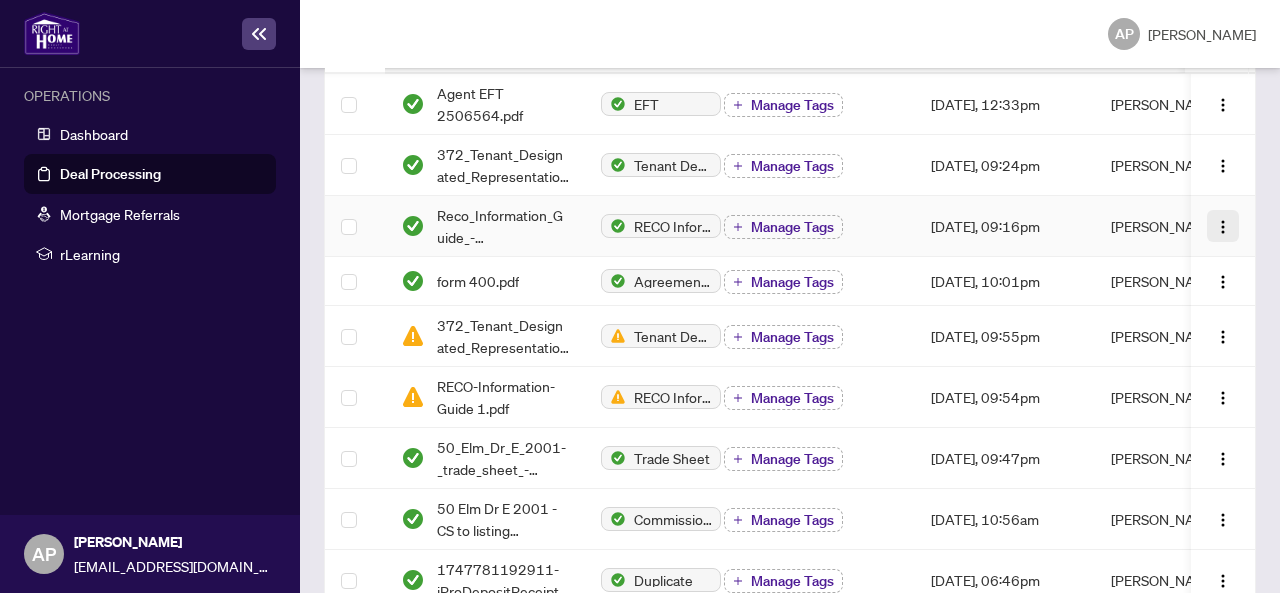 click at bounding box center [1223, 227] 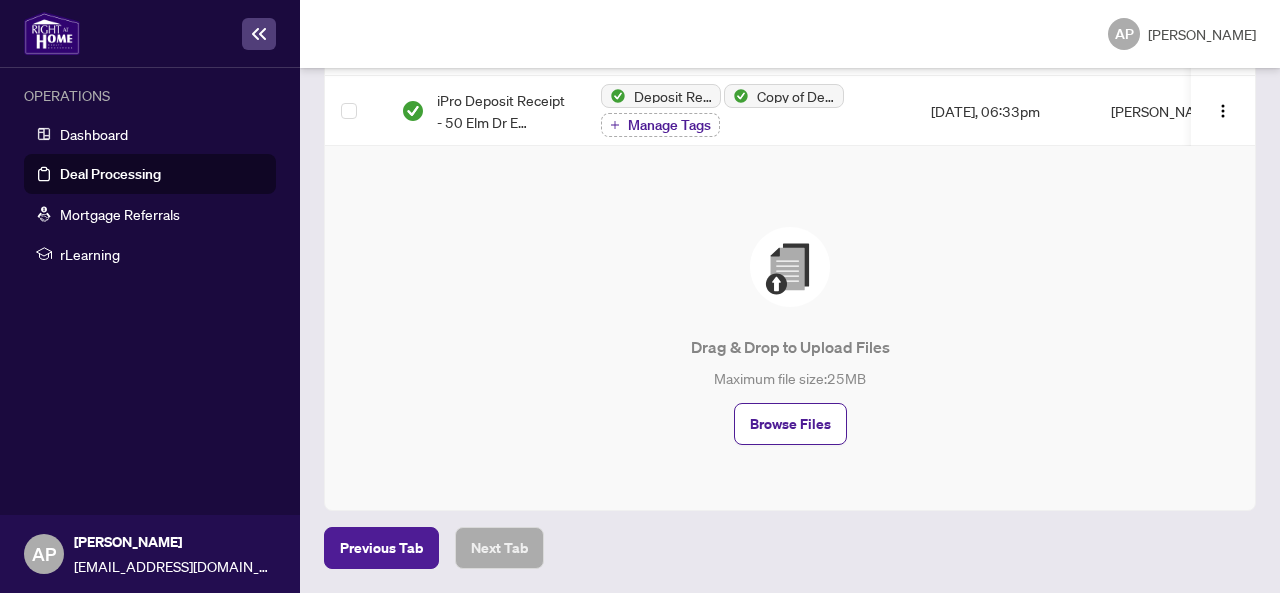 scroll, scrollTop: 1037, scrollLeft: 0, axis: vertical 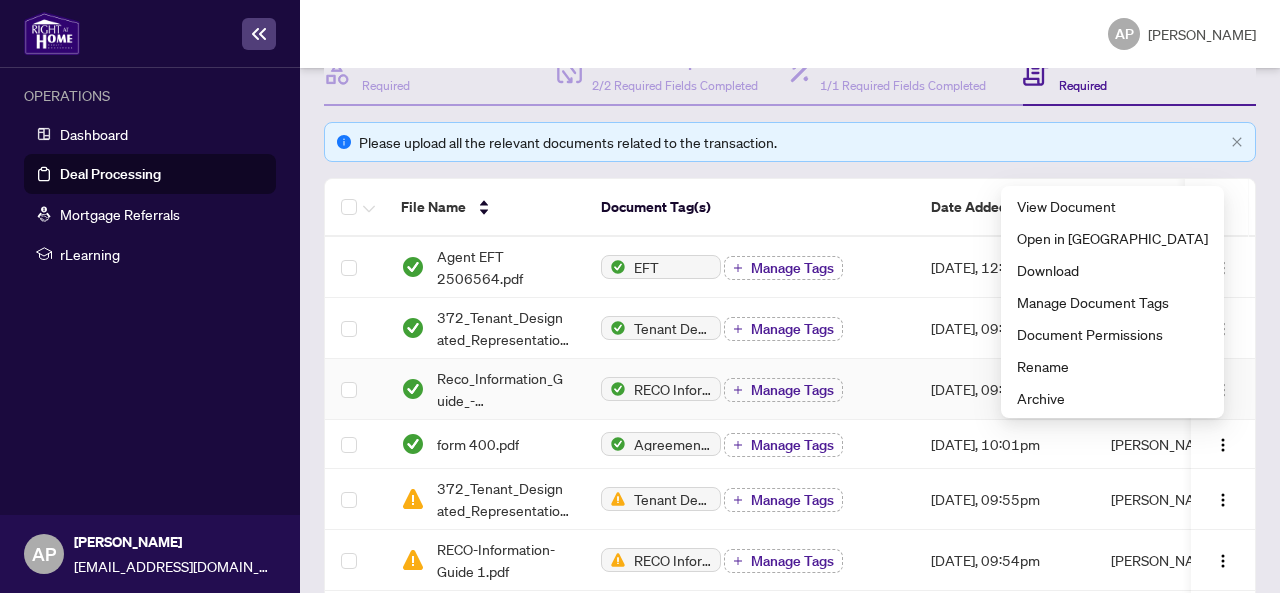click on "Reco_Information_Guide_-_RECO_Forms.pdf" at bounding box center (485, 389) 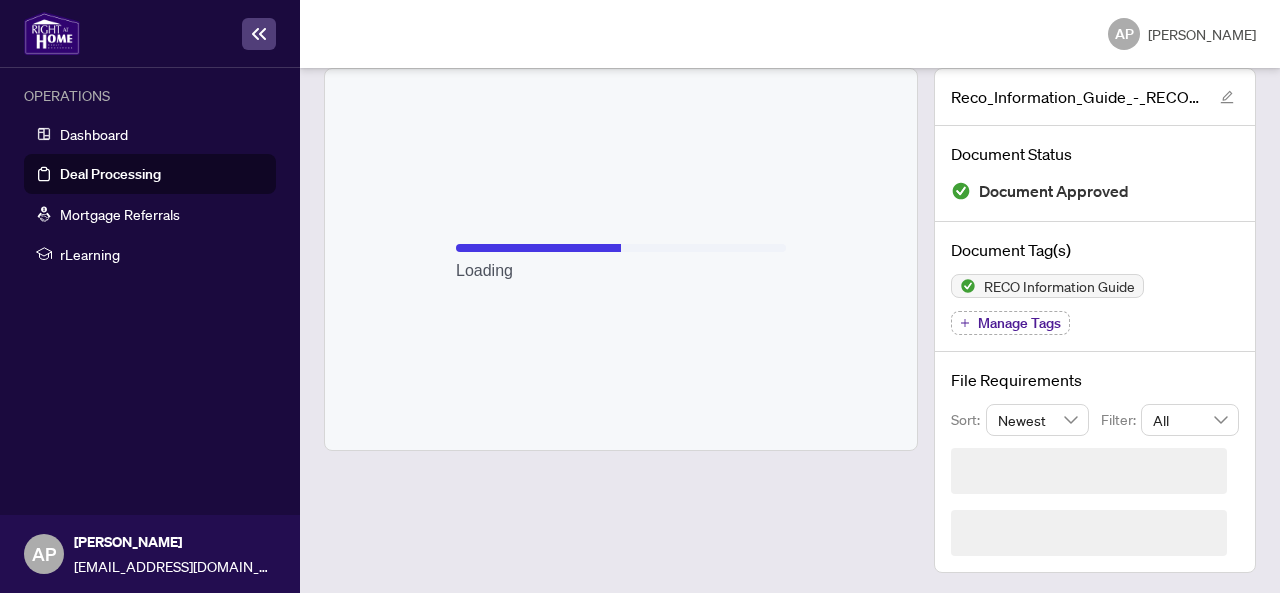 scroll, scrollTop: 56, scrollLeft: 0, axis: vertical 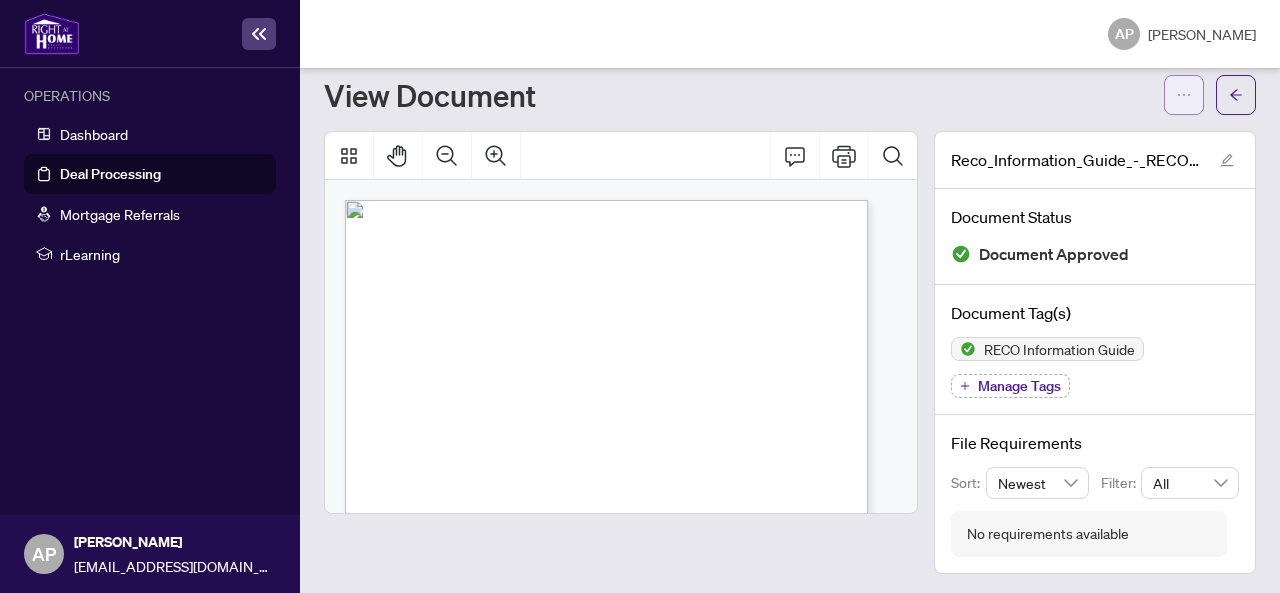 click at bounding box center [1184, 95] 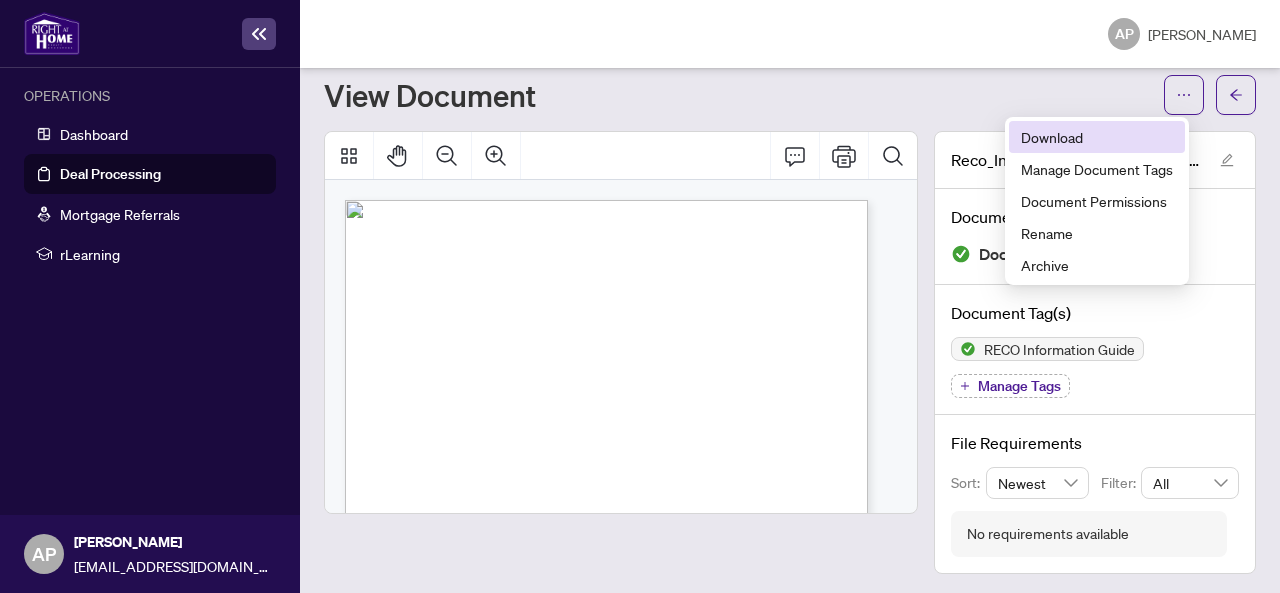 click on "Download" at bounding box center (1097, 137) 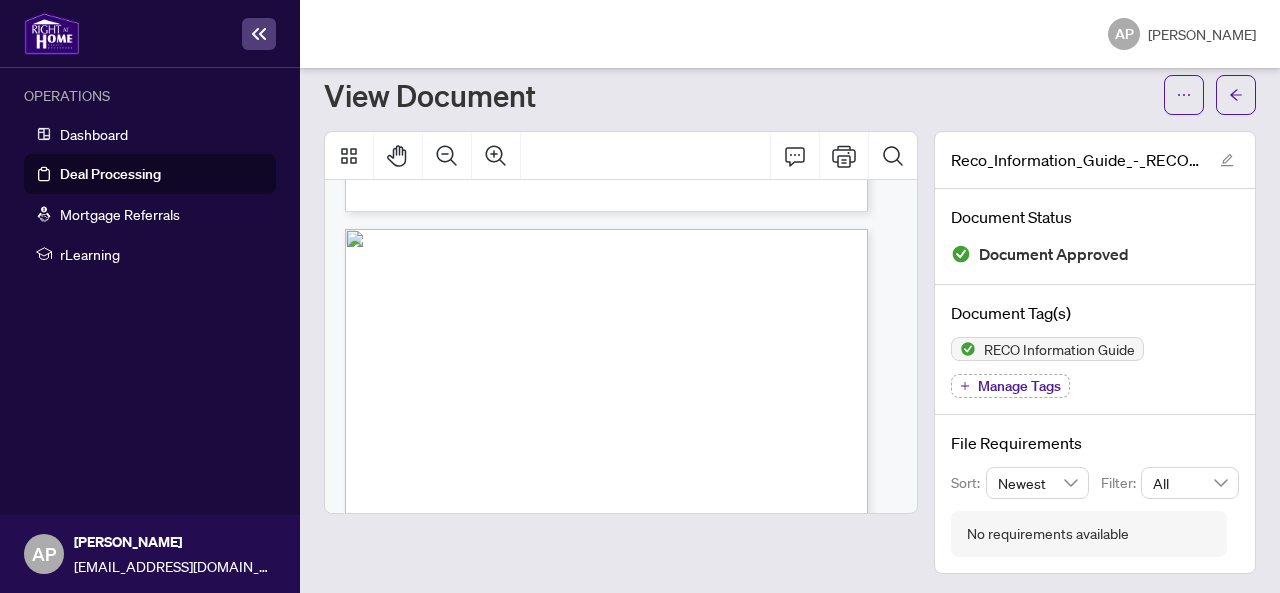 scroll, scrollTop: 8539, scrollLeft: 0, axis: vertical 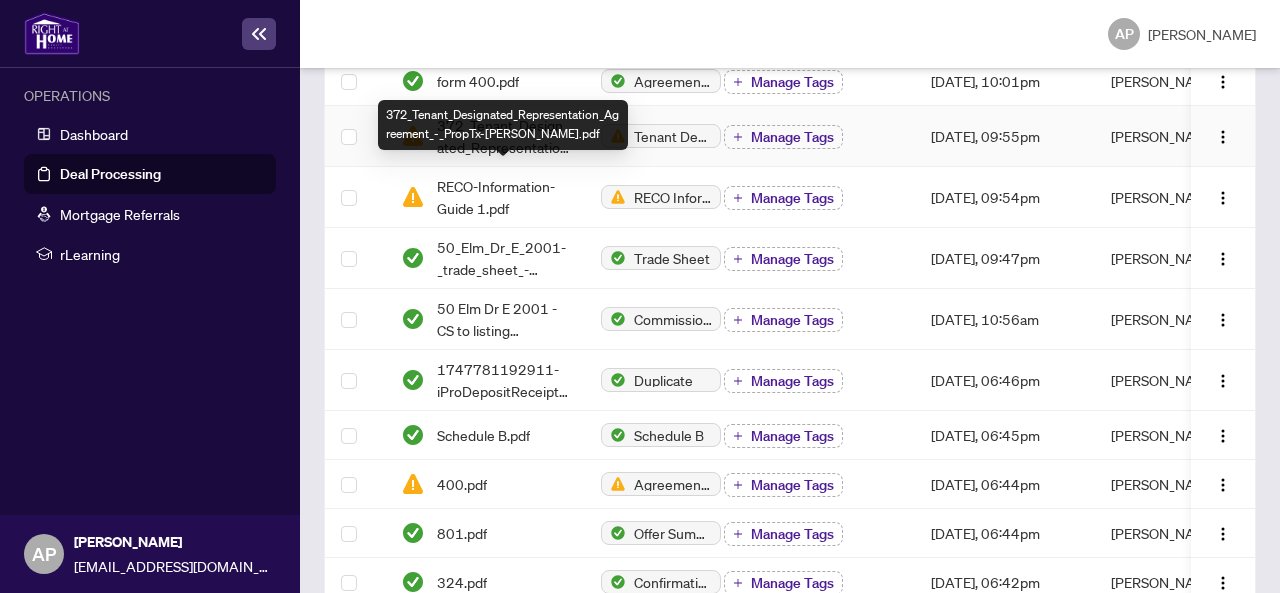 click on "372_Tenant_Designated_Representation_Agreement_-_PropTx-[PERSON_NAME].pdf" at bounding box center [503, 136] 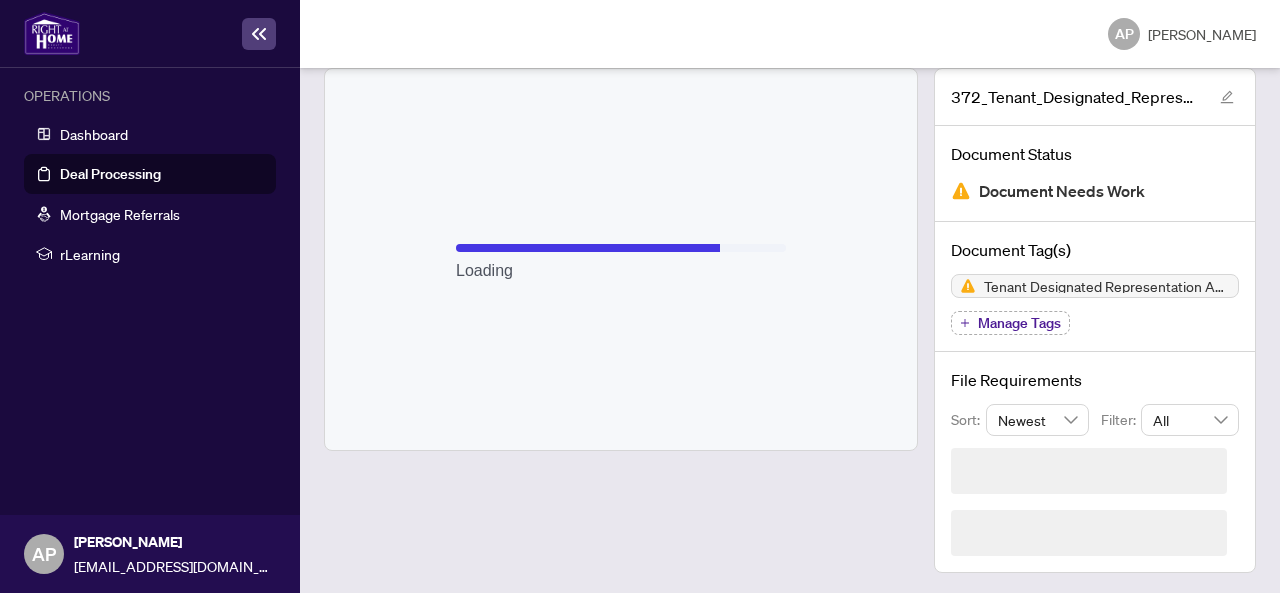 scroll, scrollTop: 154, scrollLeft: 0, axis: vertical 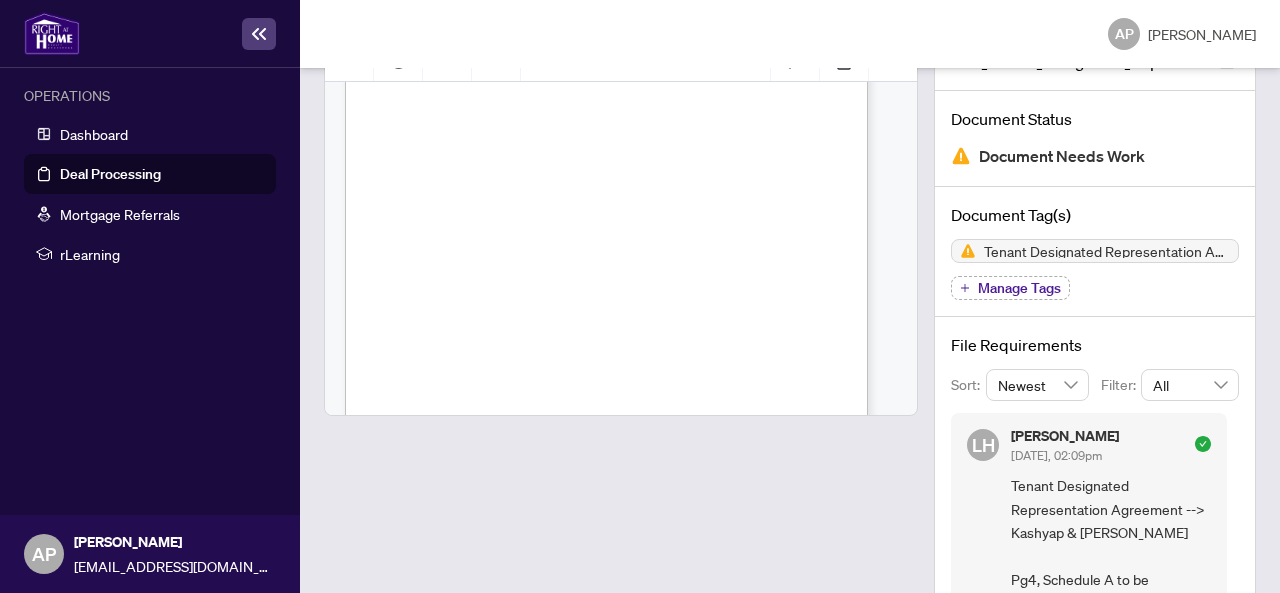 drag, startPoint x: 378, startPoint y: 147, endPoint x: 675, endPoint y: 168, distance: 297.7415 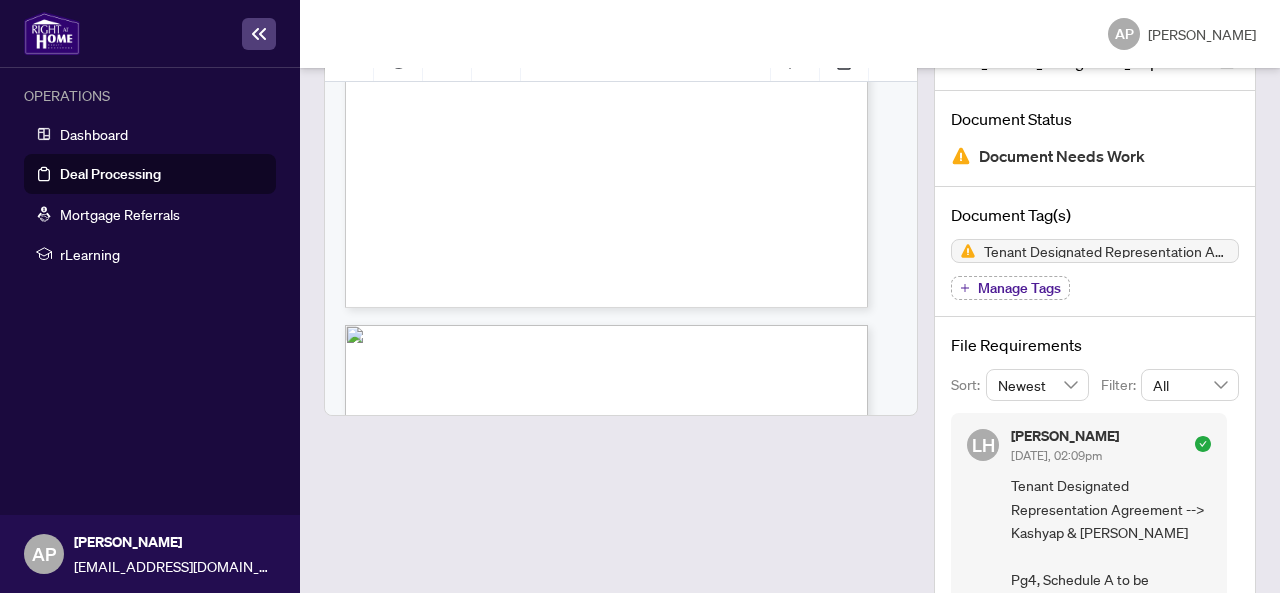 scroll, scrollTop: 1680, scrollLeft: 0, axis: vertical 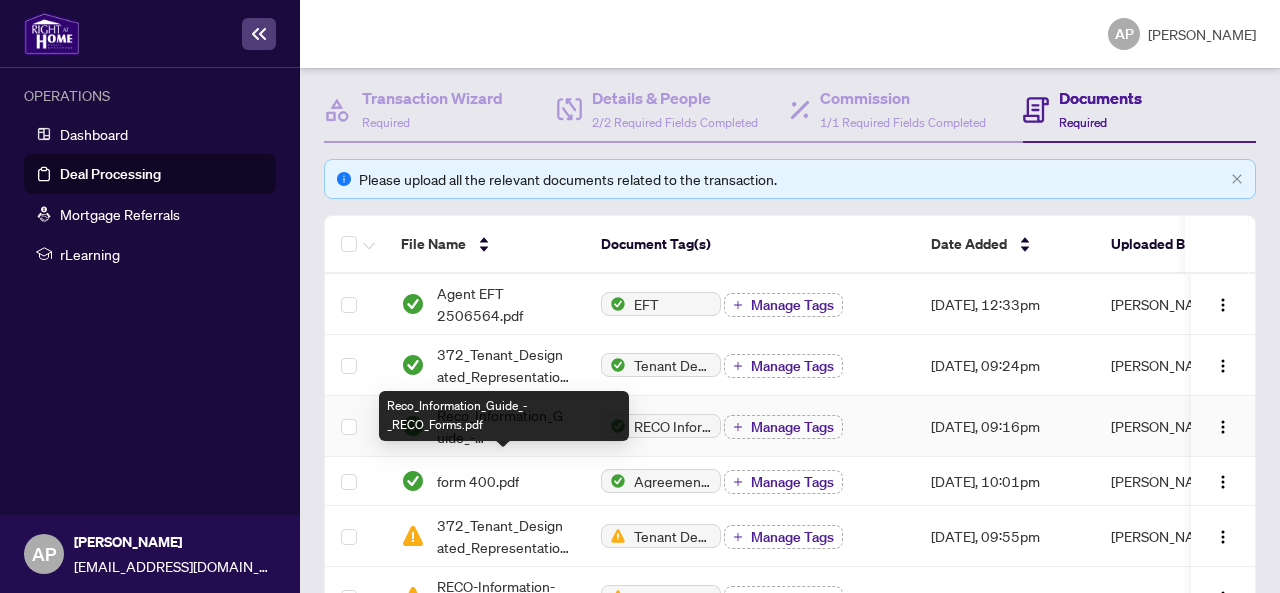 click on "Reco_Information_Guide_-_RECO_Forms.pdf" at bounding box center [503, 426] 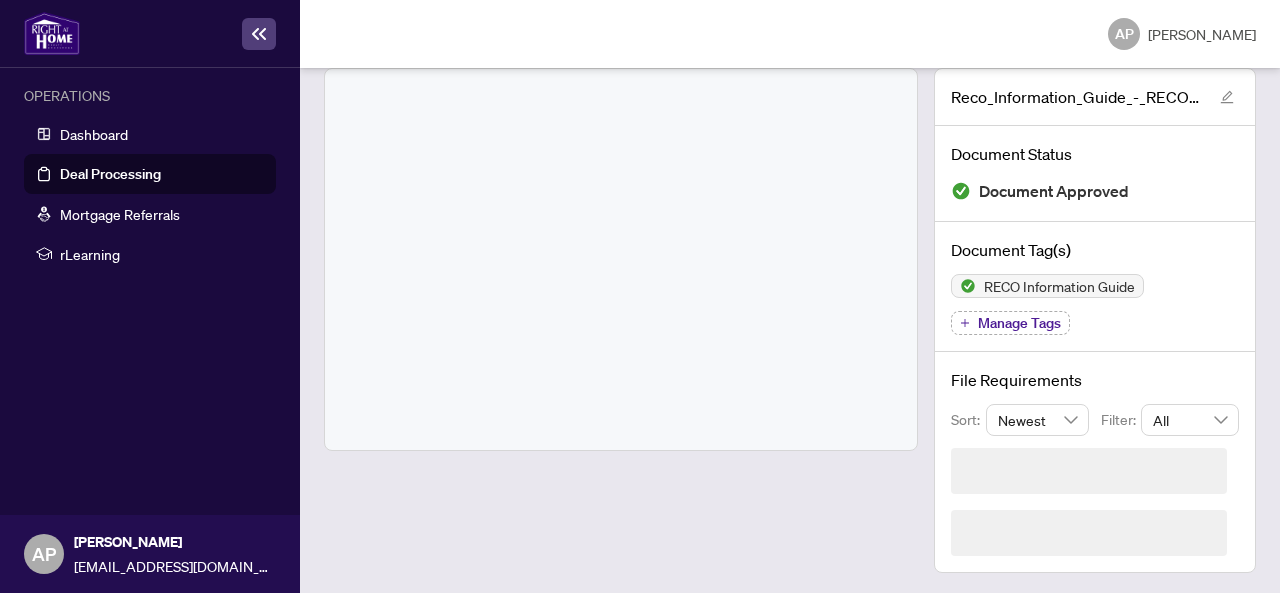 scroll, scrollTop: 56, scrollLeft: 0, axis: vertical 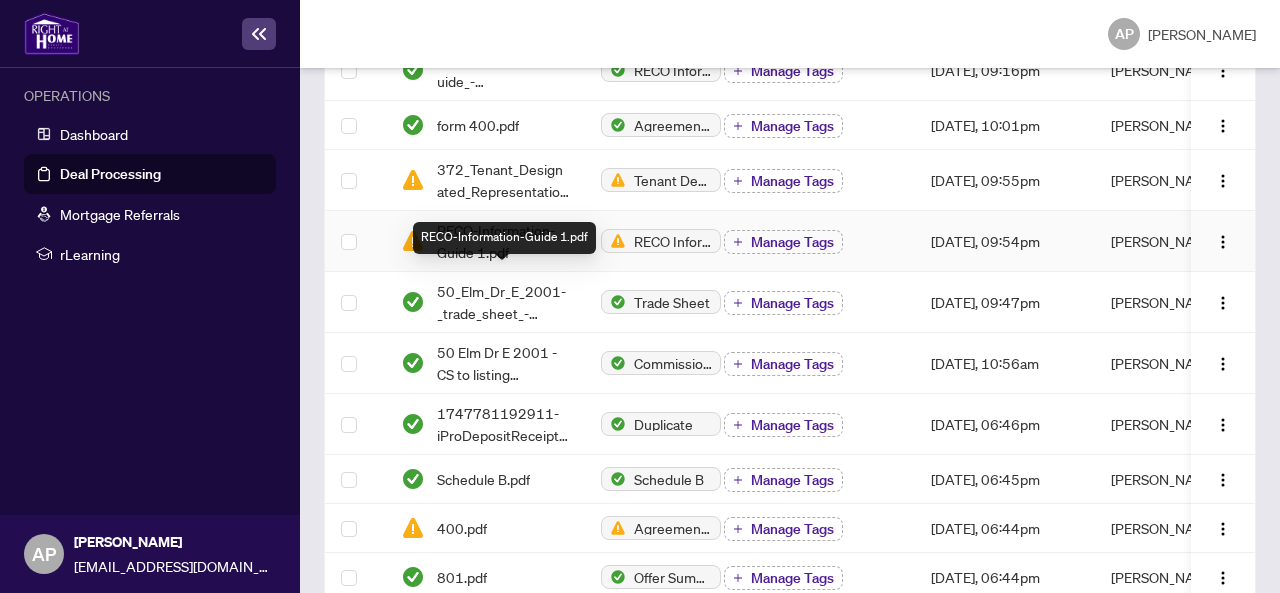 click on "RECO-Information-Guide 1.pdf" at bounding box center (503, 241) 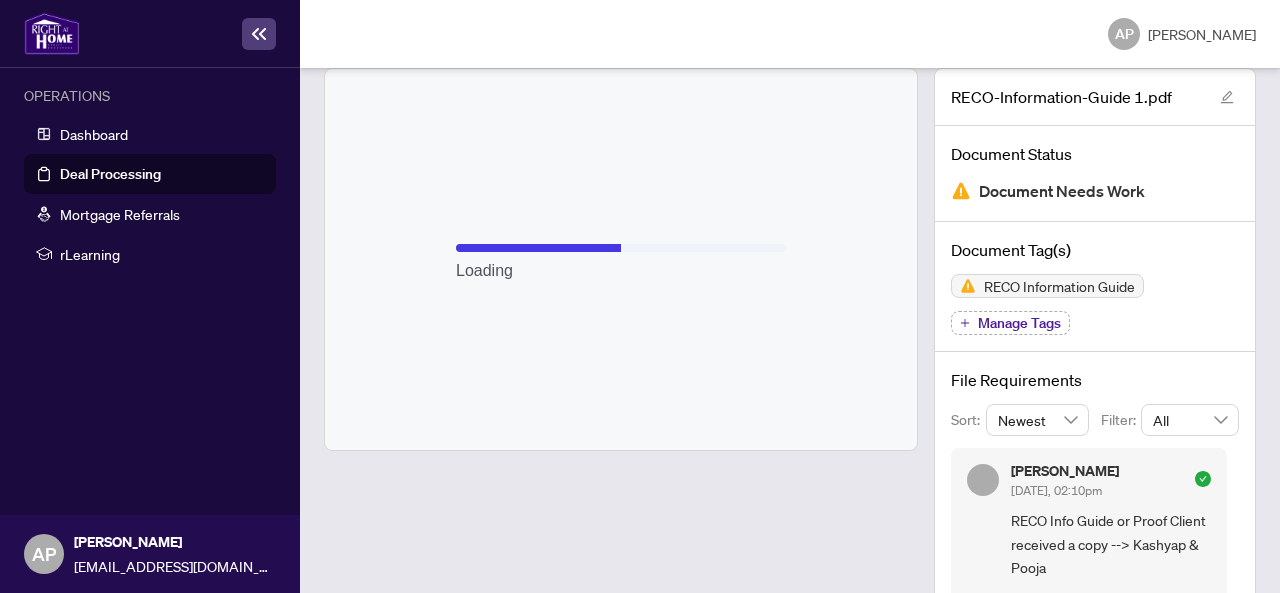 scroll, scrollTop: 154, scrollLeft: 0, axis: vertical 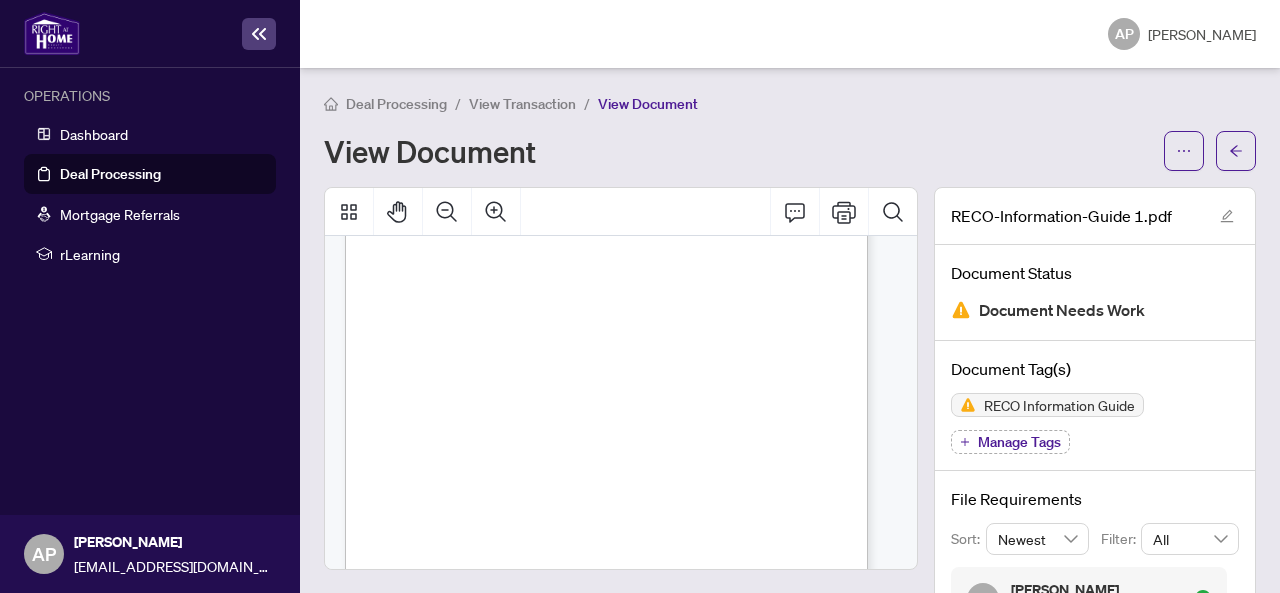 click on "View Transaction" at bounding box center (522, 104) 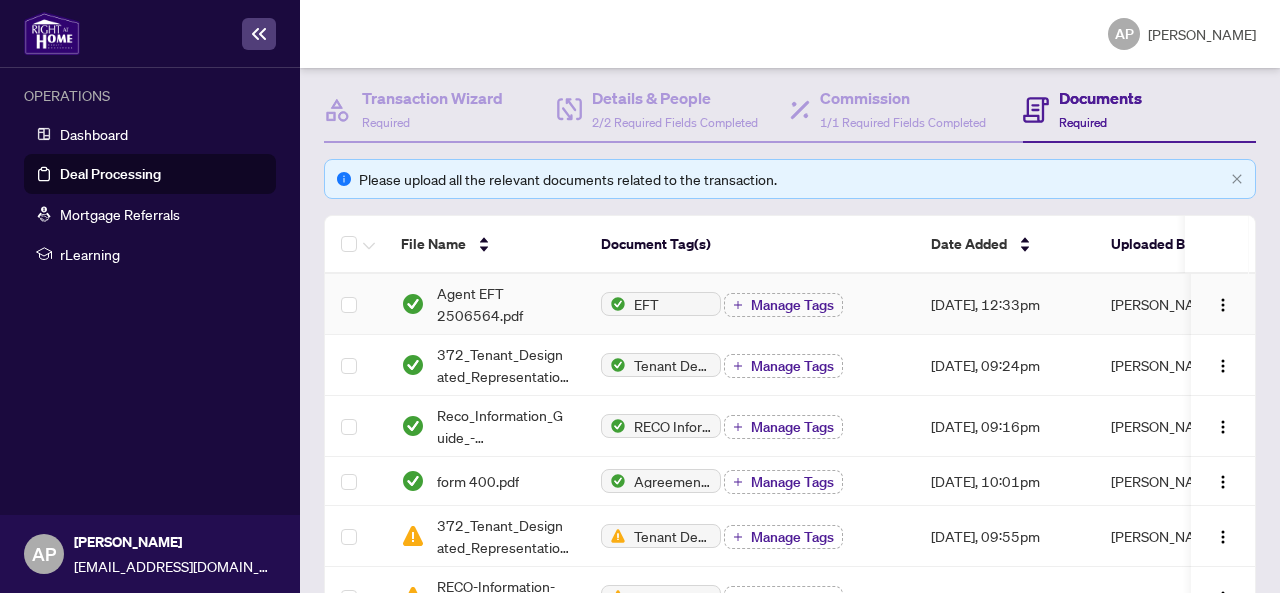 scroll, scrollTop: 0, scrollLeft: 0, axis: both 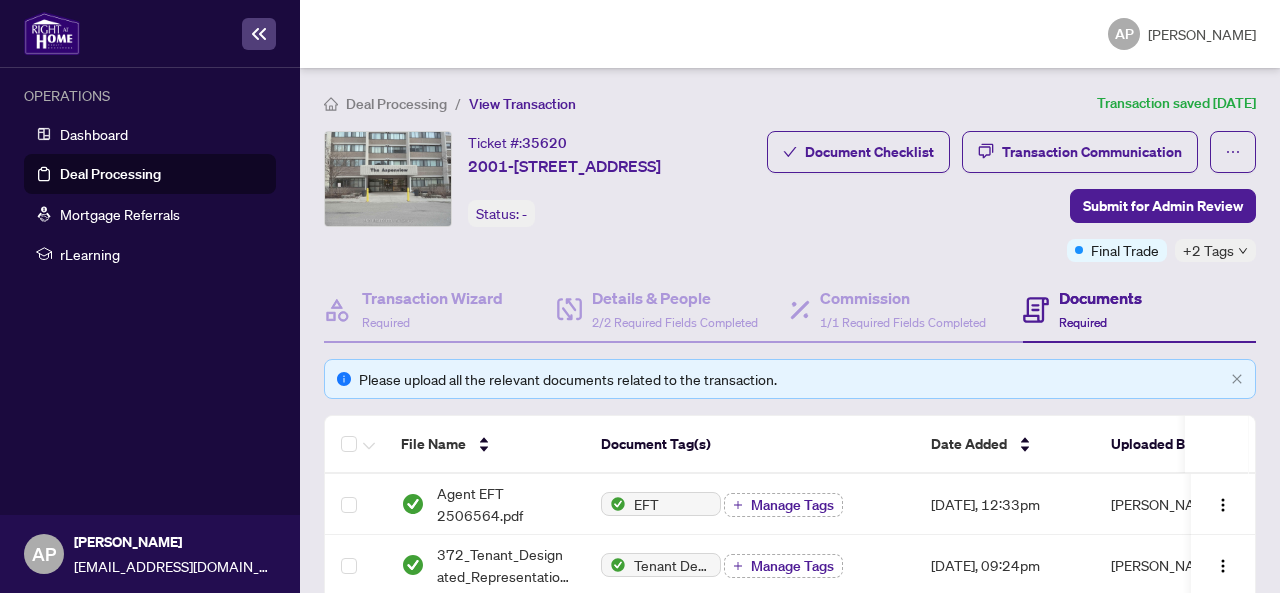 click on "Deal Processing" at bounding box center (396, 104) 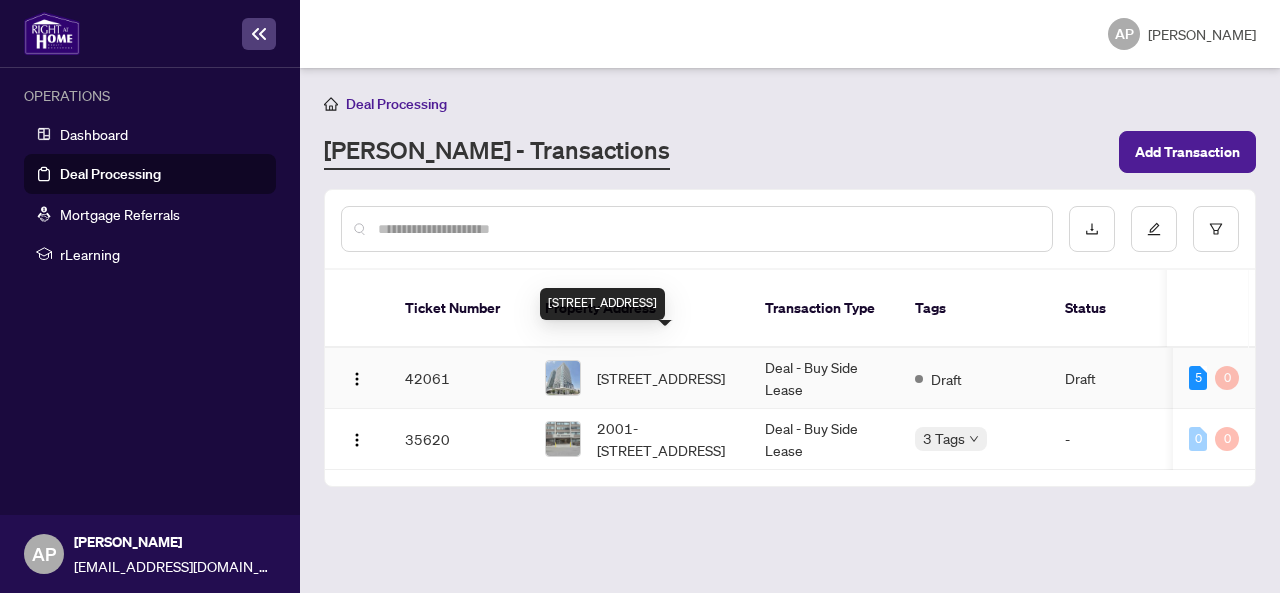 click on "[STREET_ADDRESS]" at bounding box center [661, 378] 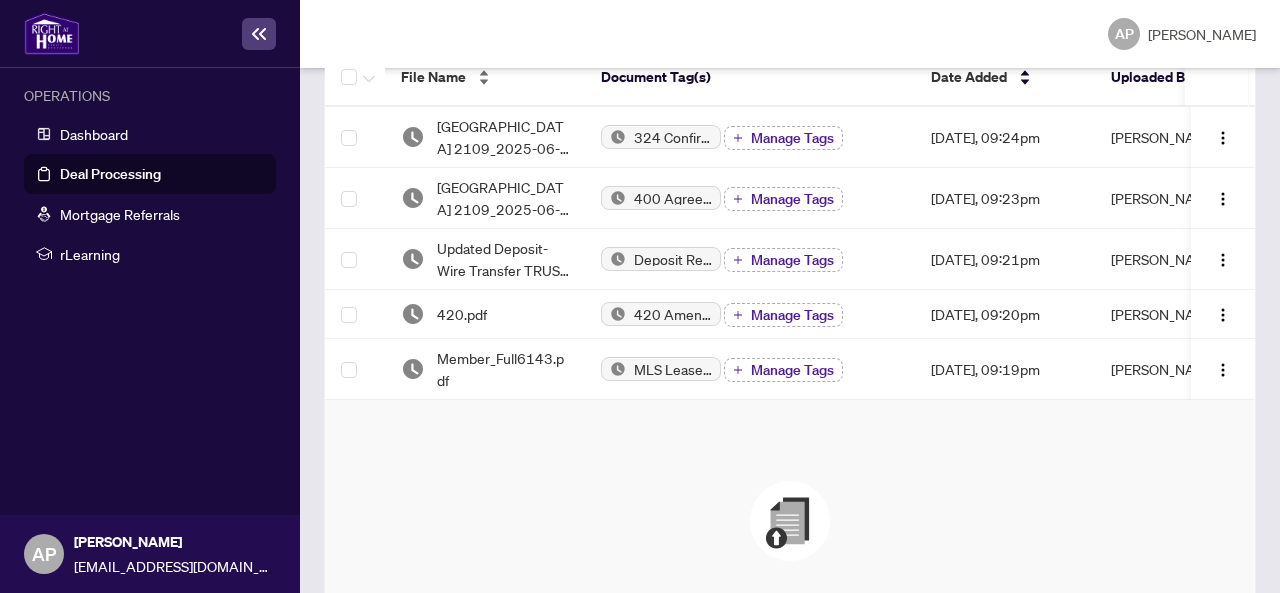 scroll, scrollTop: 661, scrollLeft: 0, axis: vertical 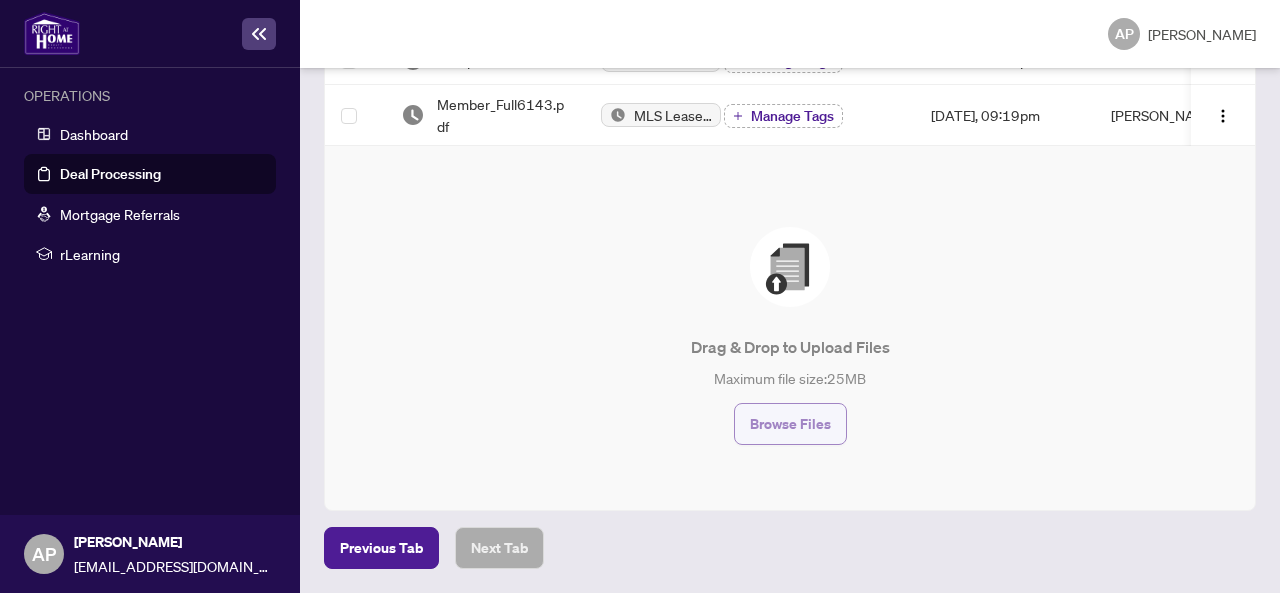 click on "Browse Files" at bounding box center [790, 424] 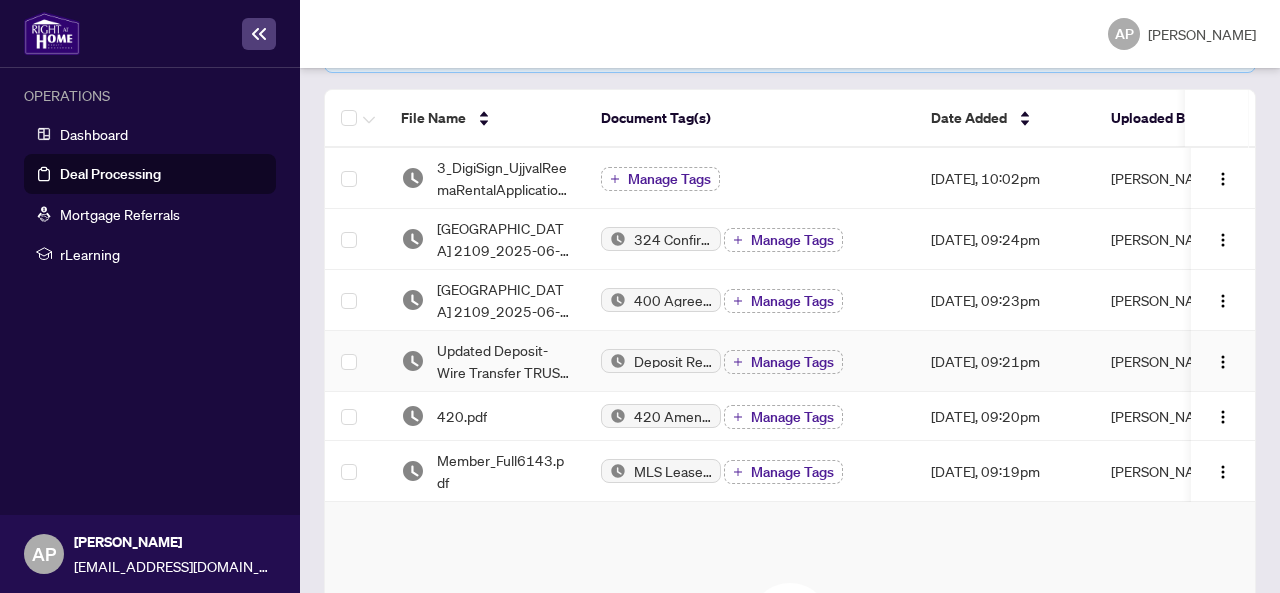 scroll, scrollTop: 261, scrollLeft: 0, axis: vertical 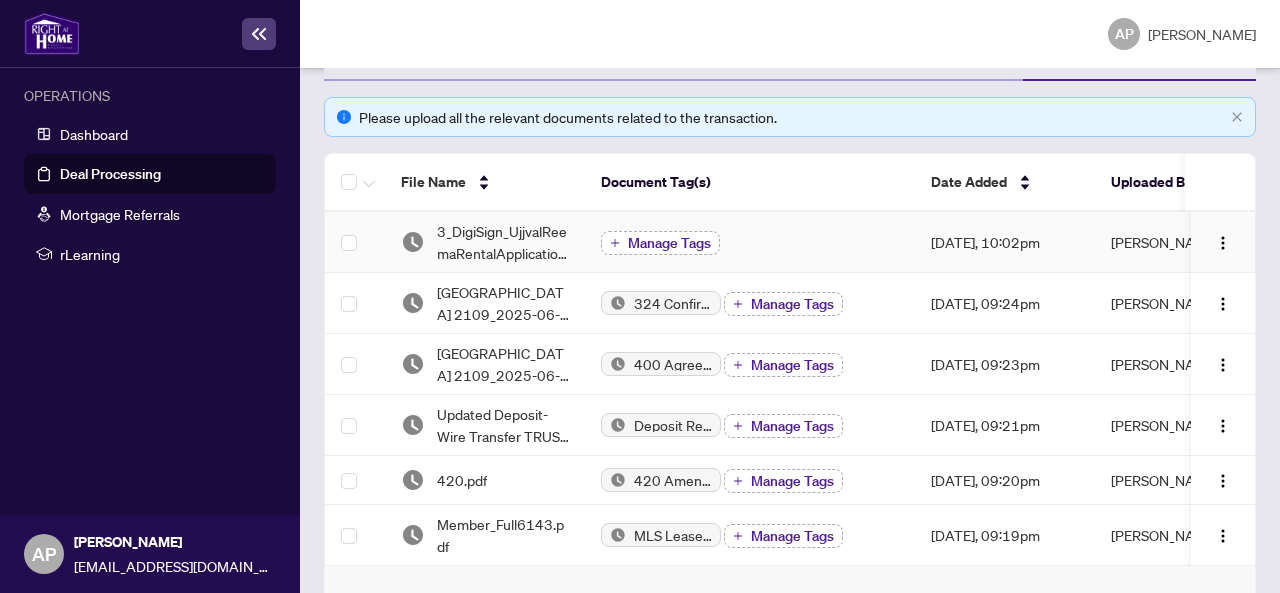 click on "Manage Tags" at bounding box center [669, 243] 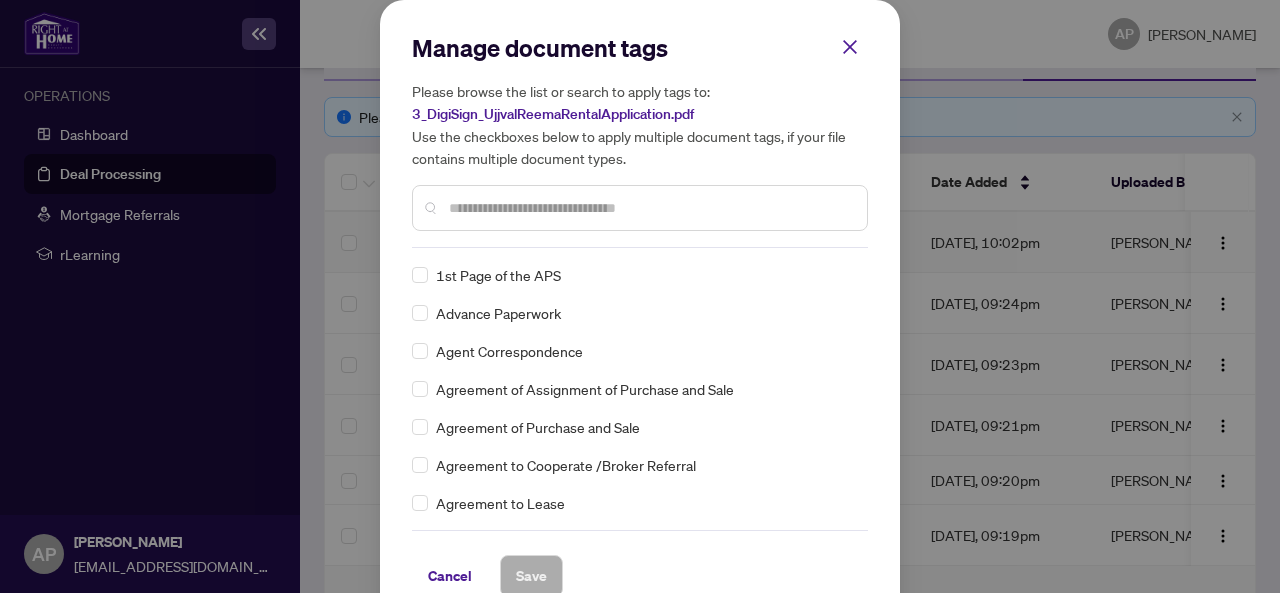 click at bounding box center [650, 208] 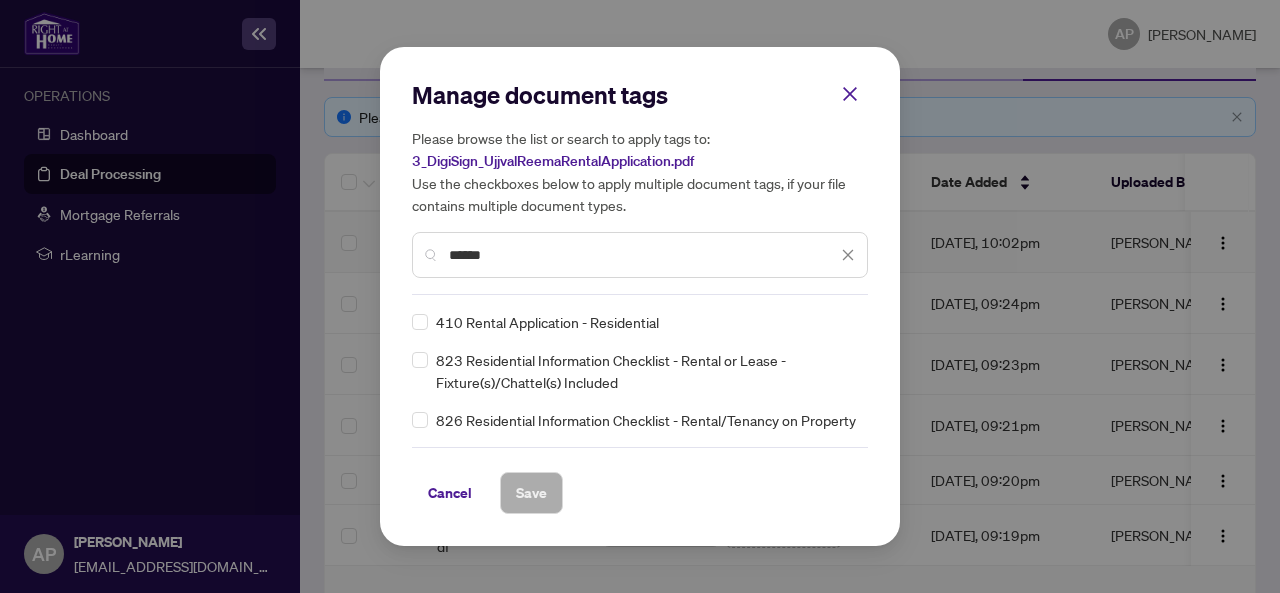 type on "******" 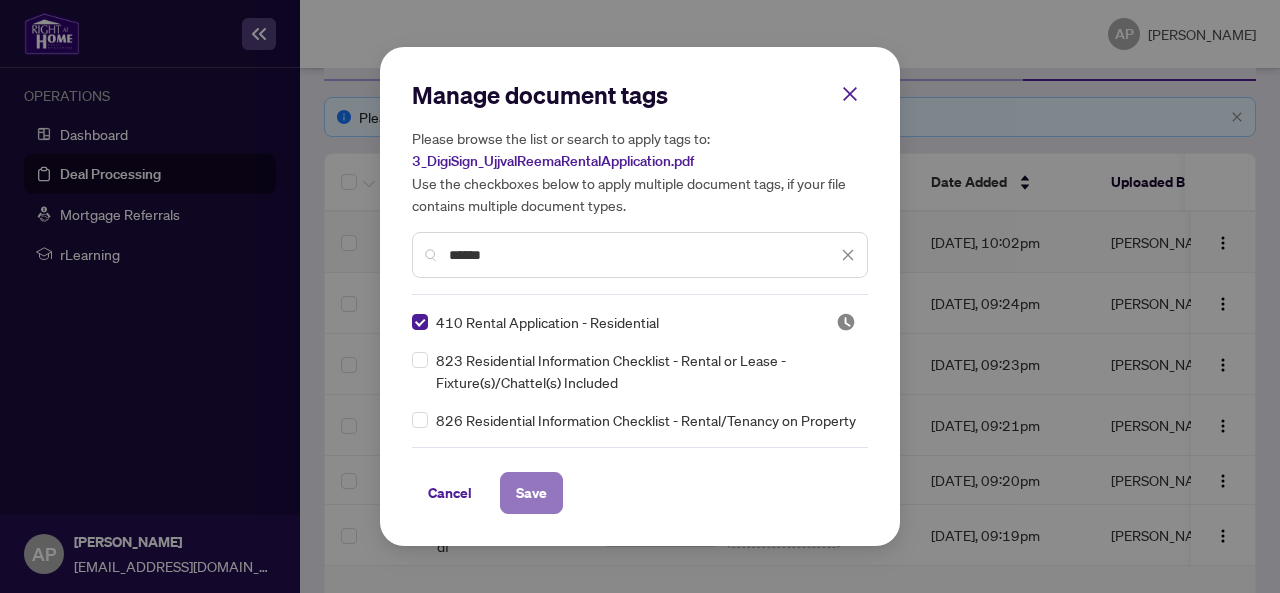 click on "Save" at bounding box center (531, 493) 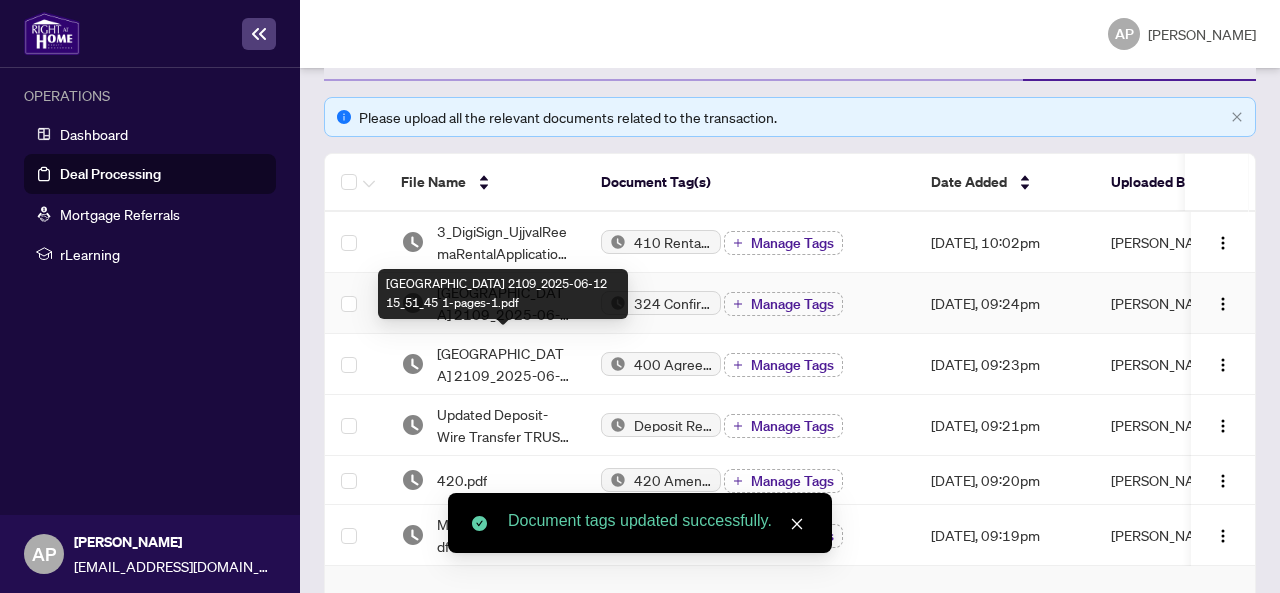 scroll, scrollTop: 0, scrollLeft: 0, axis: both 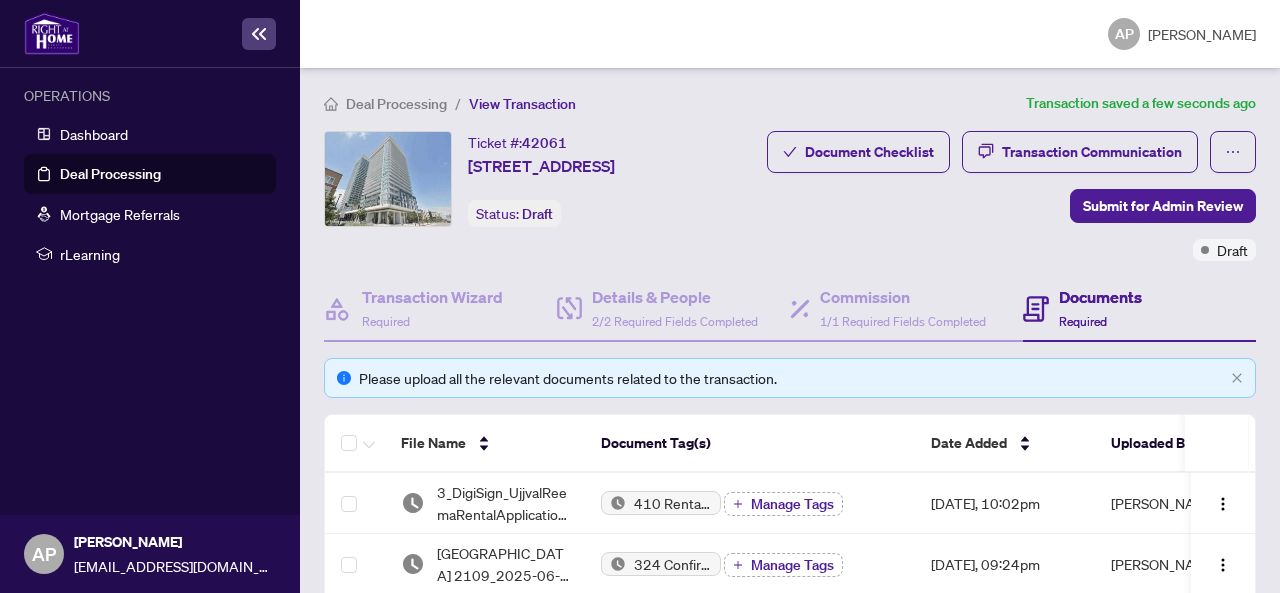 click on "Deal Processing" at bounding box center (396, 104) 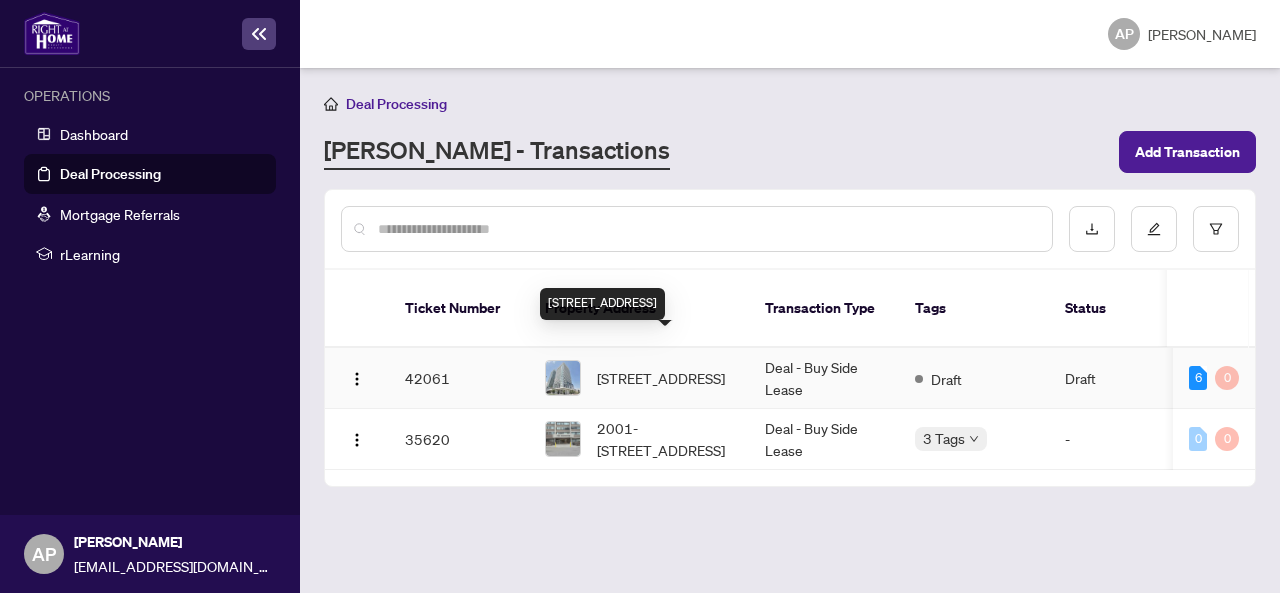 click on "[STREET_ADDRESS]" at bounding box center [661, 378] 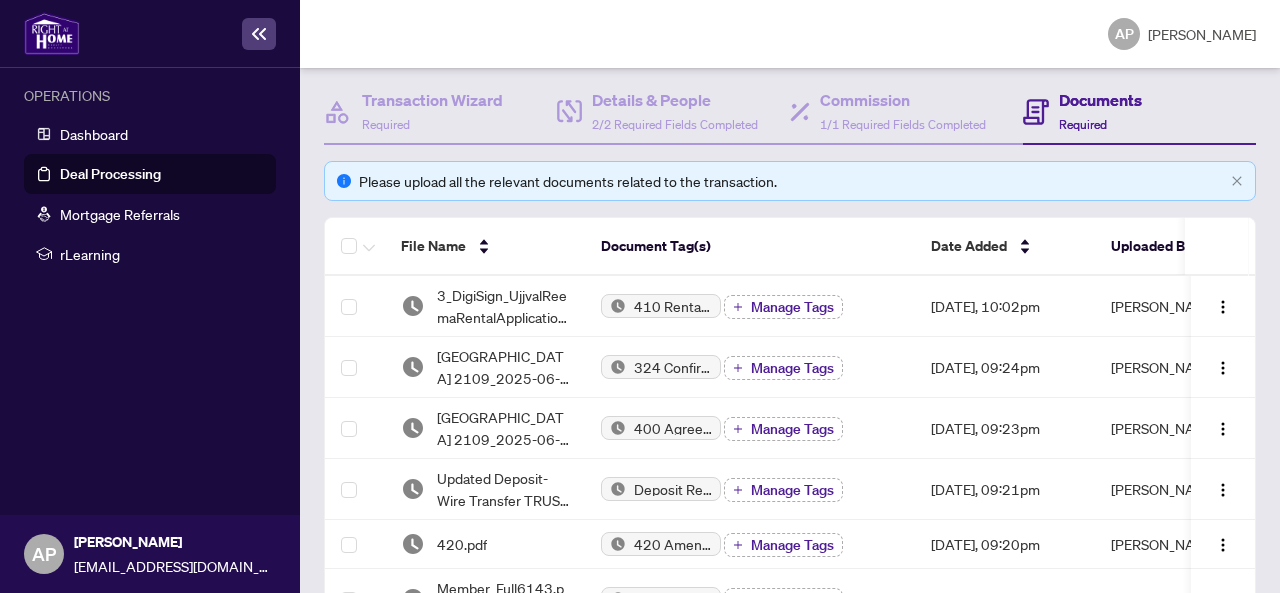 scroll, scrollTop: 400, scrollLeft: 0, axis: vertical 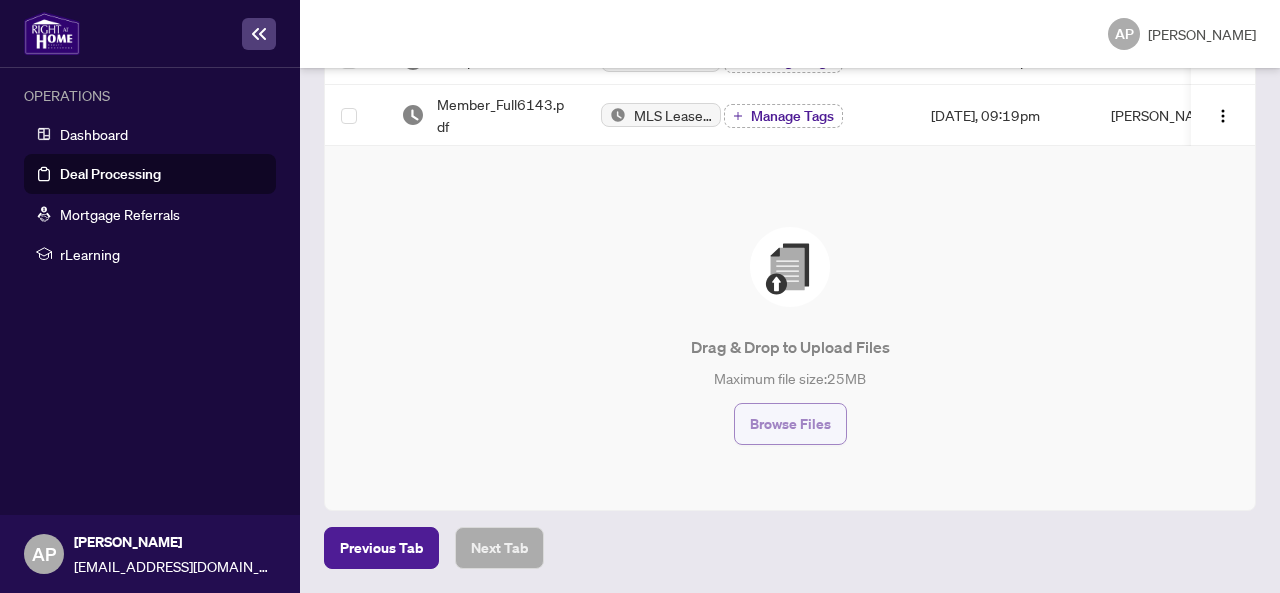 click on "Browse Files" at bounding box center (790, 424) 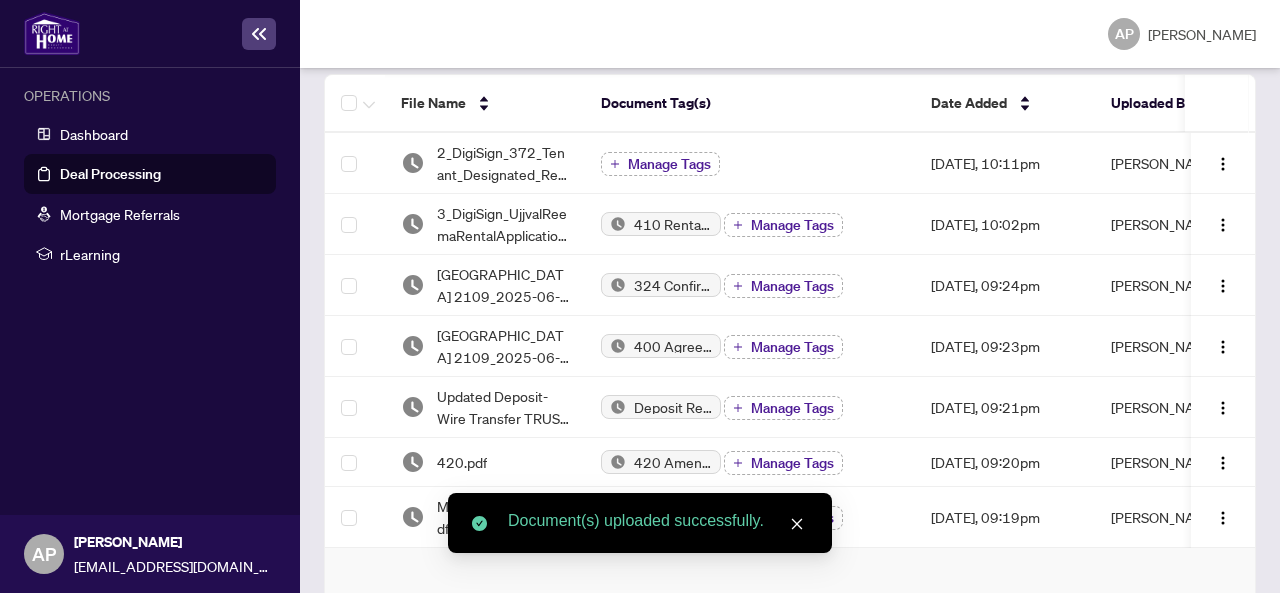 scroll, scrollTop: 322, scrollLeft: 0, axis: vertical 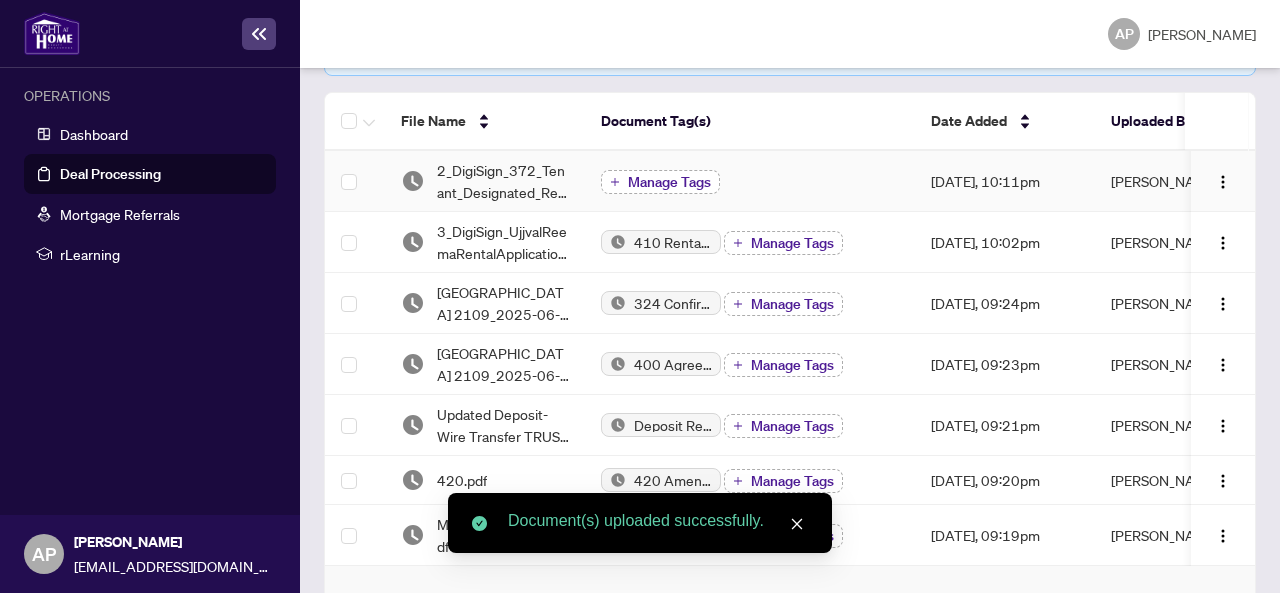 click on "Manage Tags" at bounding box center [669, 182] 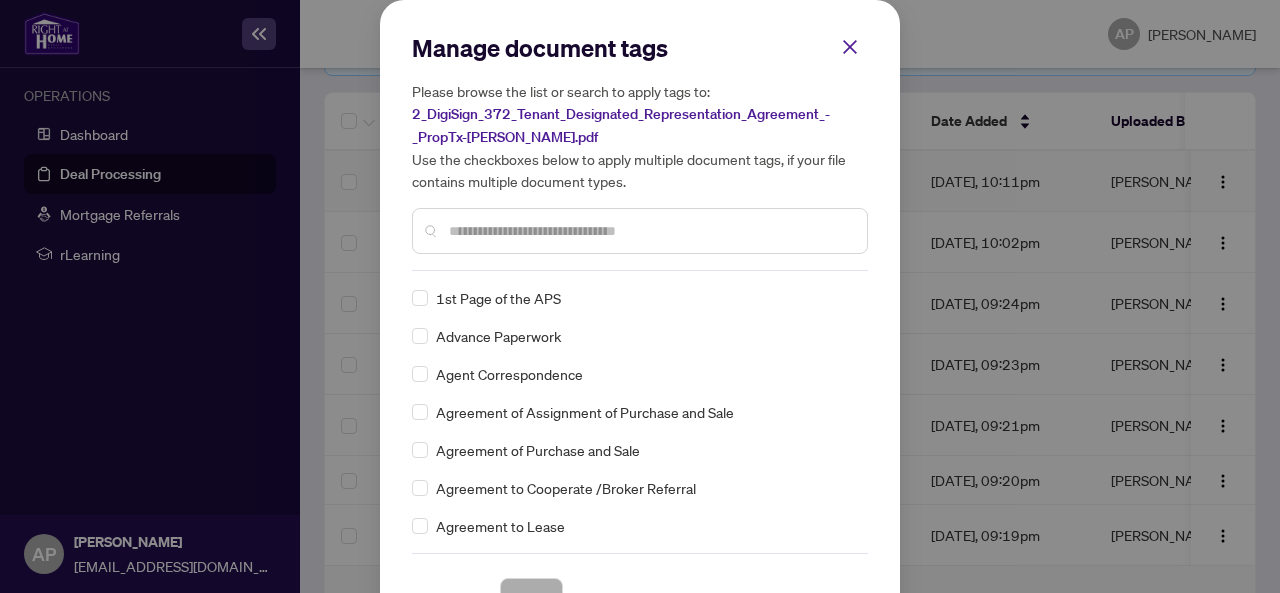 click at bounding box center [650, 231] 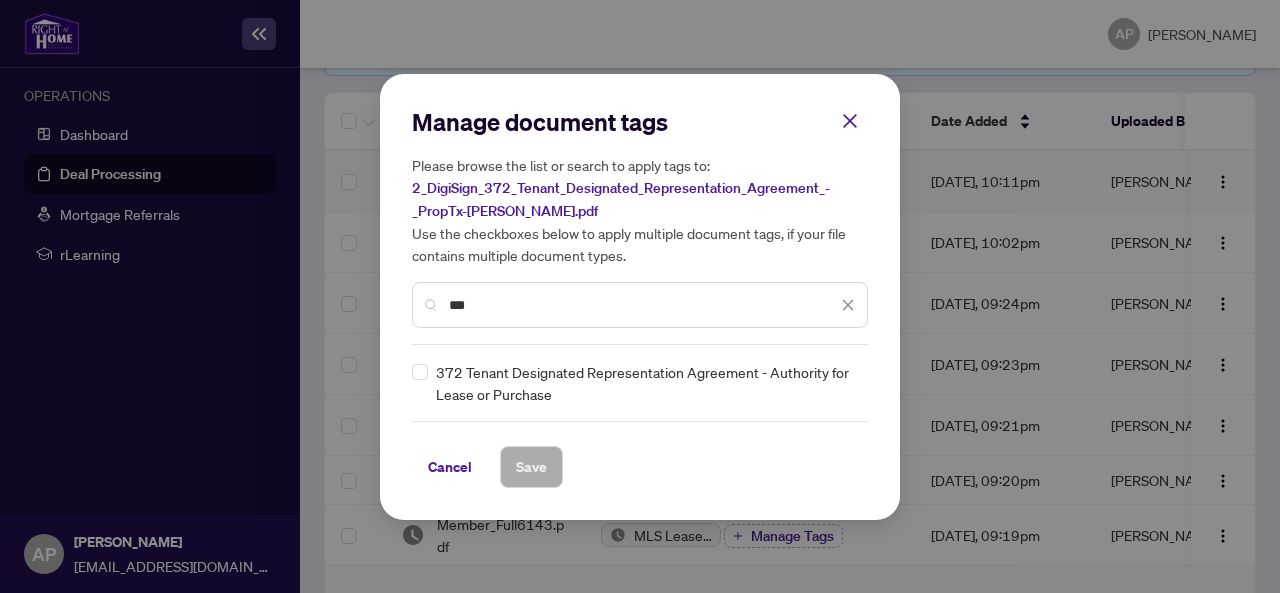 type on "***" 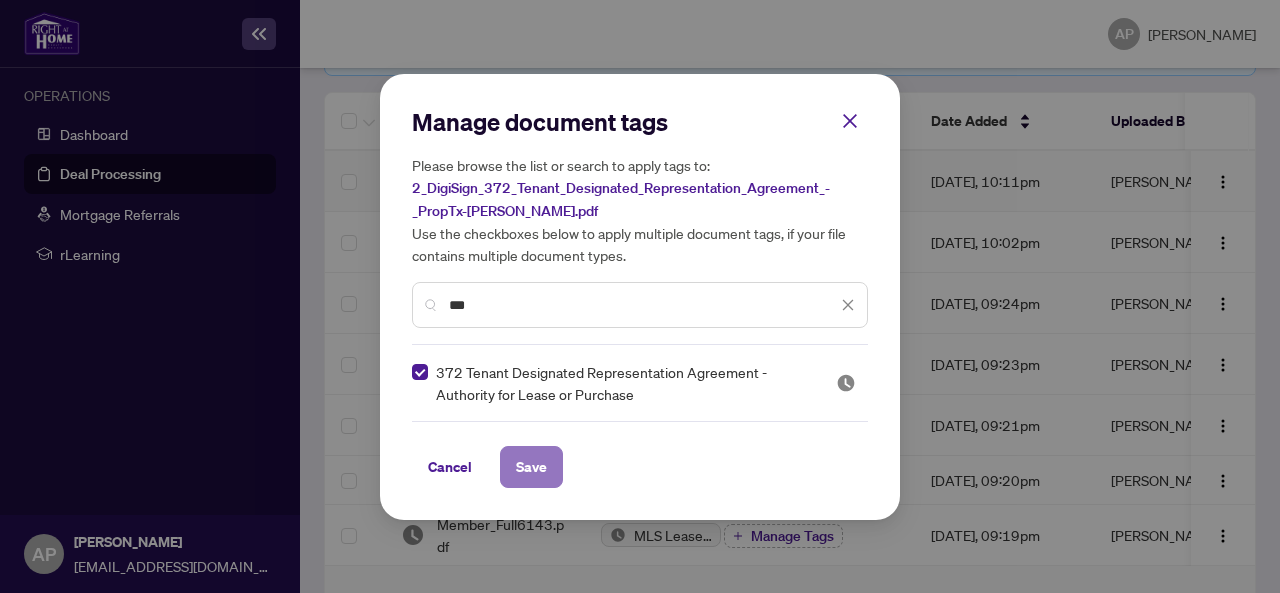 click on "Save" at bounding box center (531, 467) 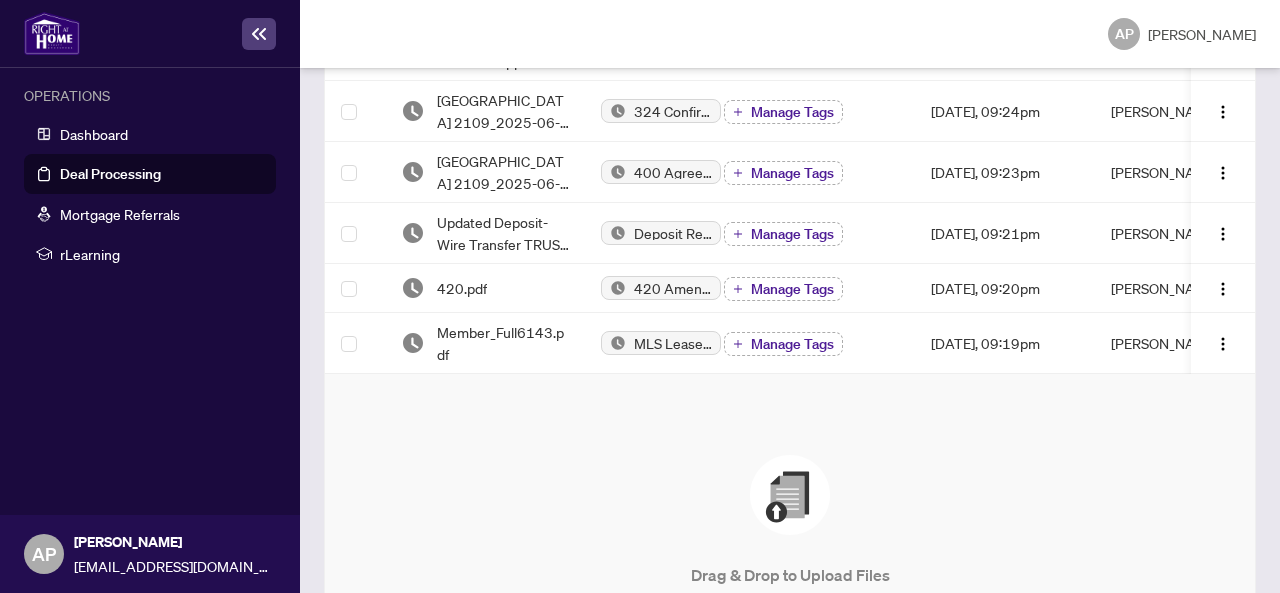 scroll, scrollTop: 522, scrollLeft: 0, axis: vertical 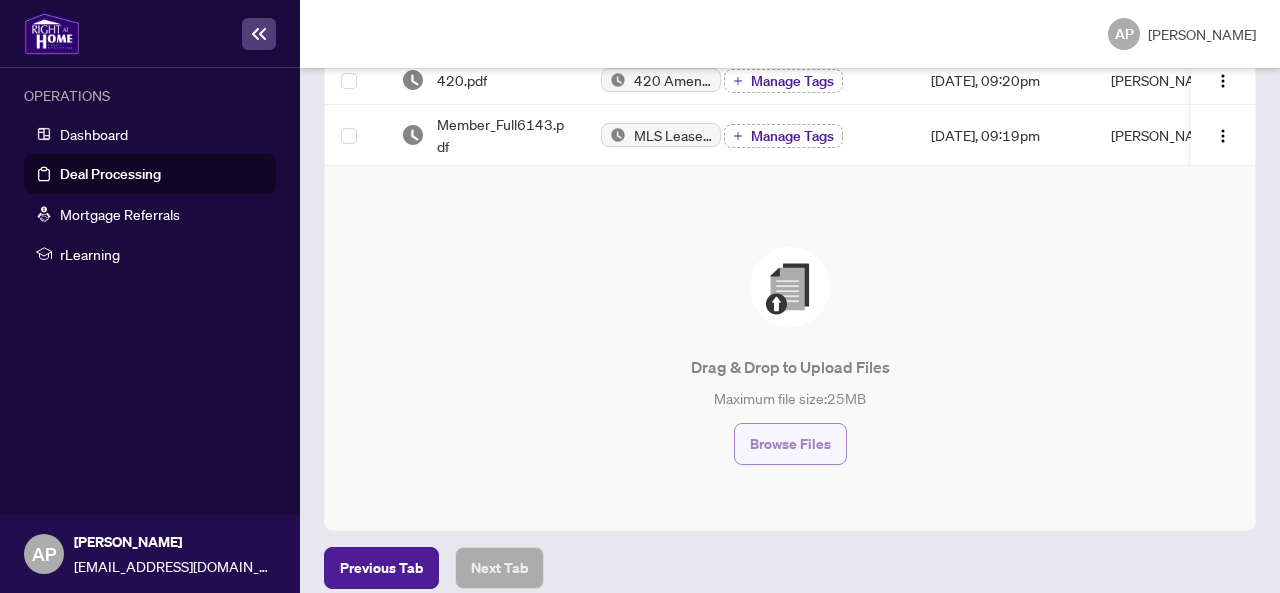 click on "Browse Files" at bounding box center (790, 444) 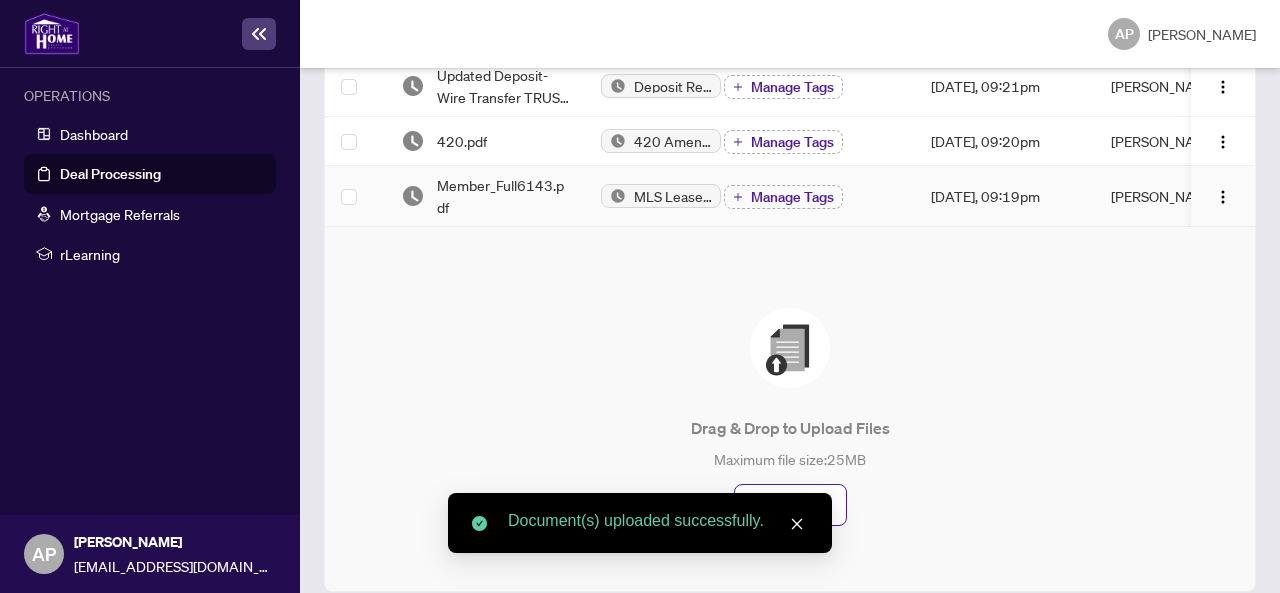 scroll, scrollTop: 0, scrollLeft: 0, axis: both 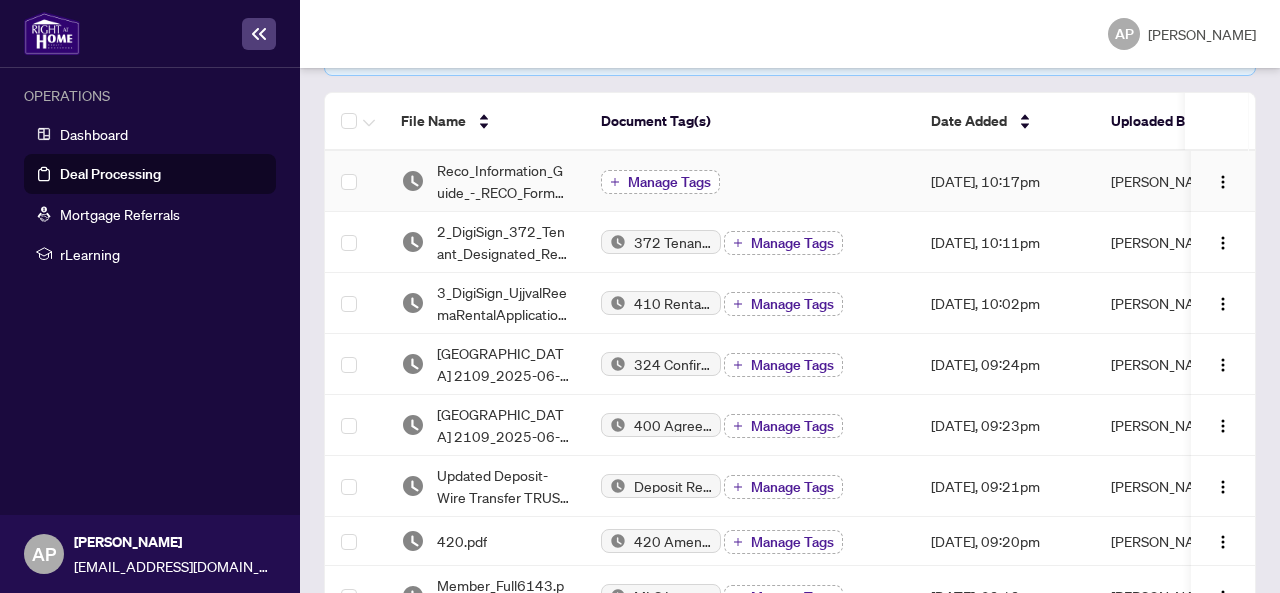 click on "Manage Tags" at bounding box center (669, 182) 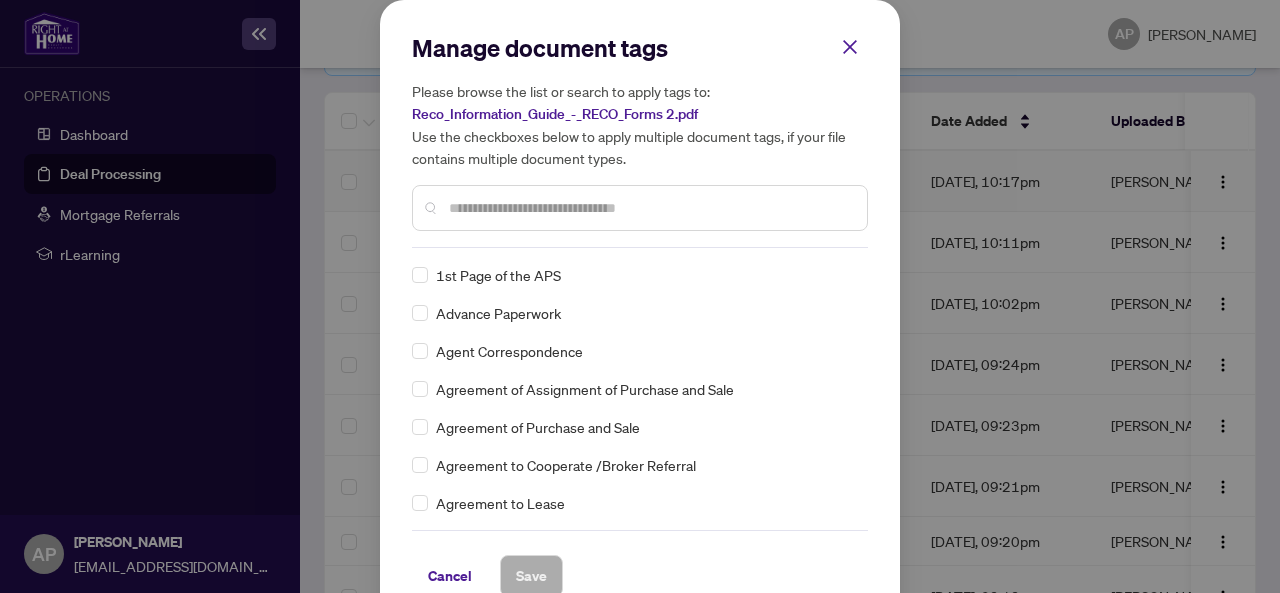 click on "Manage document tags Please browse the list or search to apply tags to:   Reco_Information_Guide_-_RECO_Forms 2.pdf   Use the checkboxes below to apply multiple document tags, if your file contains multiple document types.   1st Page of the APS Advance Paperwork Agent Correspondence Agreement of Assignment of Purchase and Sale Agreement of Purchase and Sale Agreement to Cooperate /Broker Referral Agreement to Lease Articles of Incorporation Back to Vendor Letter Belongs to Another Transaction Builder's Consent Buyer Designated Representation Agreement Buyer Designated Representation Agreement Buyers Lawyer Information Certificate of Estate Trustee(s) Client Refused to Sign Closing Date Change Co-op Brokerage Commission Statement Co-op EFT Co-operating Indemnity Agreement Commission Adjustment Commission Agreement Commission Calculation Commission Statement Sent Commission Statement Sent to Landlord Commission Statement Sent to Lawyer Commission Statement Sent to Listing Brokerage Commission Waiver Letter EFT" at bounding box center (640, 314) 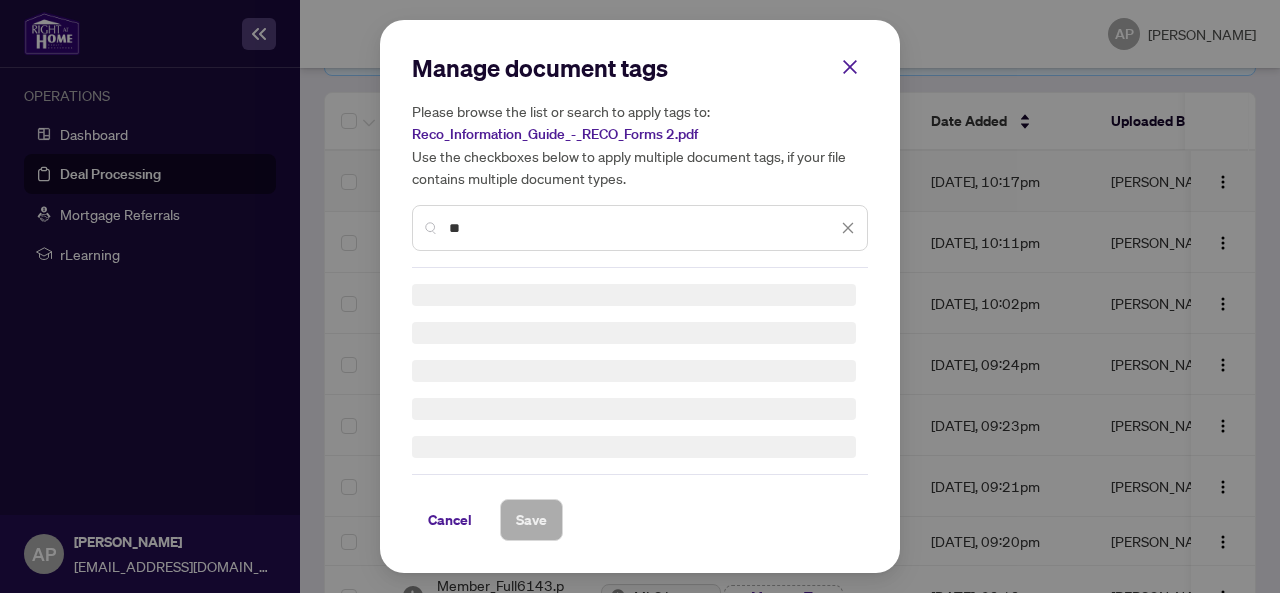 type on "*" 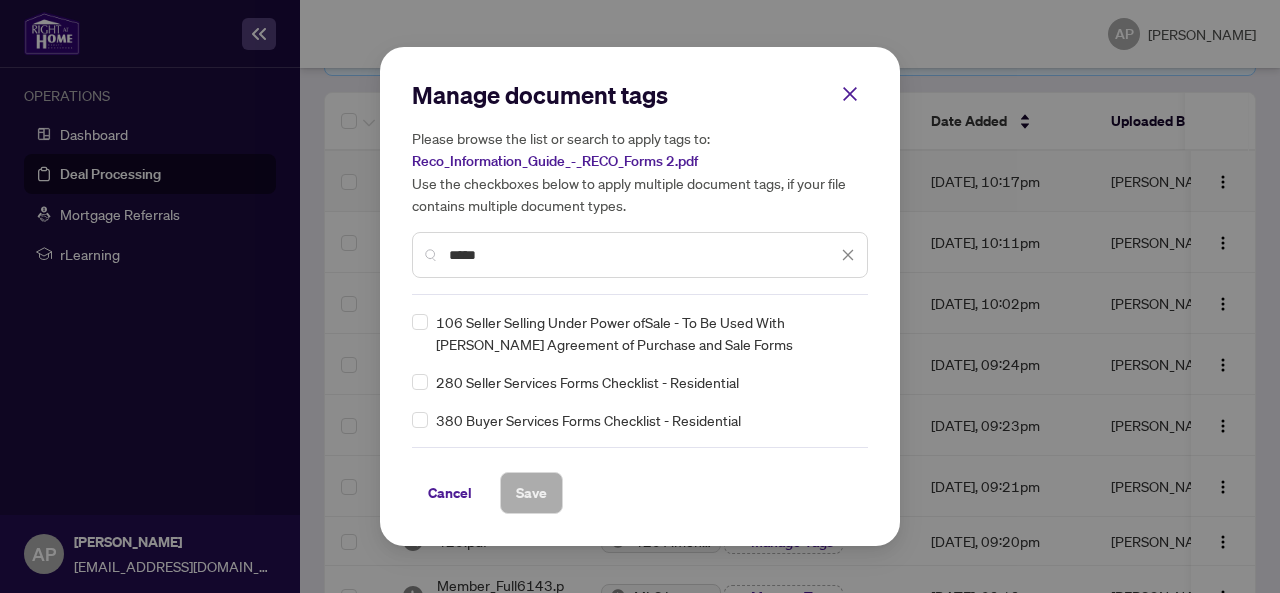 type on "*****" 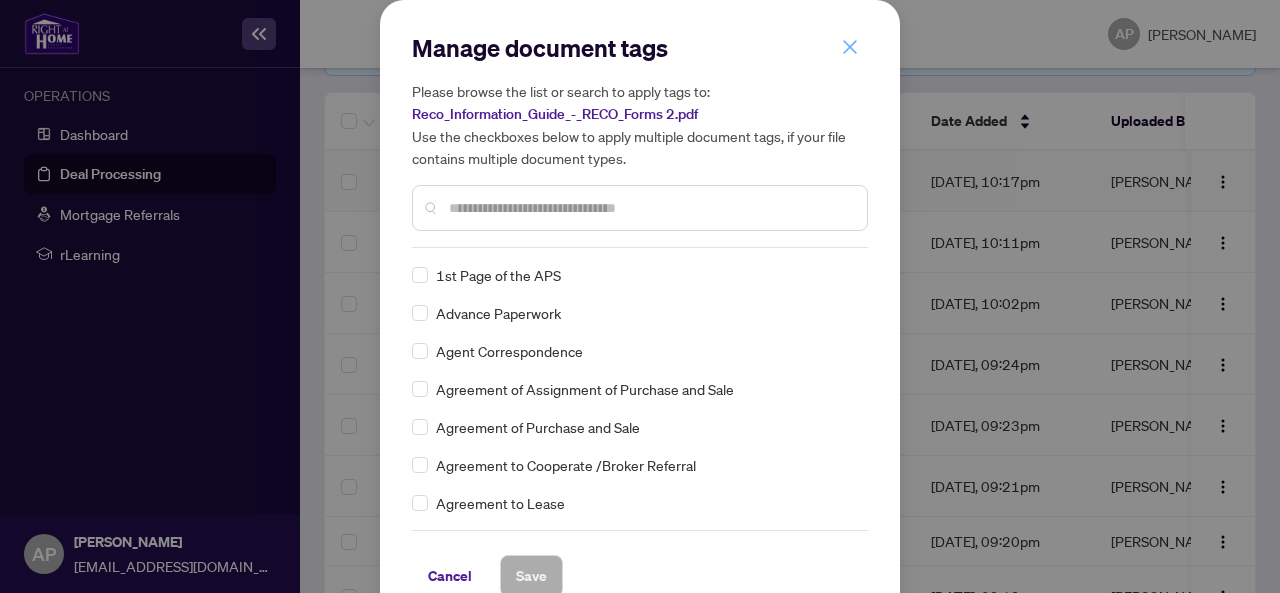 click 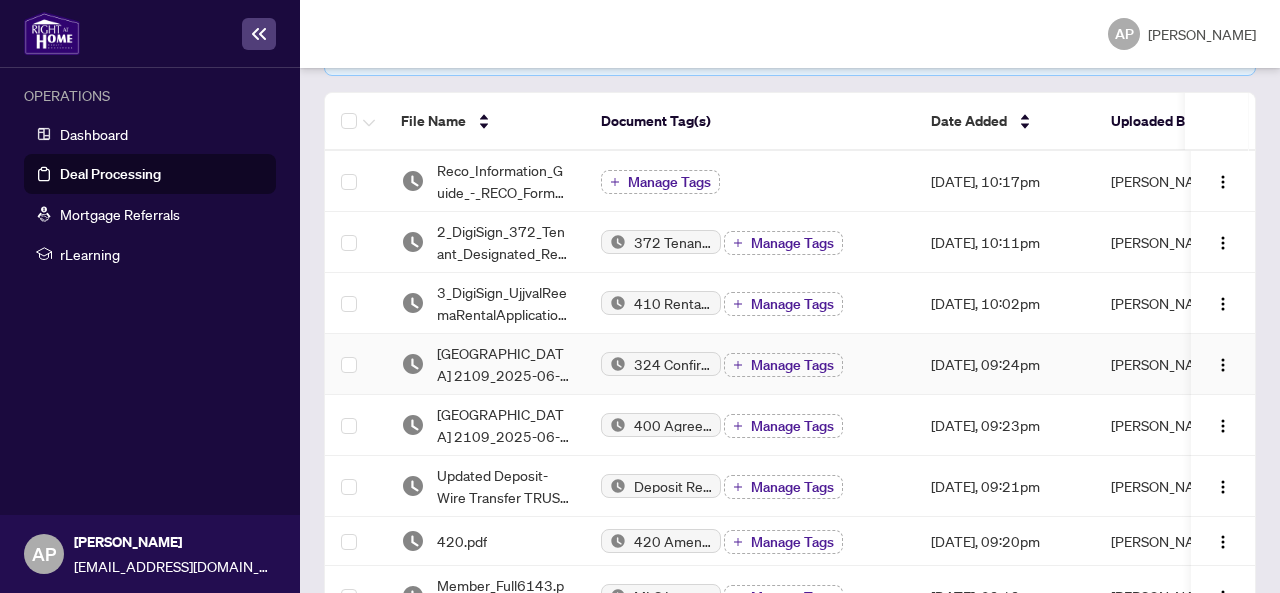 scroll, scrollTop: 0, scrollLeft: 0, axis: both 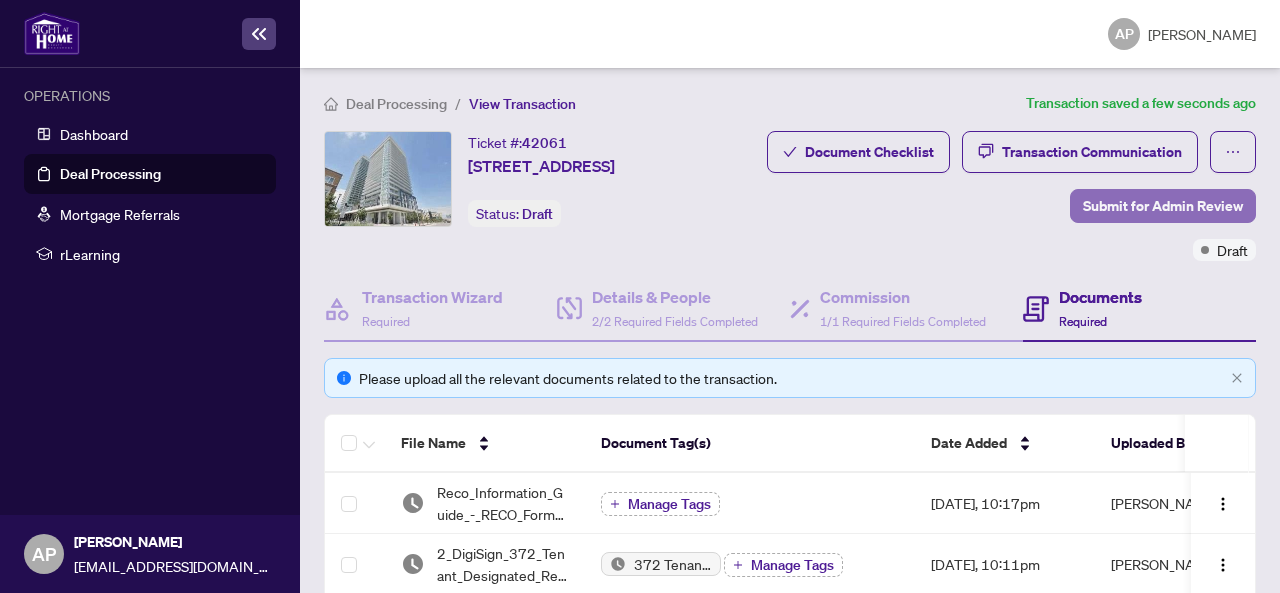 click on "Submit for Admin Review" at bounding box center [1163, 206] 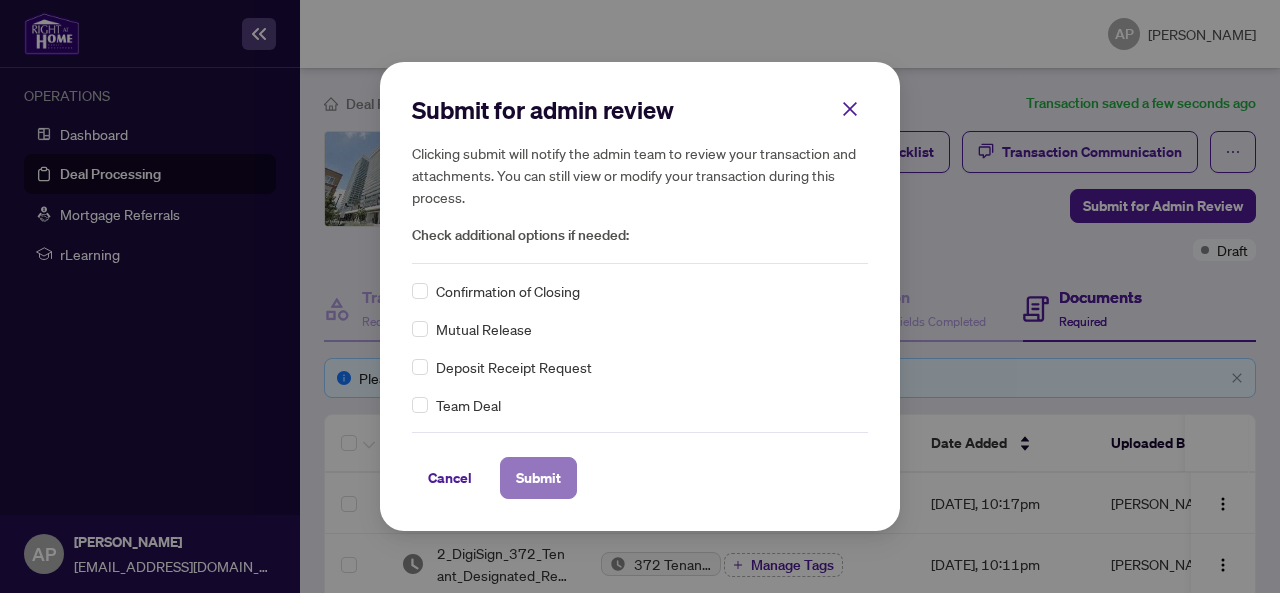 click on "Submit" at bounding box center (538, 478) 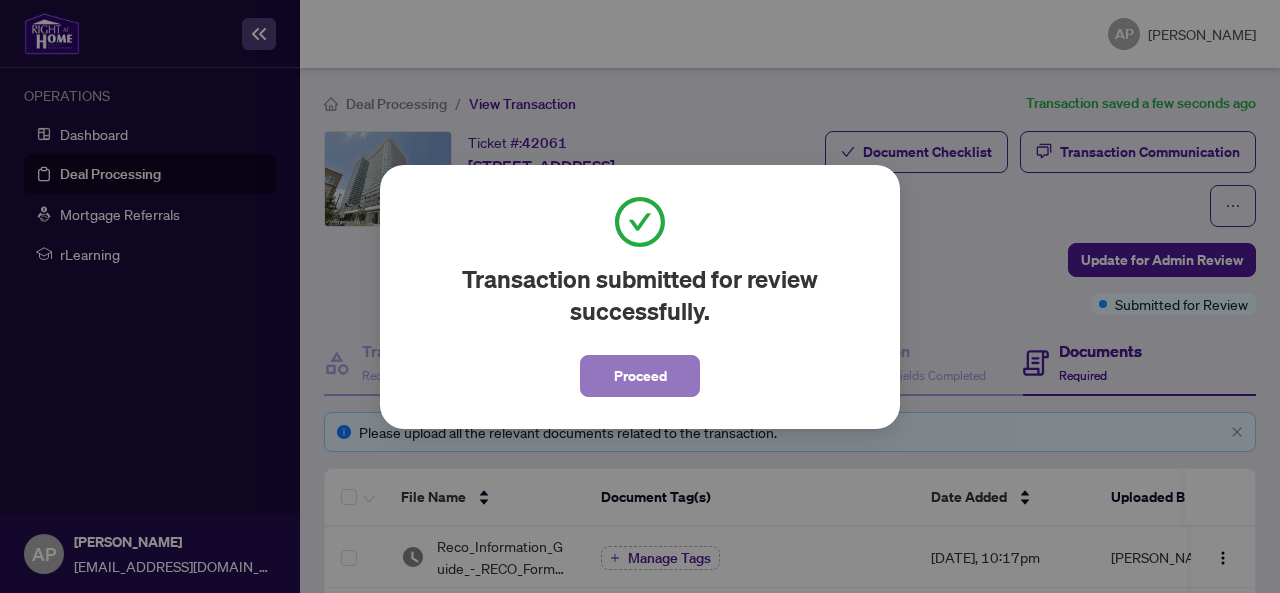 click on "Proceed" at bounding box center (640, 376) 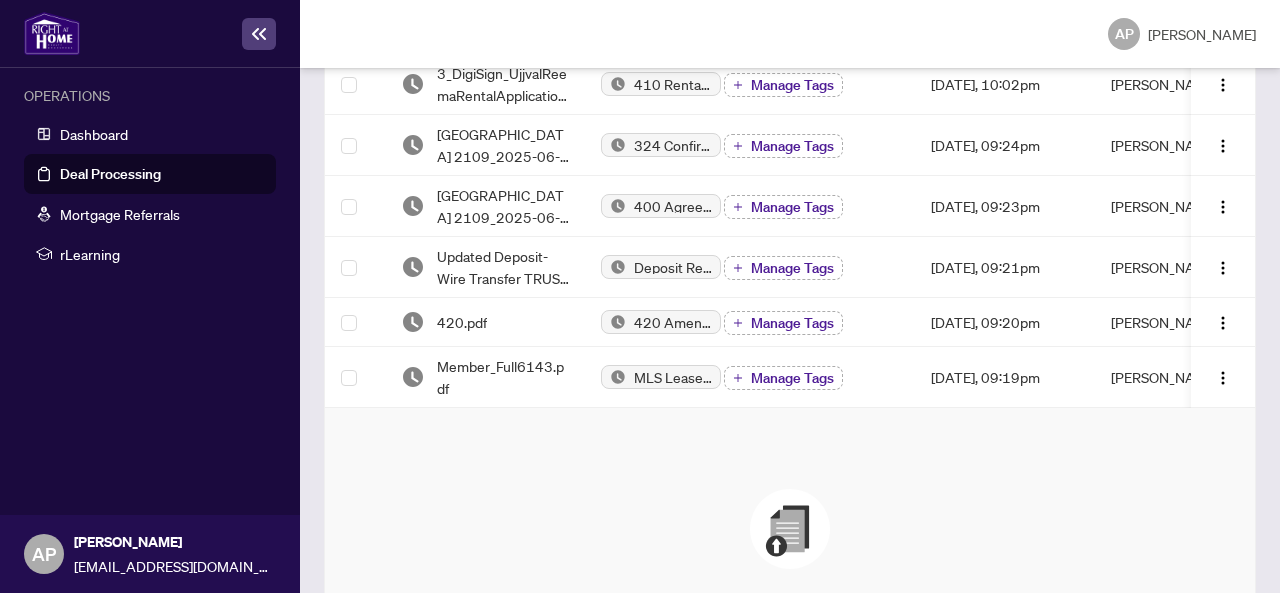 scroll, scrollTop: 600, scrollLeft: 0, axis: vertical 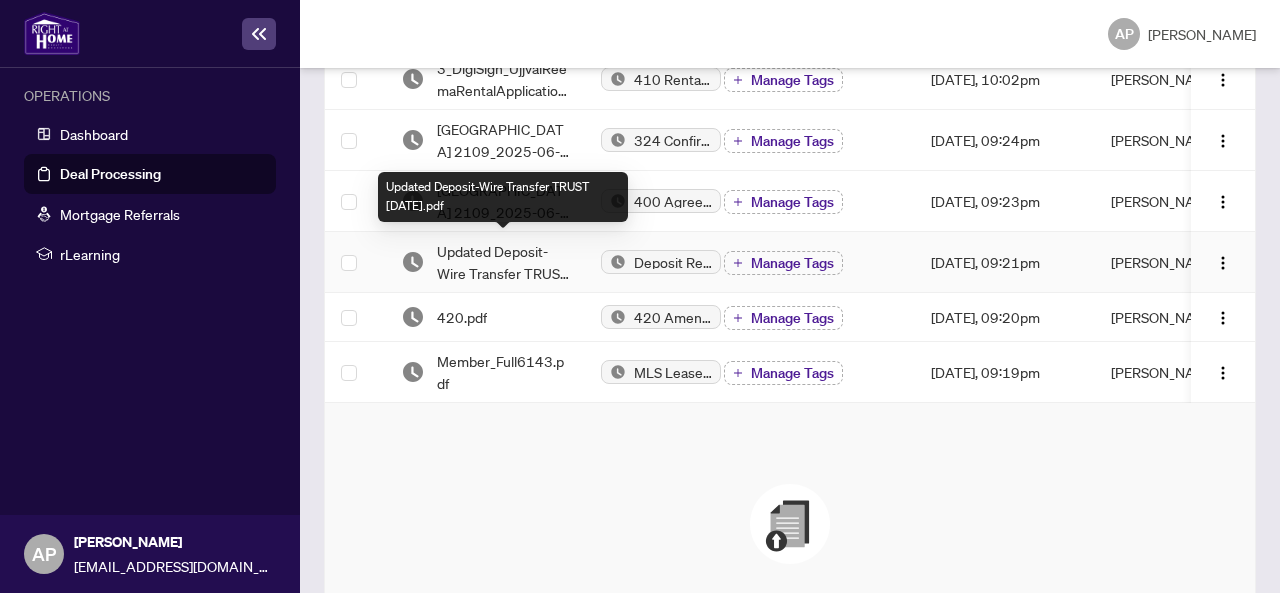 click on "Updated Deposit-Wire Transfer TRUST [DATE].pdf" at bounding box center (503, 262) 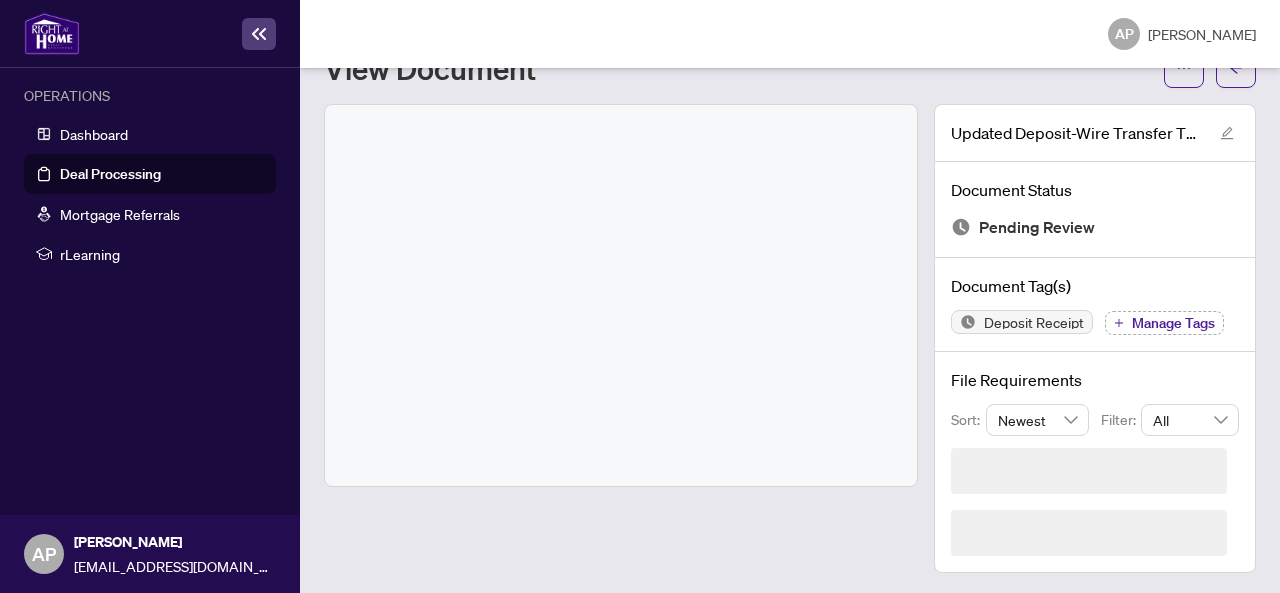 scroll, scrollTop: 20, scrollLeft: 0, axis: vertical 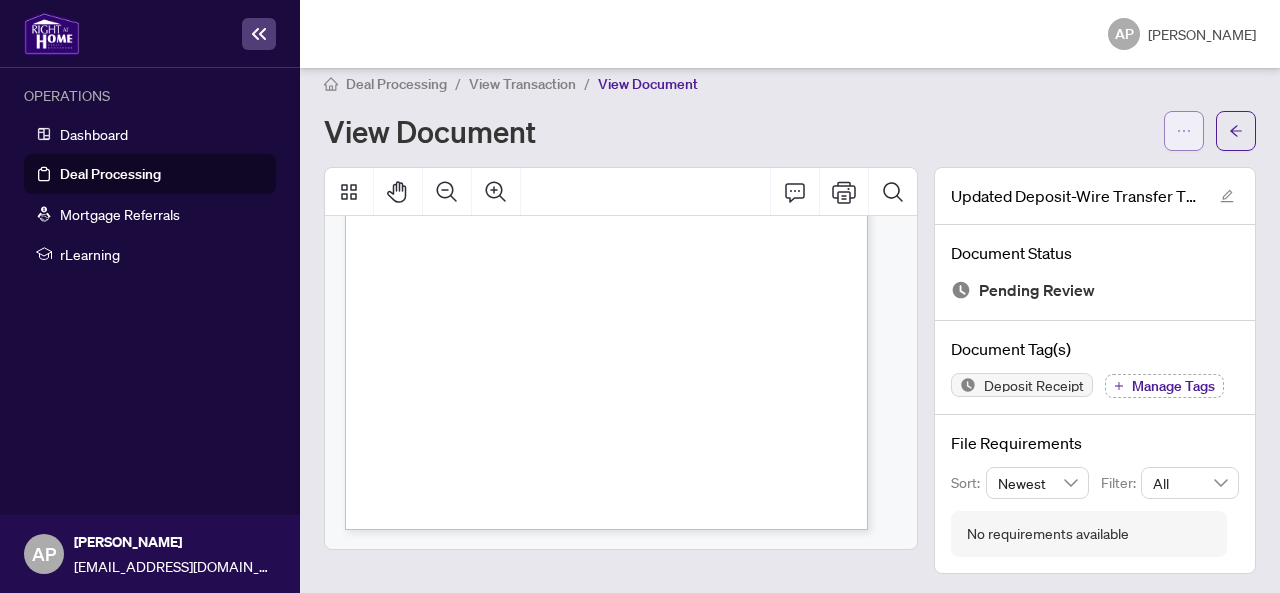 click at bounding box center [1184, 131] 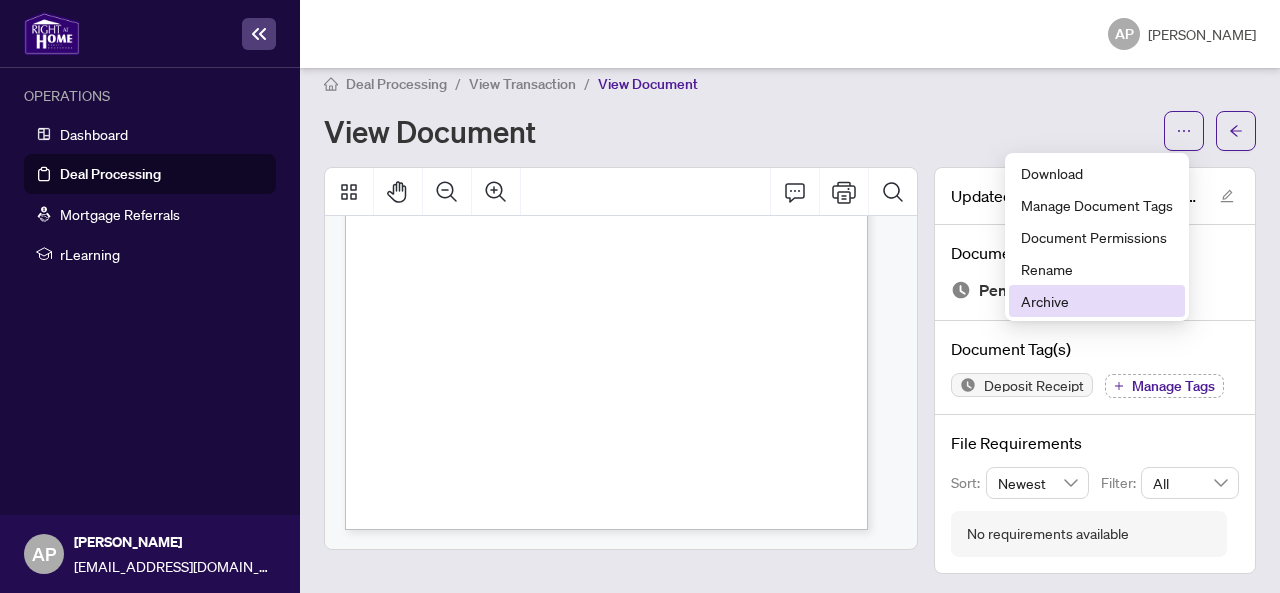 click on "Archive" at bounding box center [1097, 301] 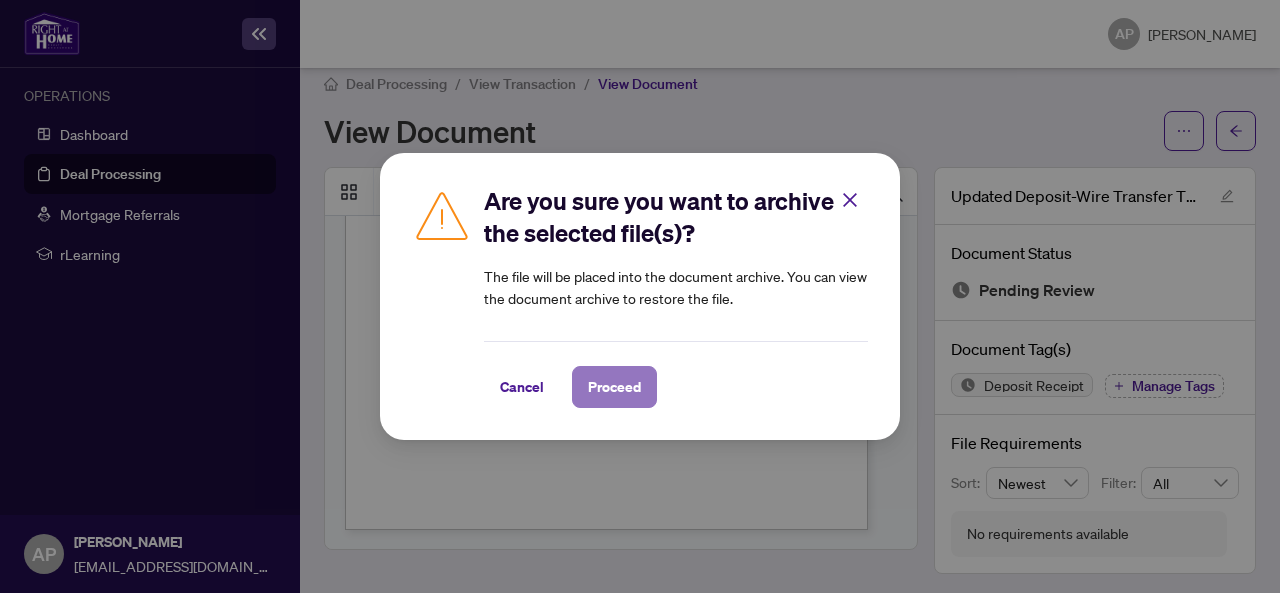click on "Proceed" at bounding box center [614, 387] 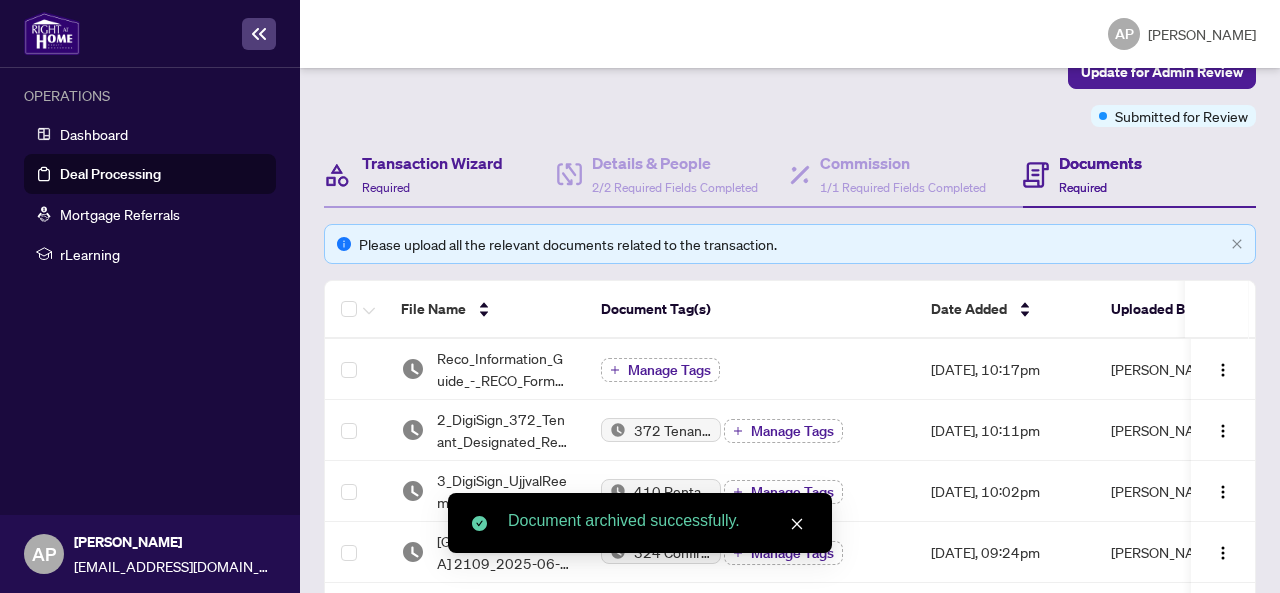 scroll, scrollTop: 420, scrollLeft: 0, axis: vertical 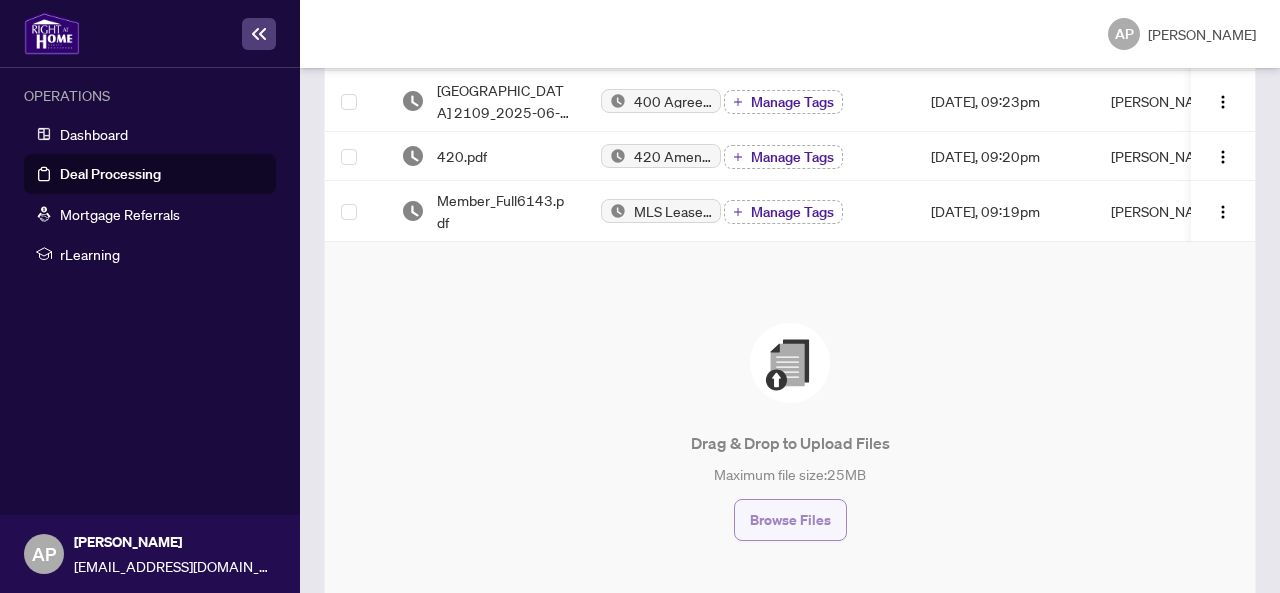 click on "Browse Files" at bounding box center (790, 520) 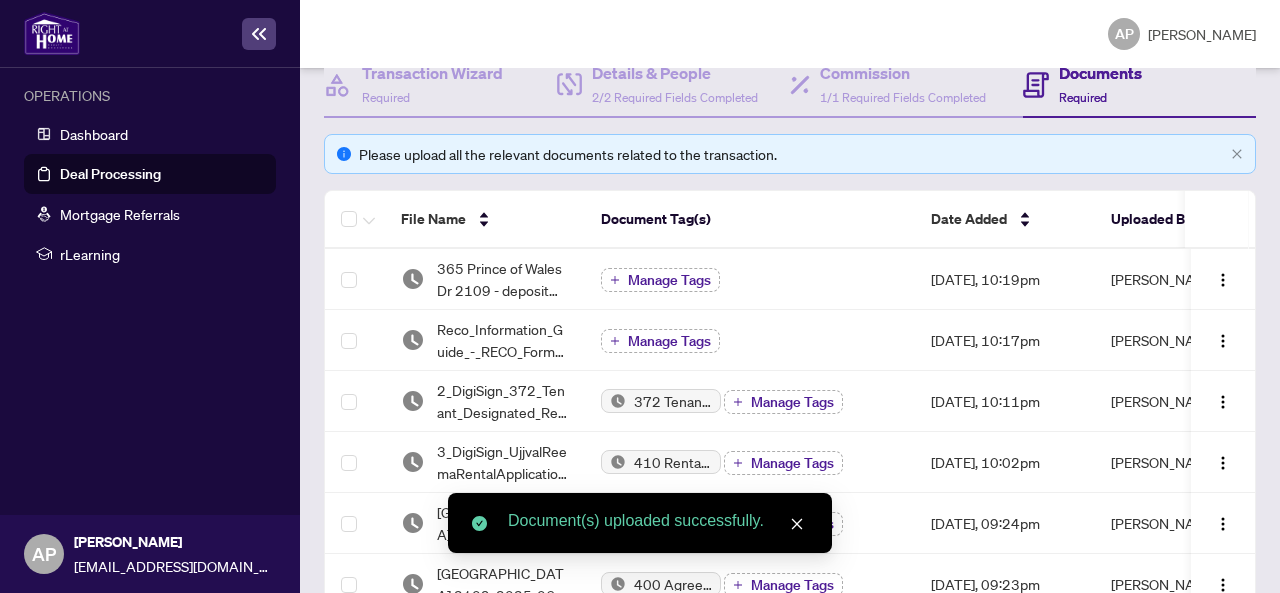 scroll, scrollTop: 200, scrollLeft: 0, axis: vertical 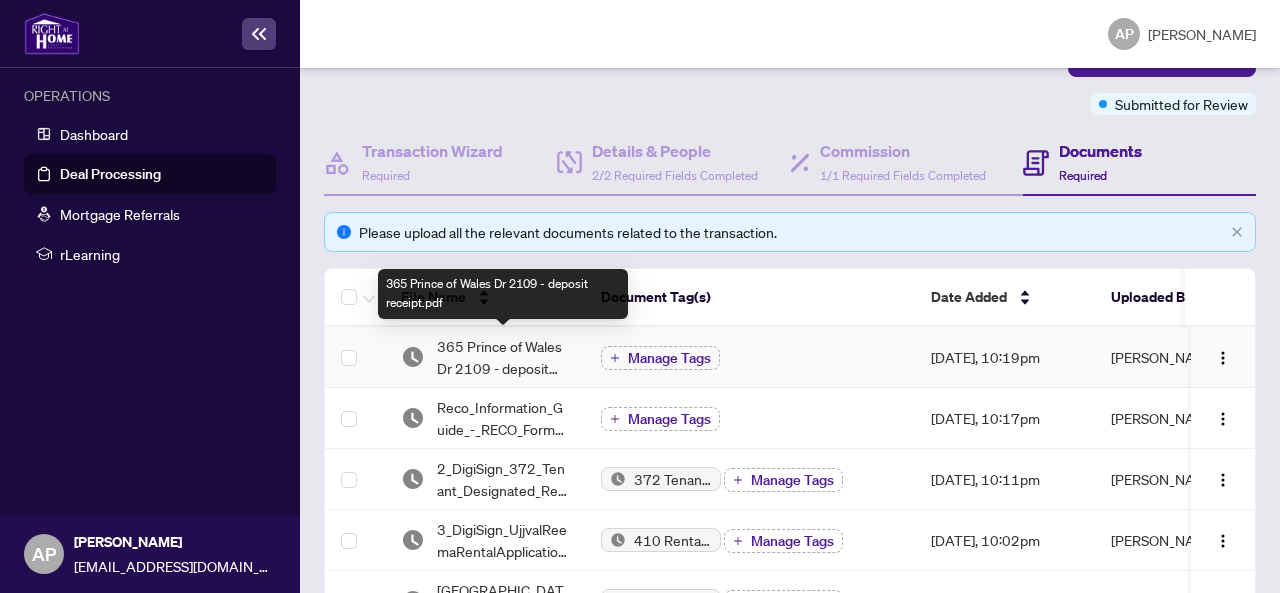 click on "365 Prince of Wales Dr 2109 - deposit receipt.pdf" at bounding box center [503, 357] 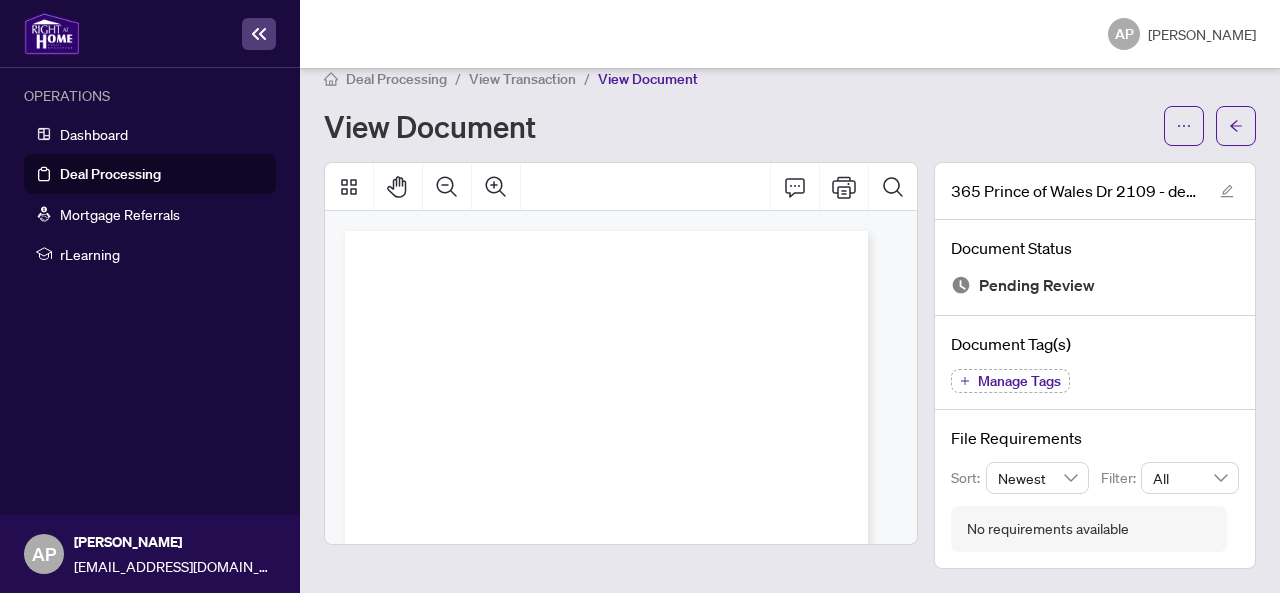 scroll, scrollTop: 20, scrollLeft: 0, axis: vertical 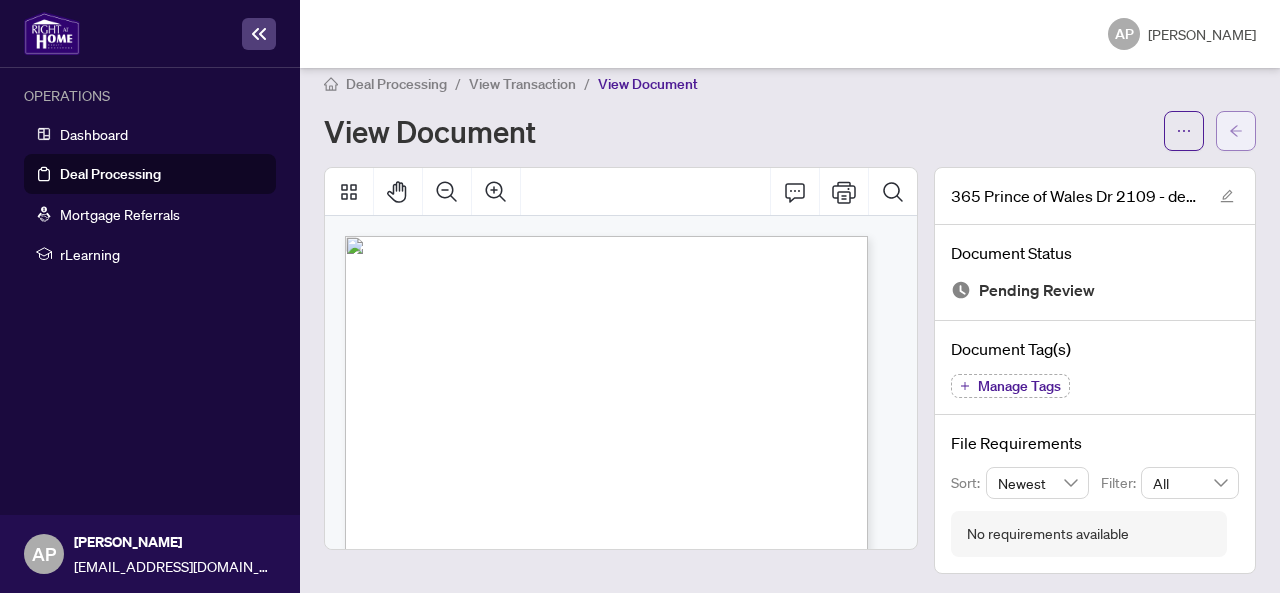 click 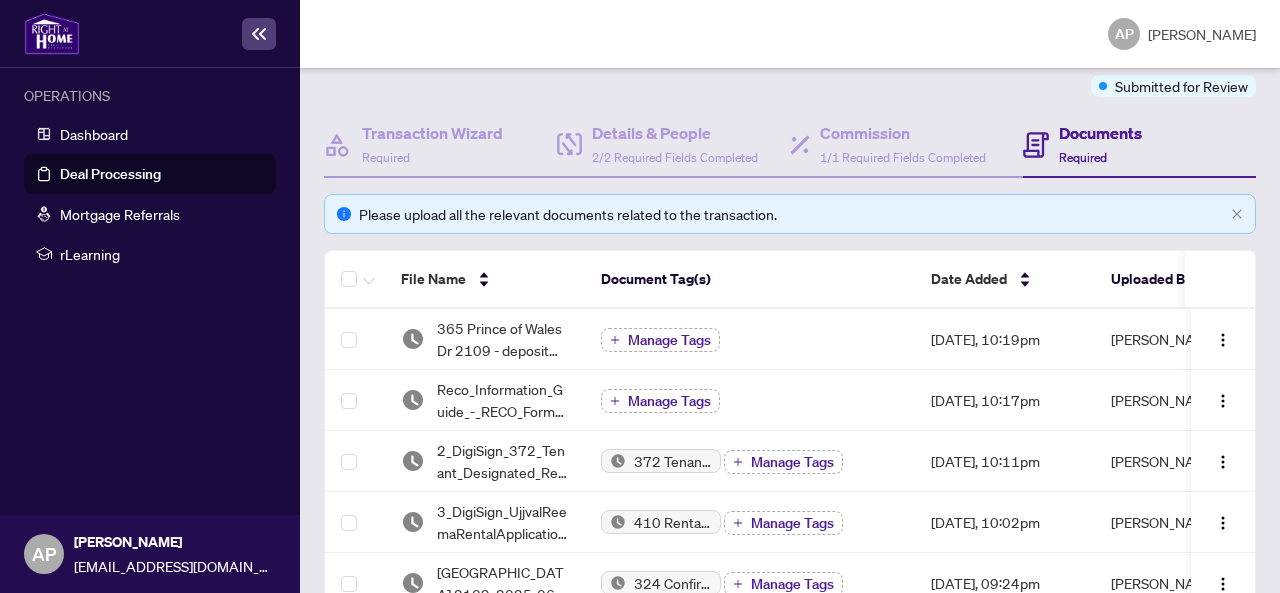 scroll, scrollTop: 220, scrollLeft: 0, axis: vertical 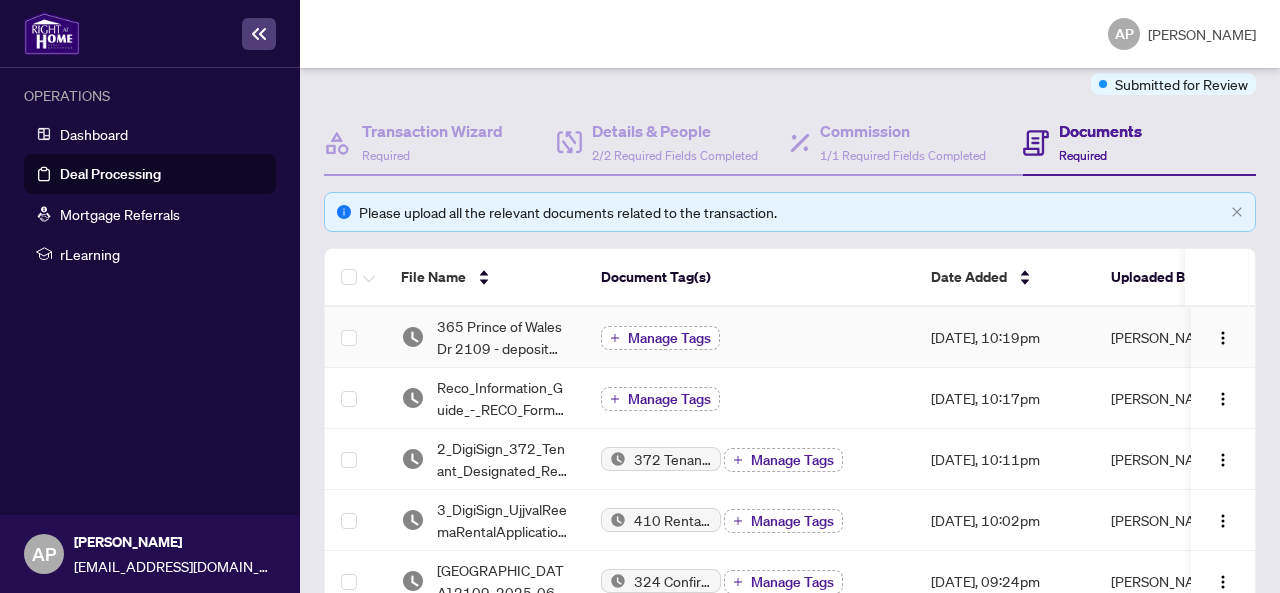click on "Manage Tags" at bounding box center [669, 338] 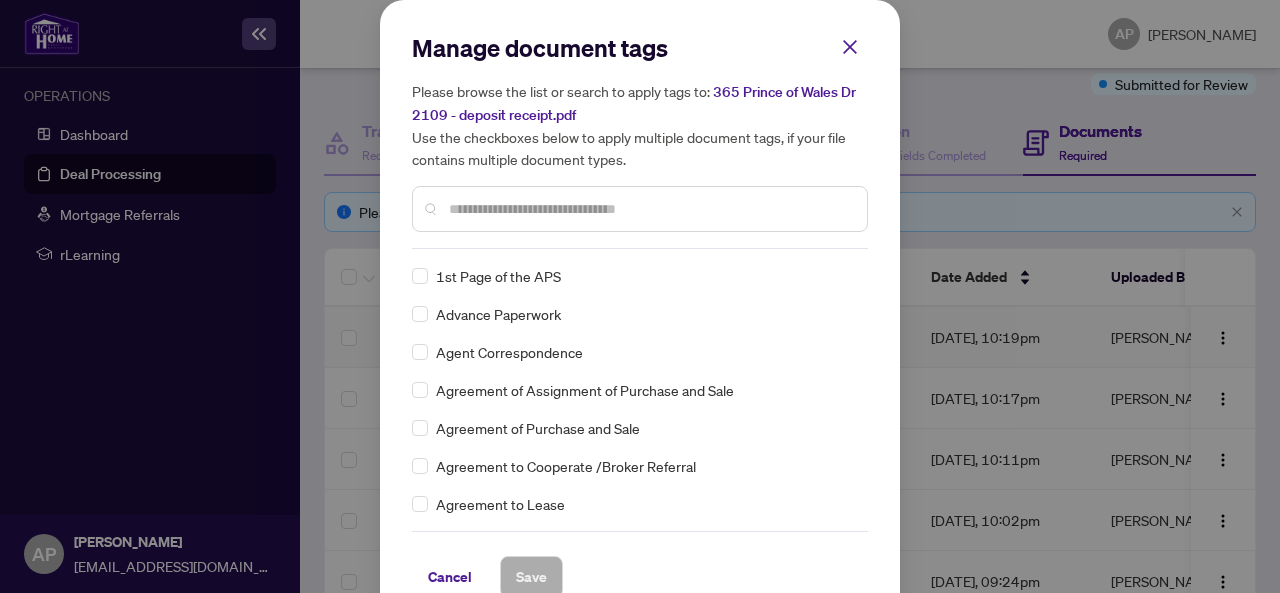 click at bounding box center [650, 209] 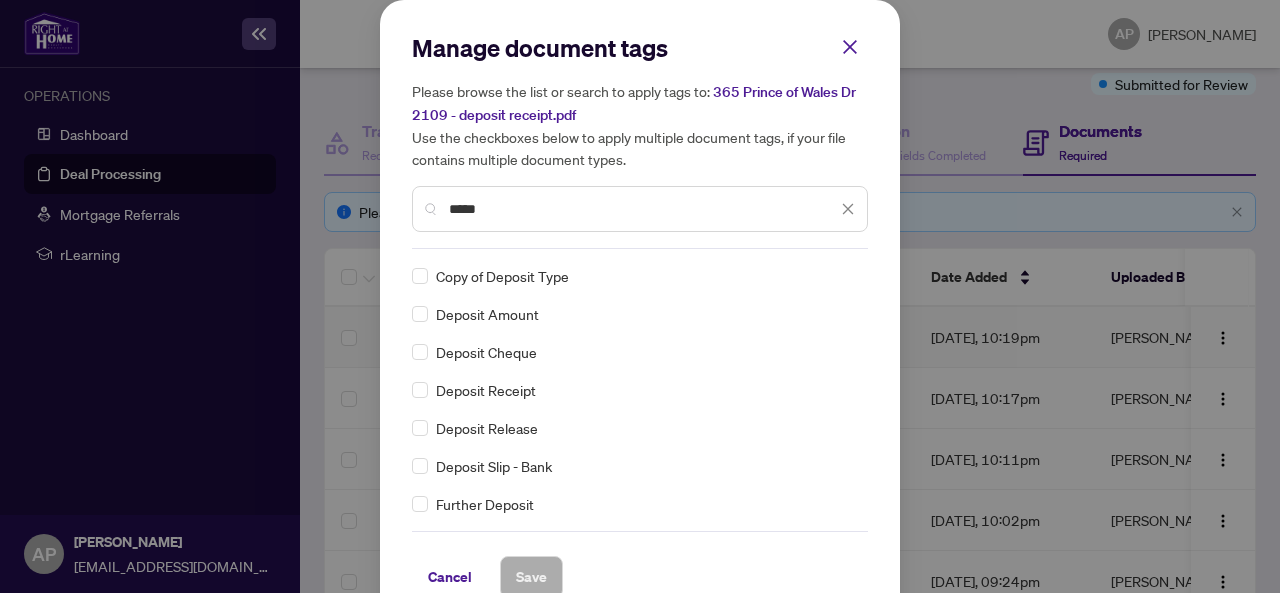 type on "*****" 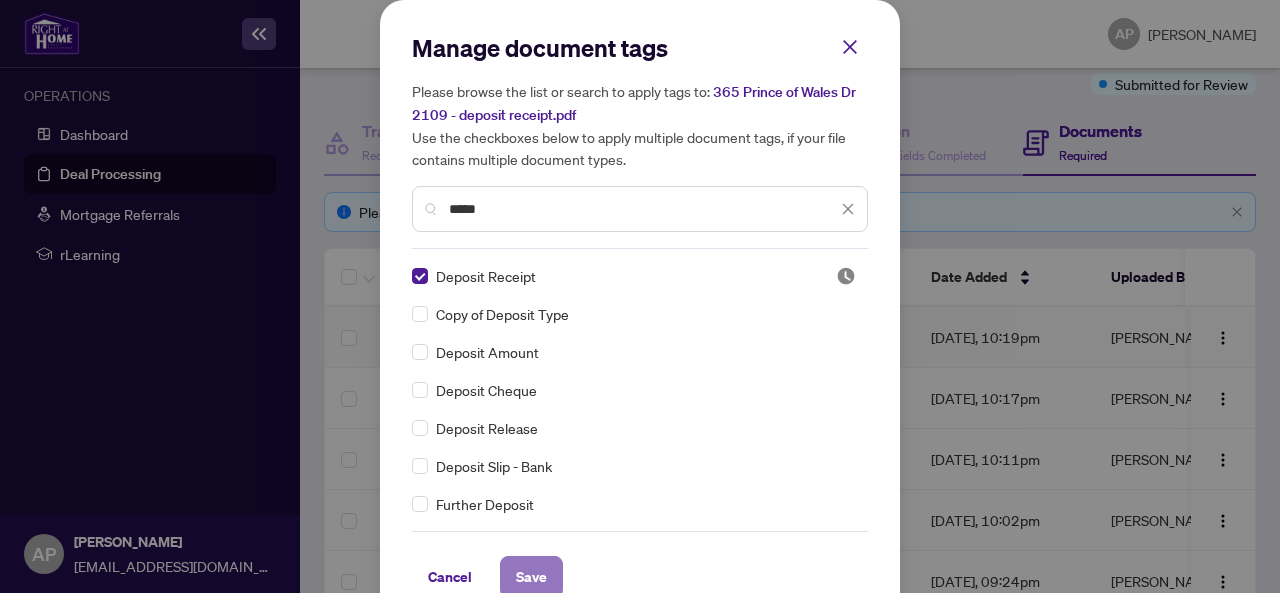 click on "Save" at bounding box center [531, 577] 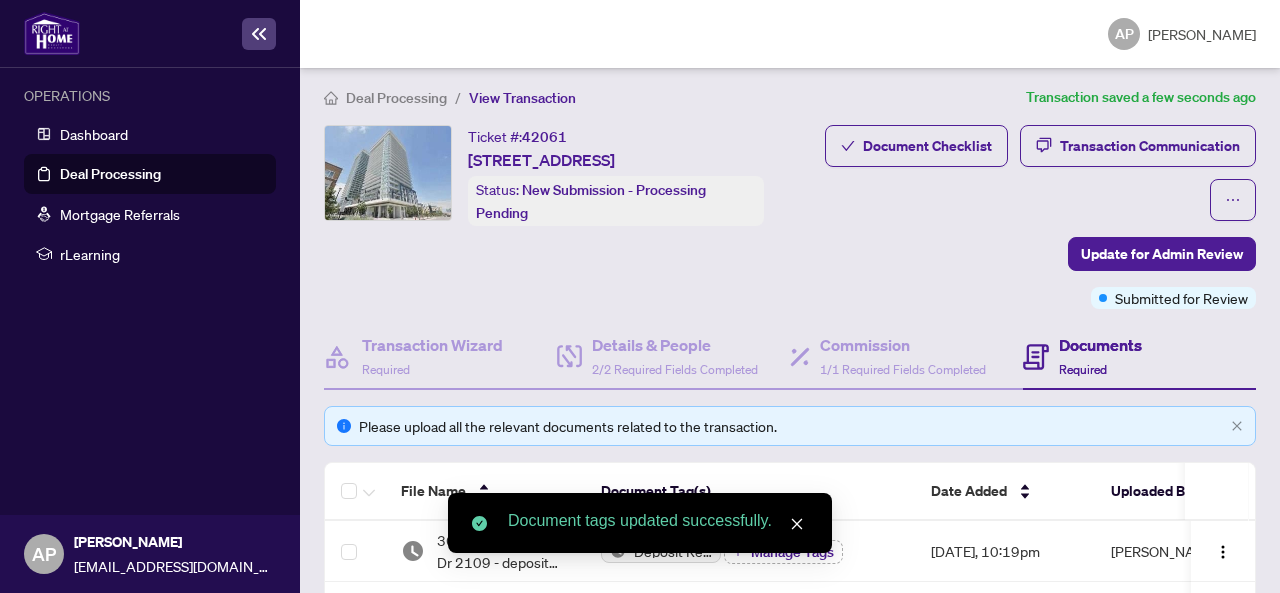 scroll, scrollTop: 0, scrollLeft: 0, axis: both 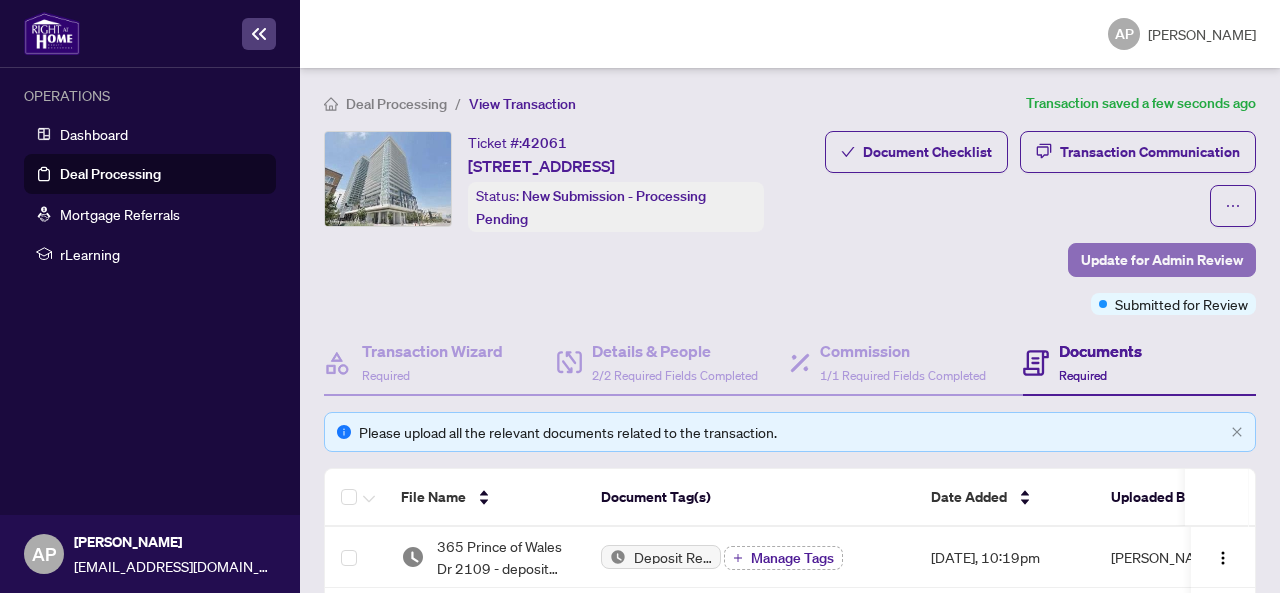 click on "Update for Admin Review" at bounding box center (1162, 260) 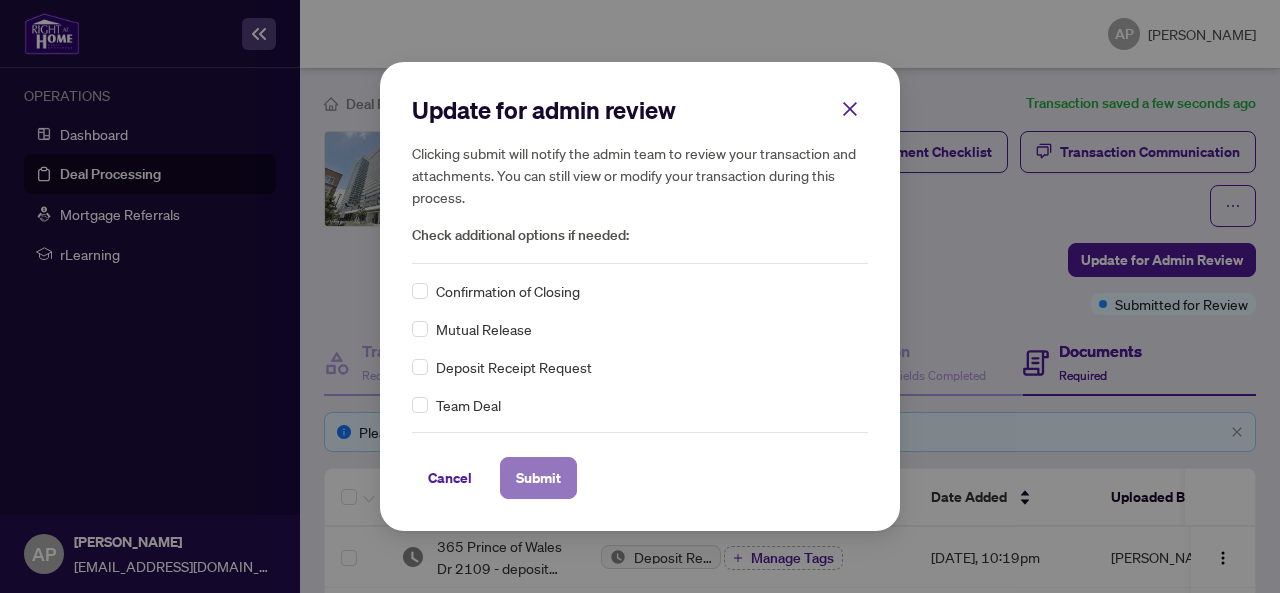 click on "Submit" at bounding box center [538, 478] 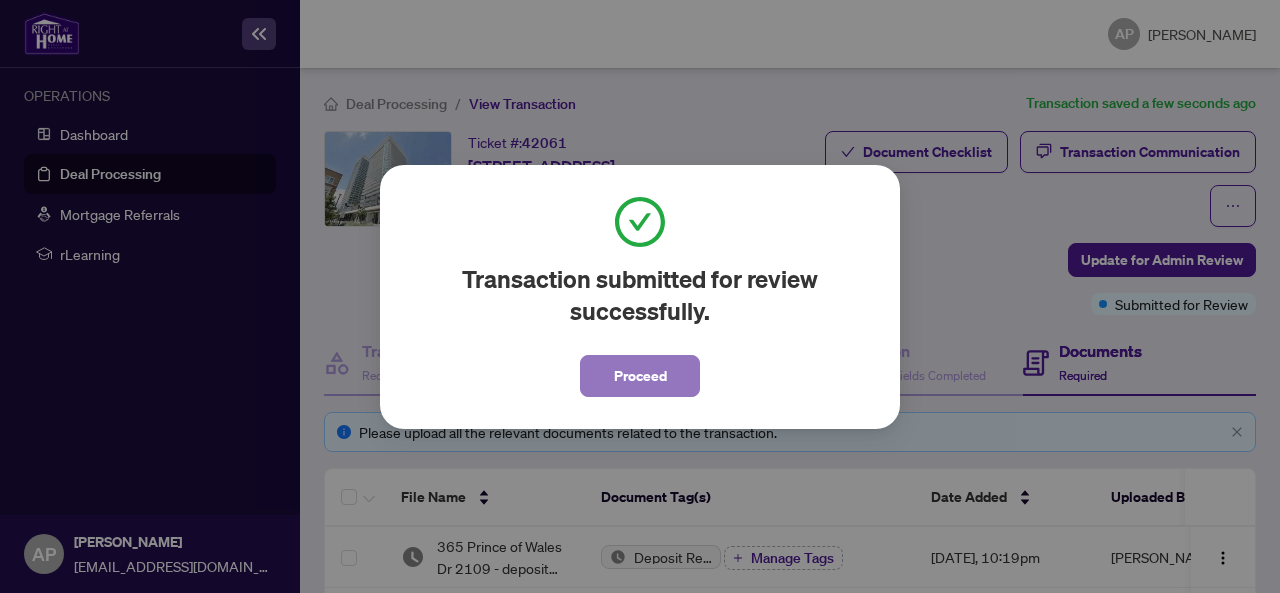 click on "Proceed" at bounding box center [640, 376] 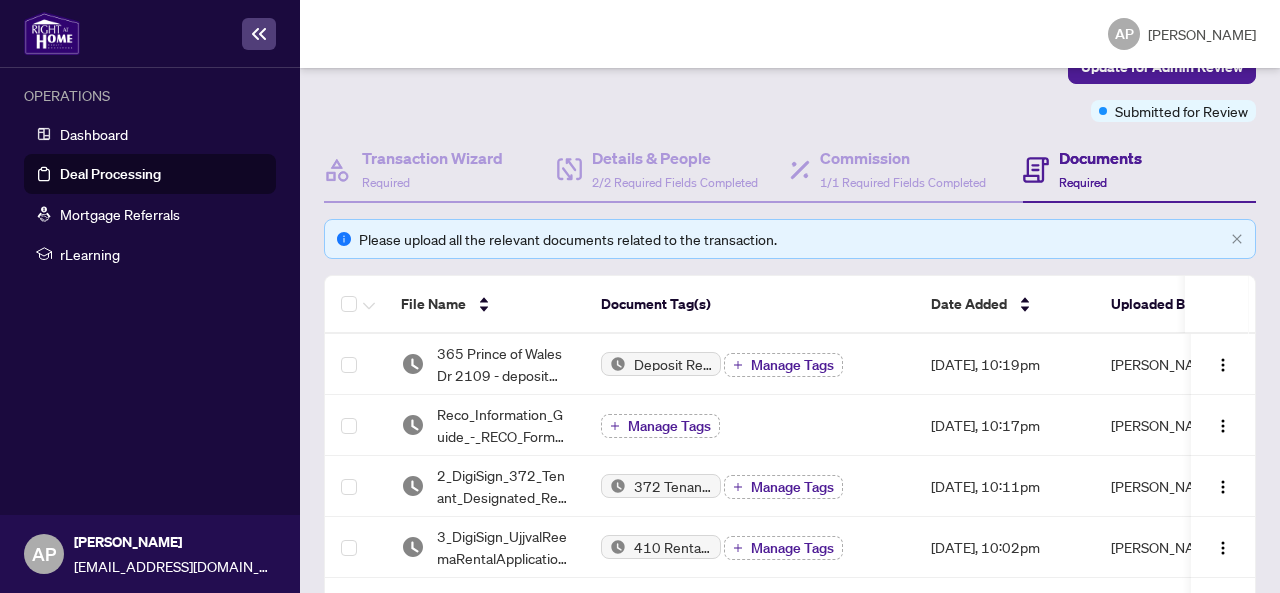 scroll, scrollTop: 0, scrollLeft: 0, axis: both 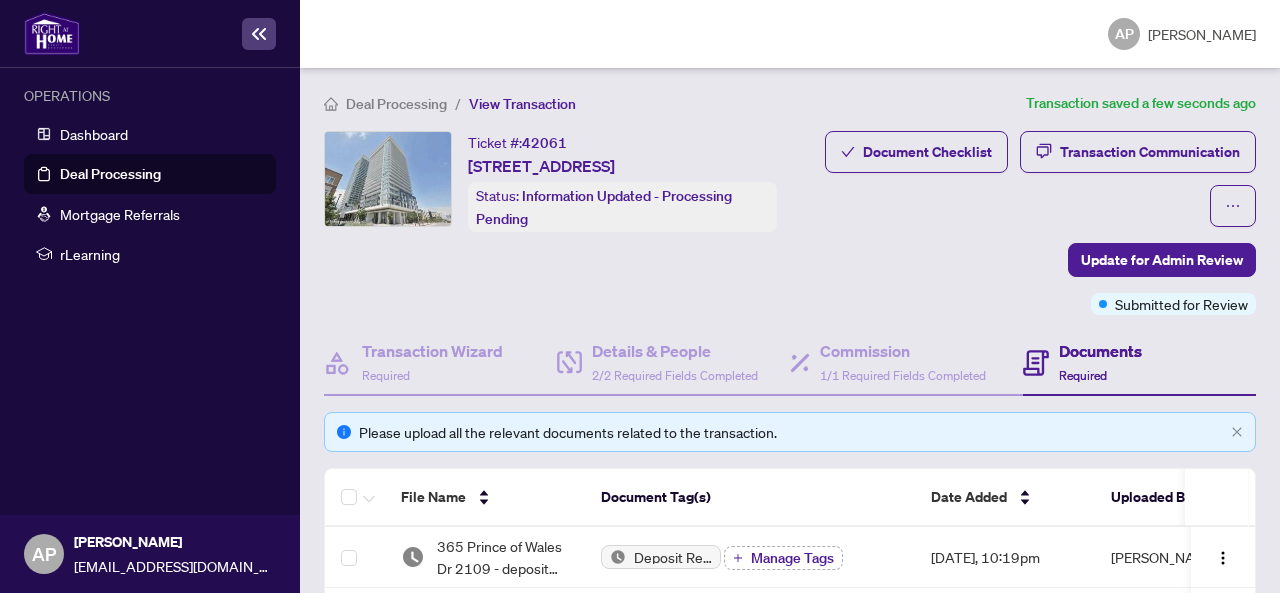 click on "Deal Processing" at bounding box center [396, 104] 